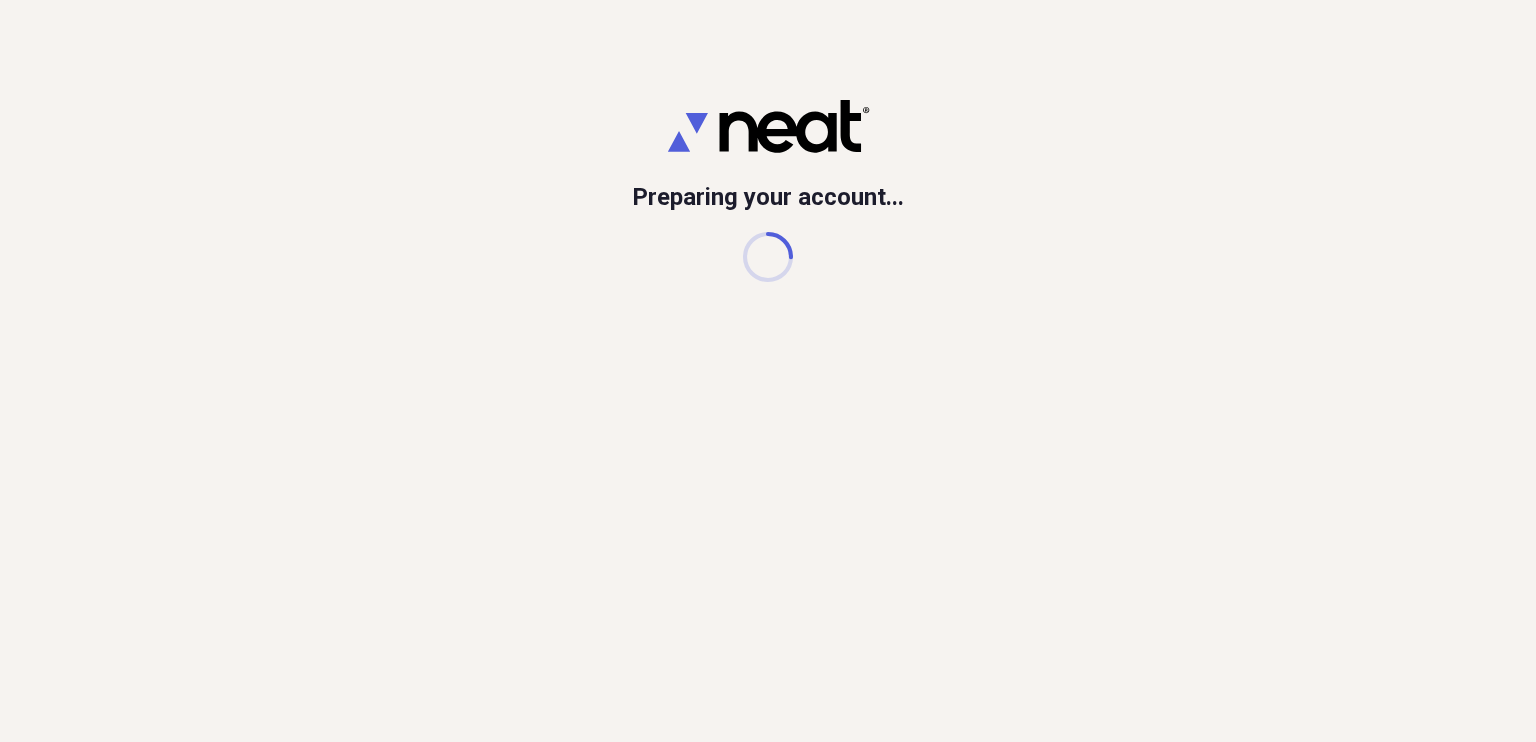 scroll, scrollTop: 0, scrollLeft: 0, axis: both 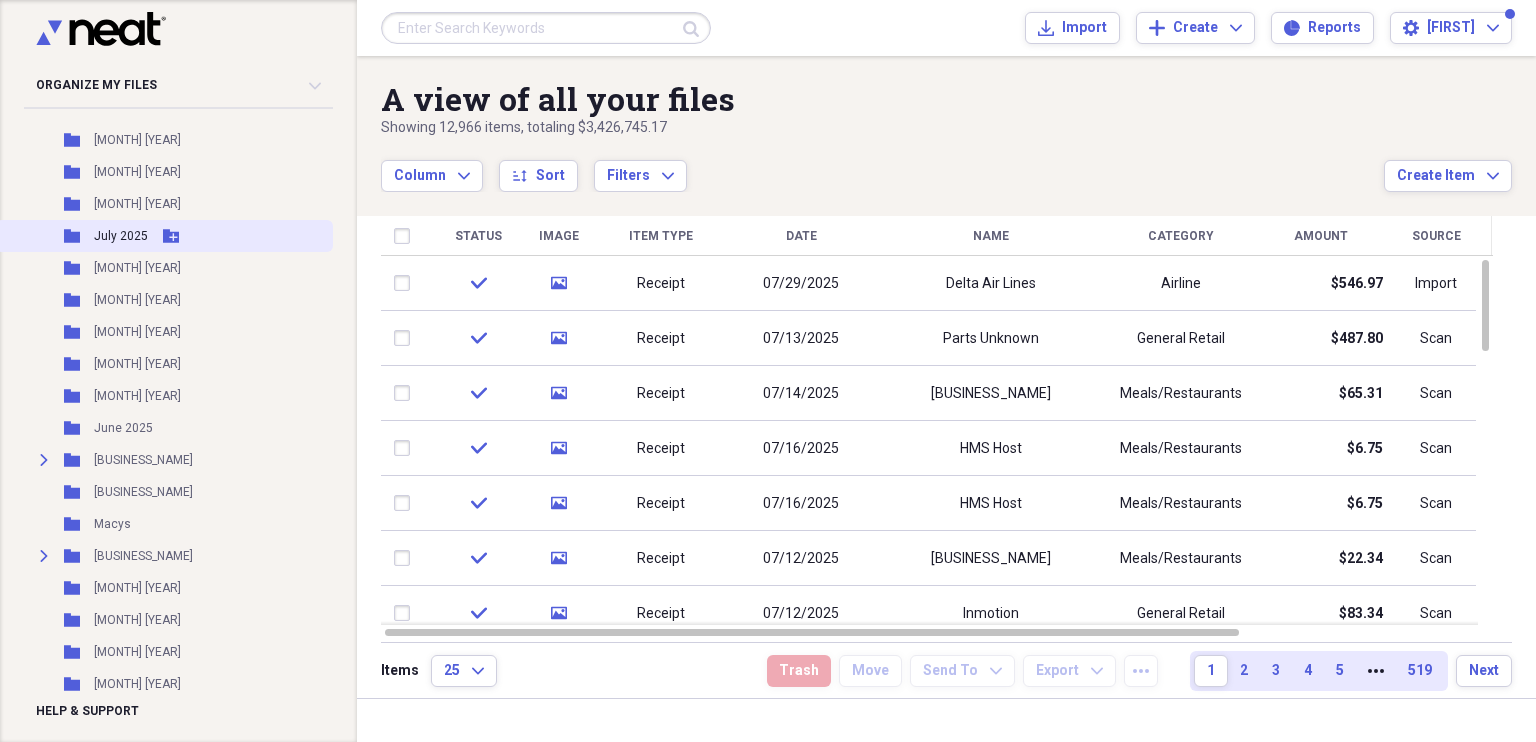 click on "July 2025" at bounding box center (121, 236) 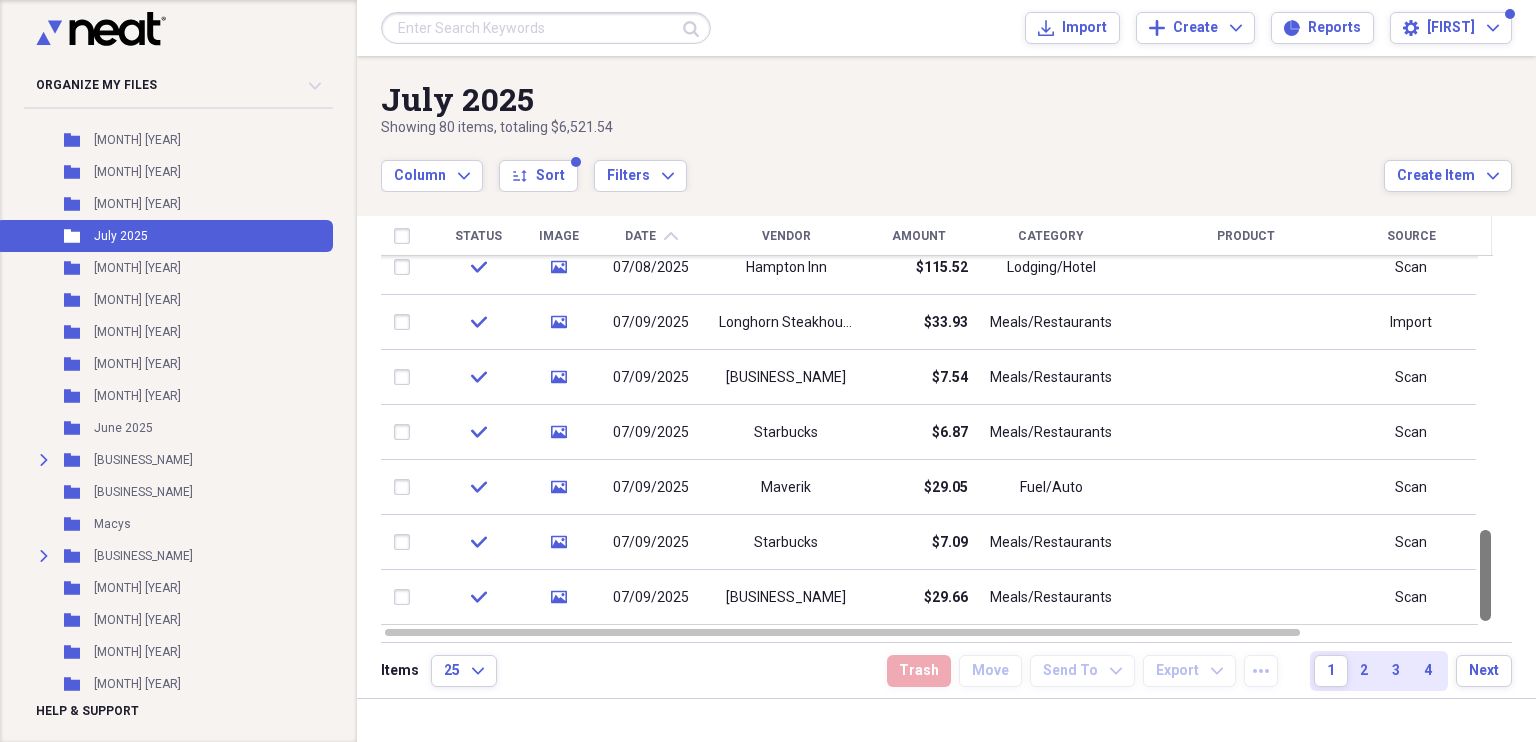 drag, startPoint x: 1532, startPoint y: 334, endPoint x: 1535, endPoint y: 650, distance: 316.01425 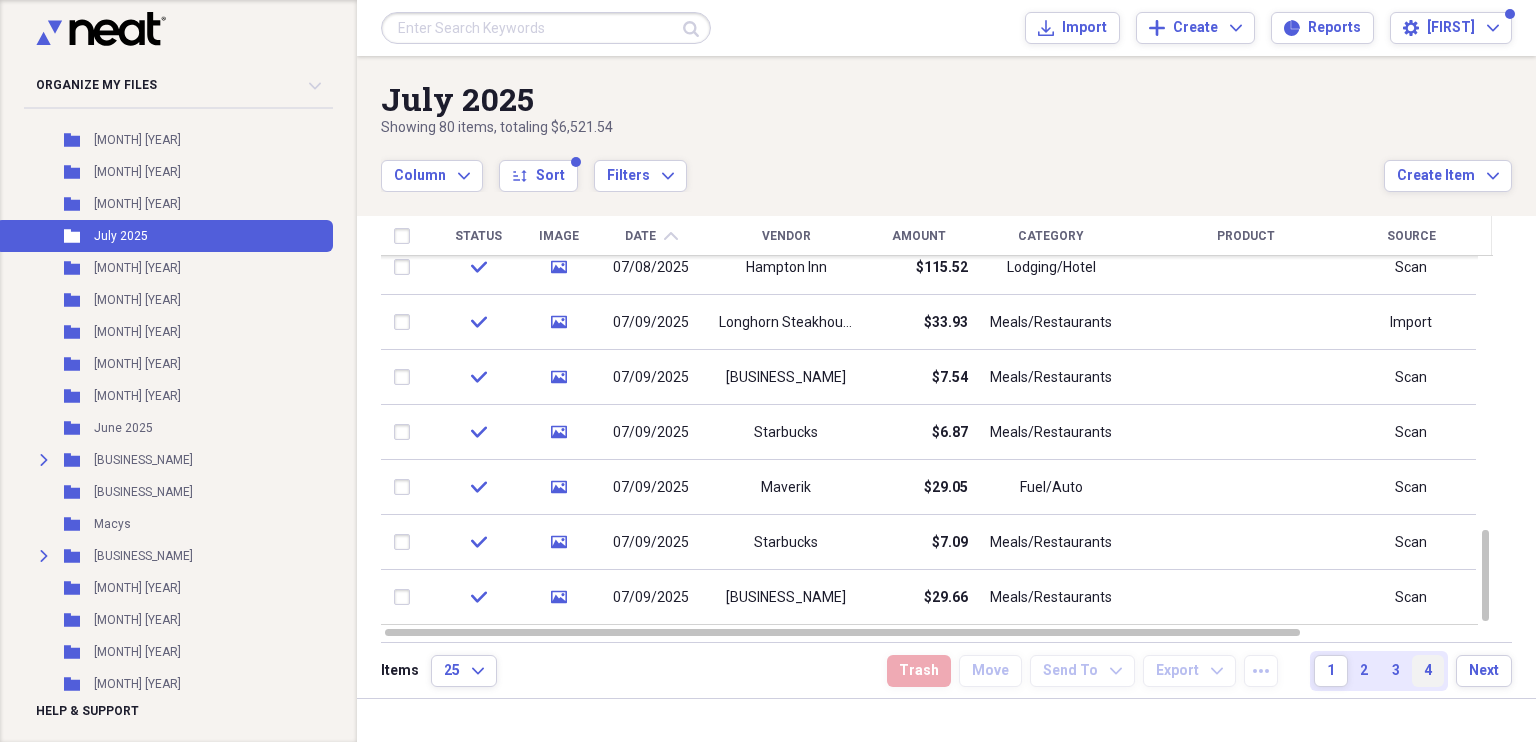 click on "4" at bounding box center [1428, 671] 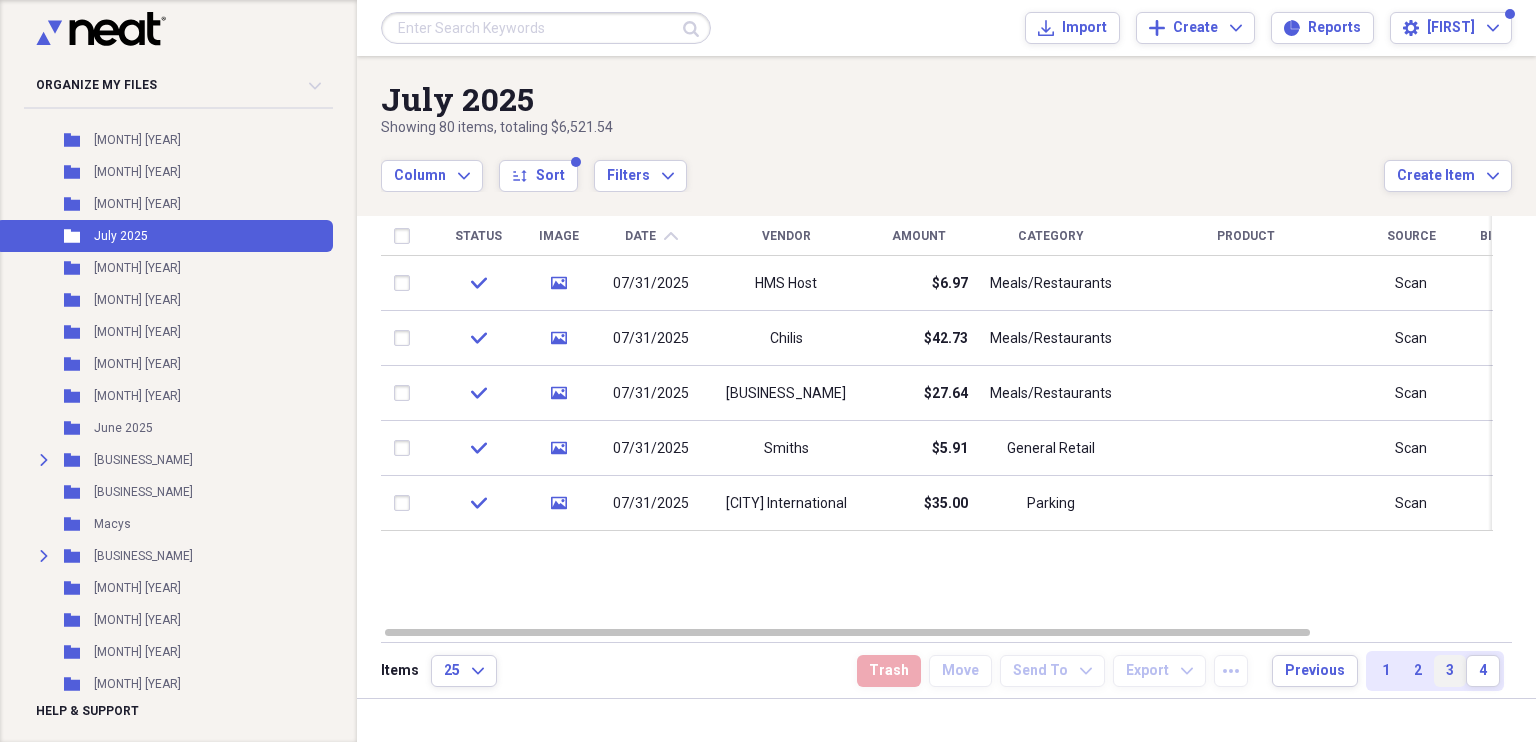click on "3" at bounding box center [1450, 671] 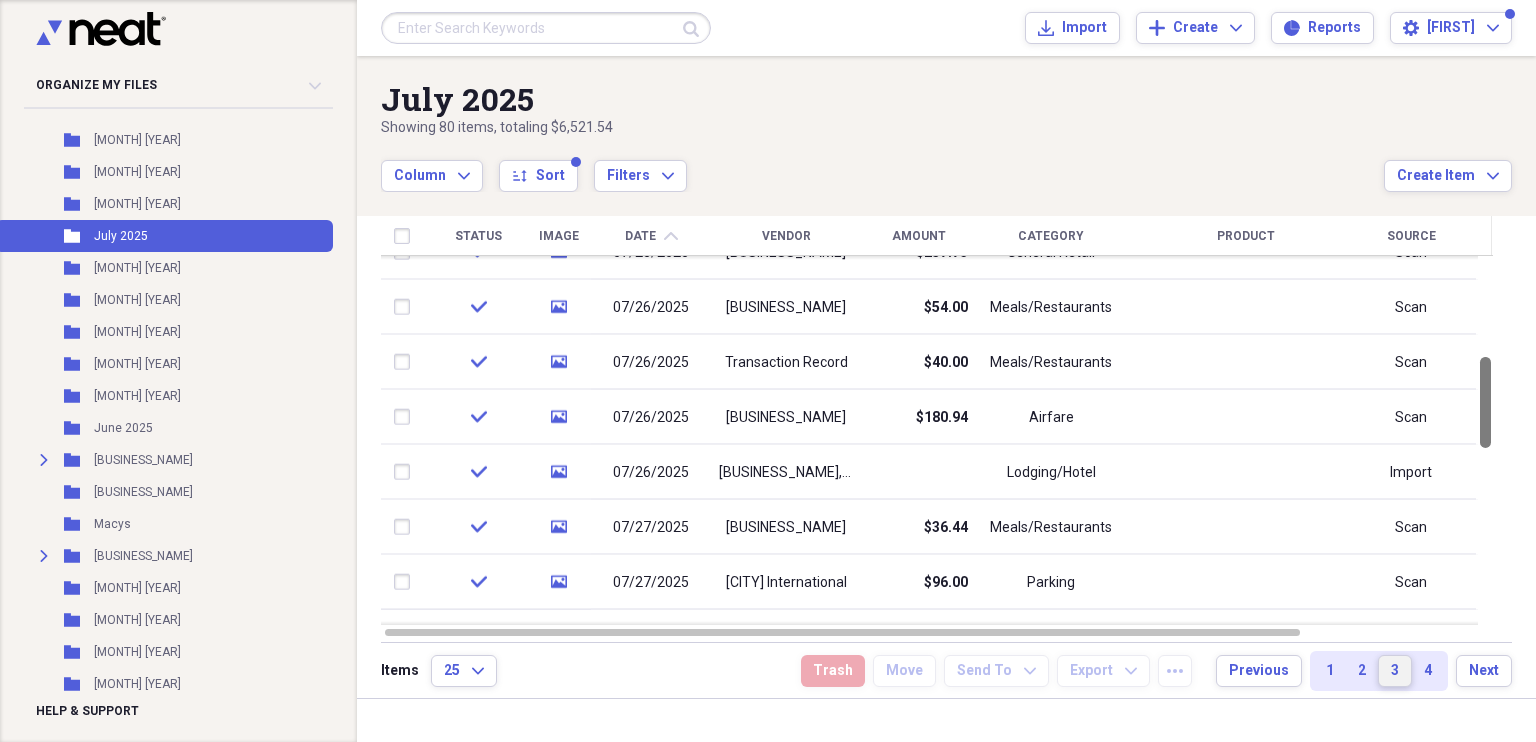 drag, startPoint x: 1528, startPoint y: 331, endPoint x: 1516, endPoint y: 451, distance: 120.59851 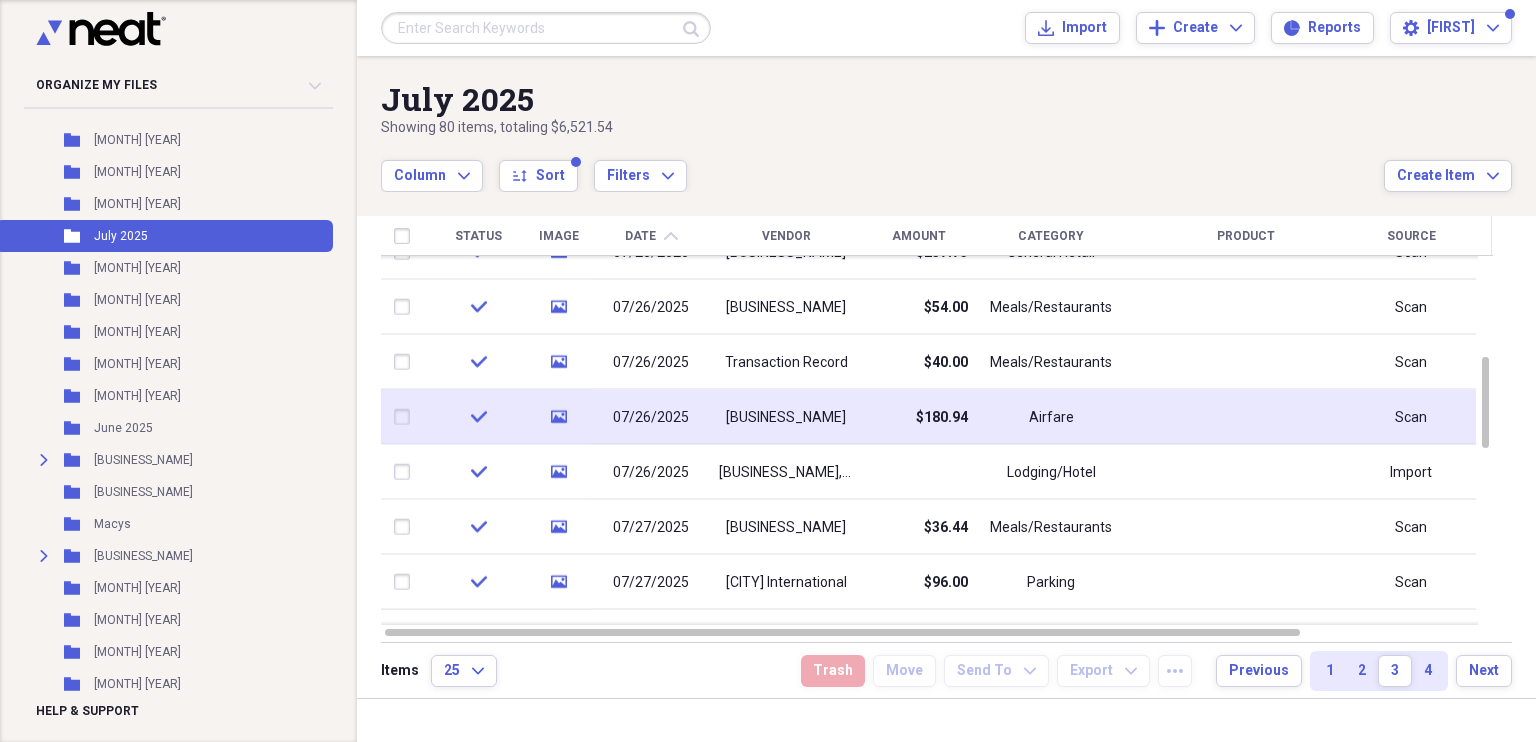 click at bounding box center [406, 417] 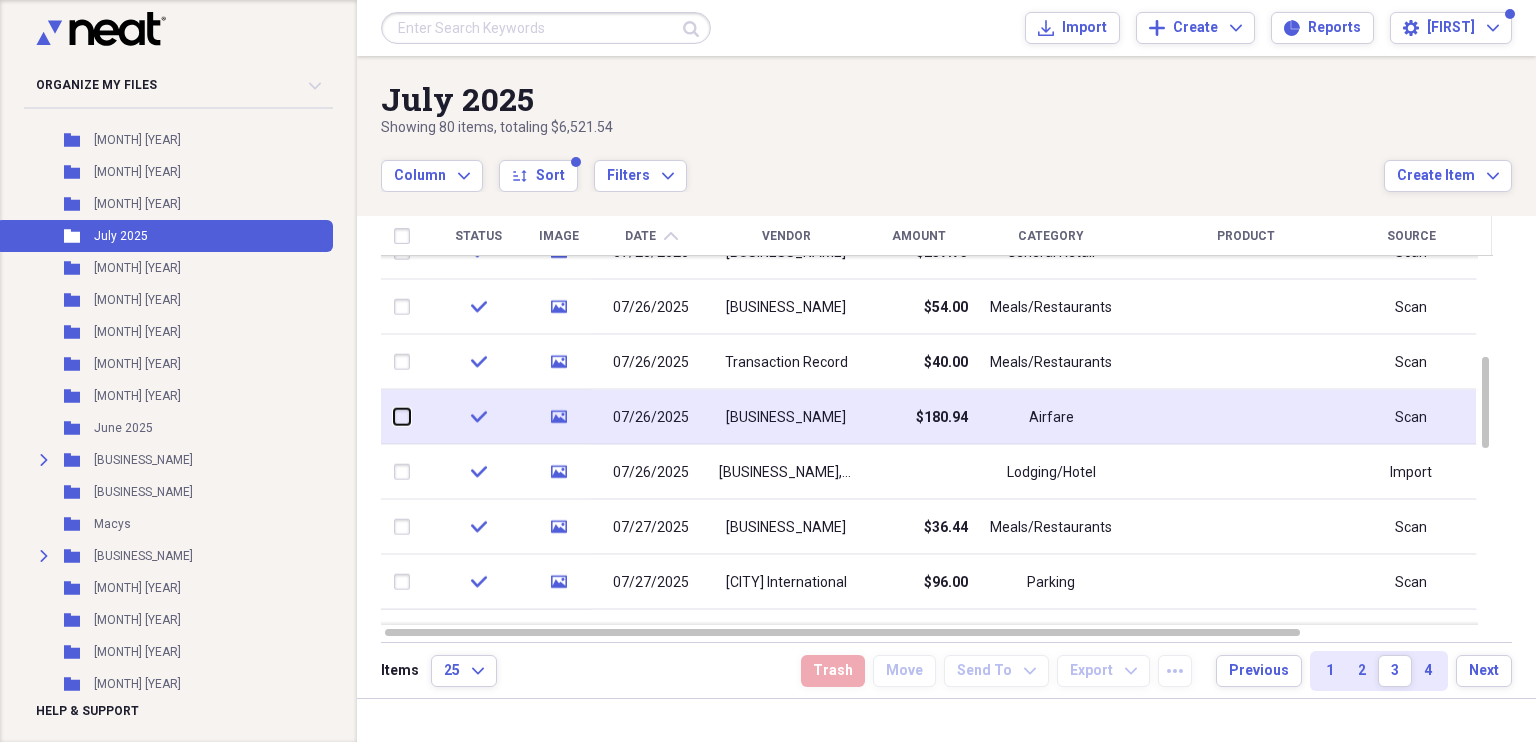 click at bounding box center [394, 417] 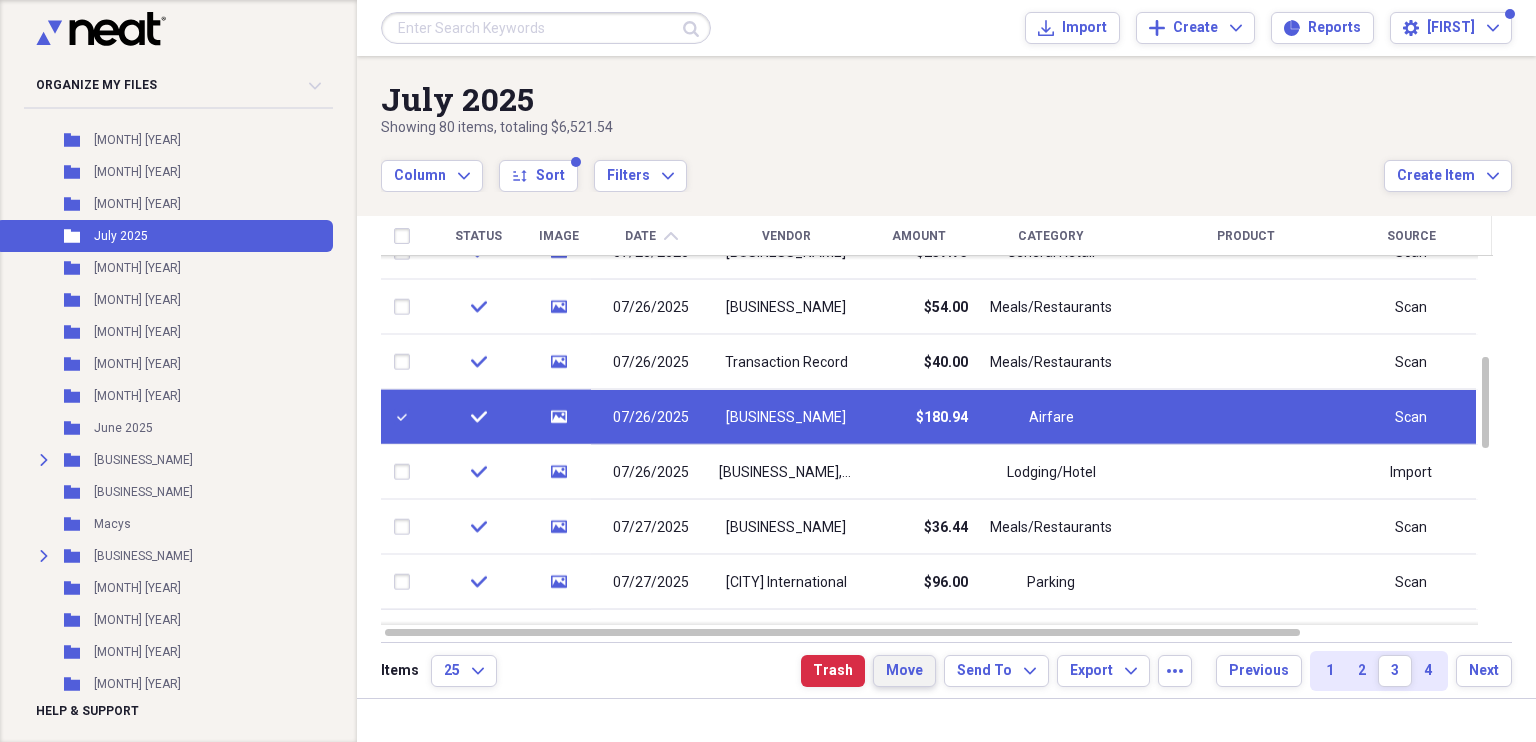 click on "Move" at bounding box center (904, 671) 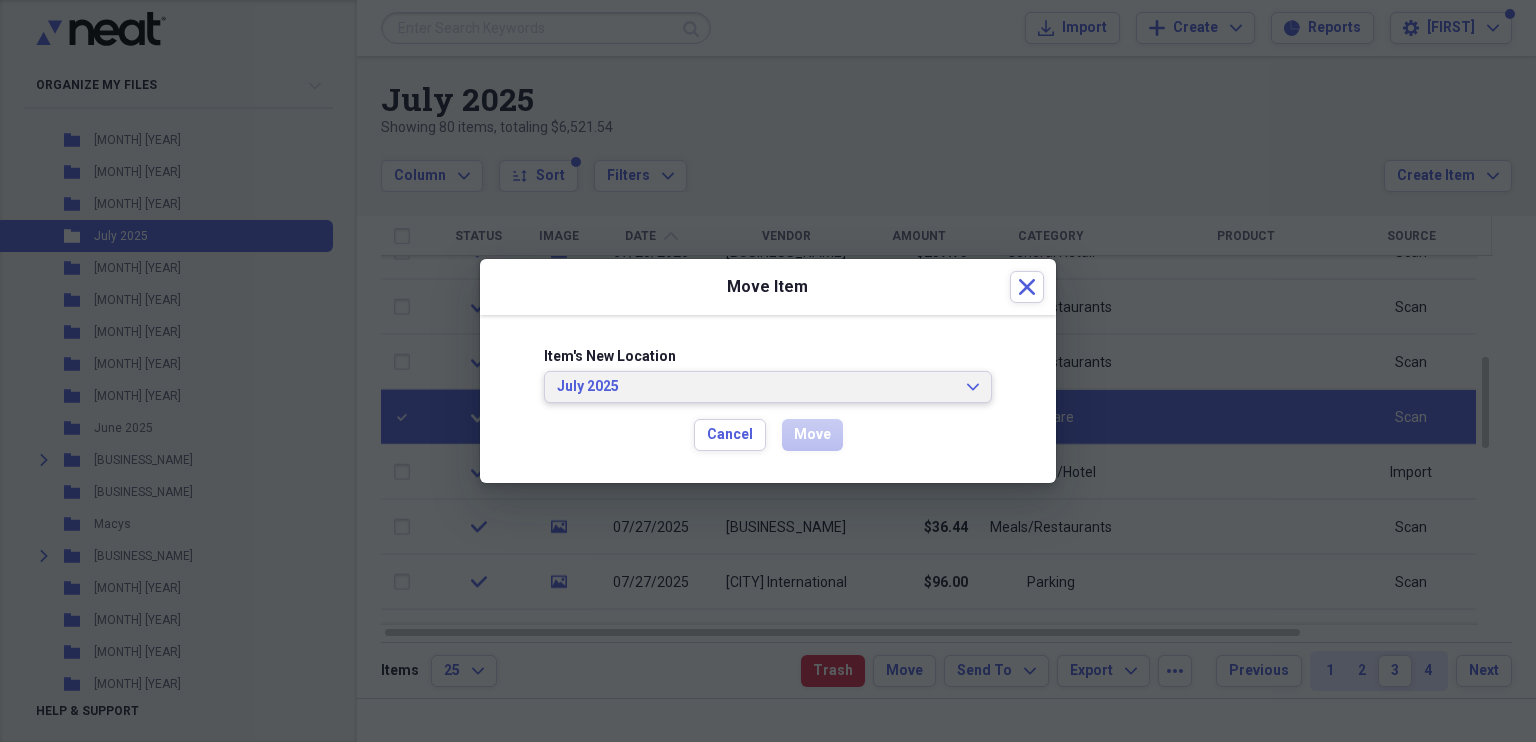 click on "Expand" 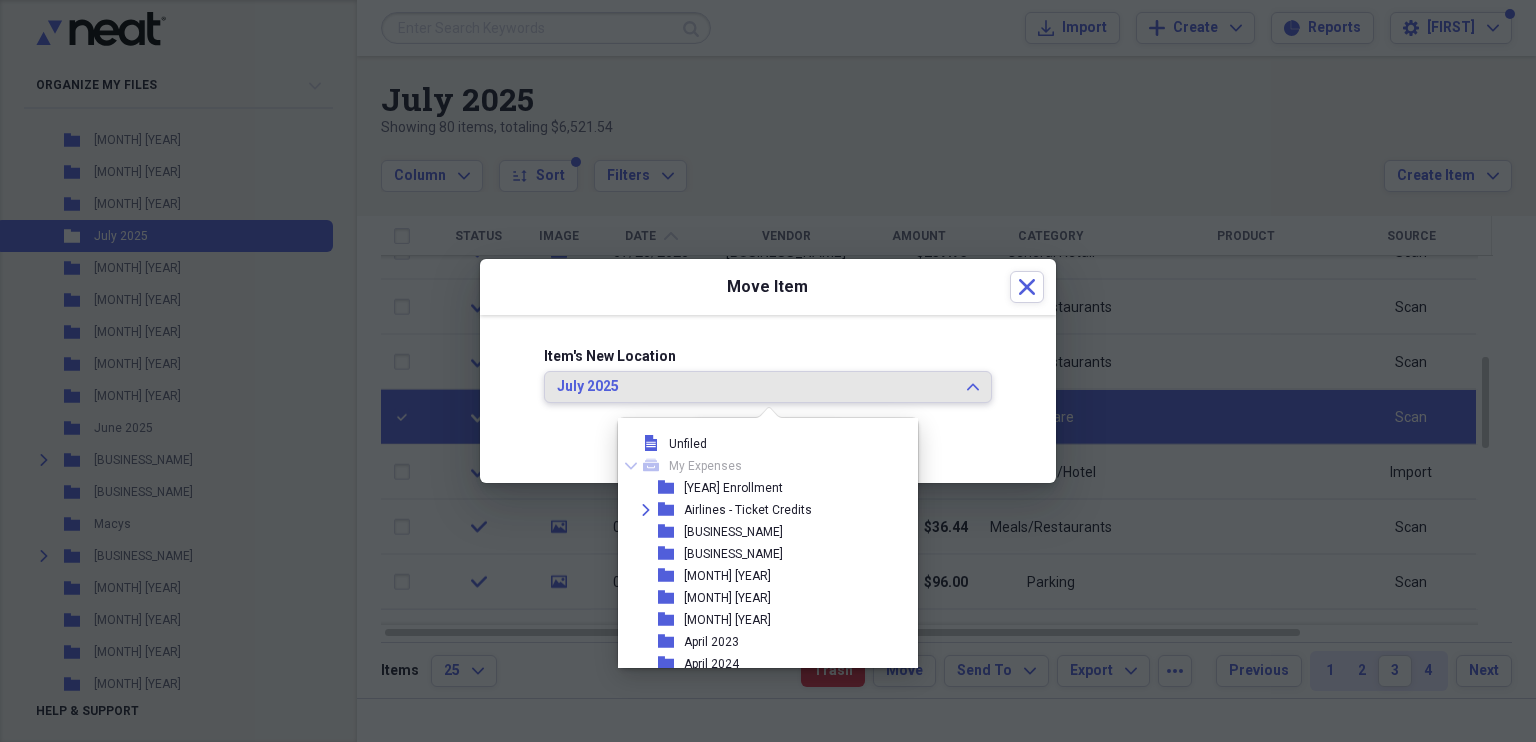 scroll, scrollTop: 935, scrollLeft: 0, axis: vertical 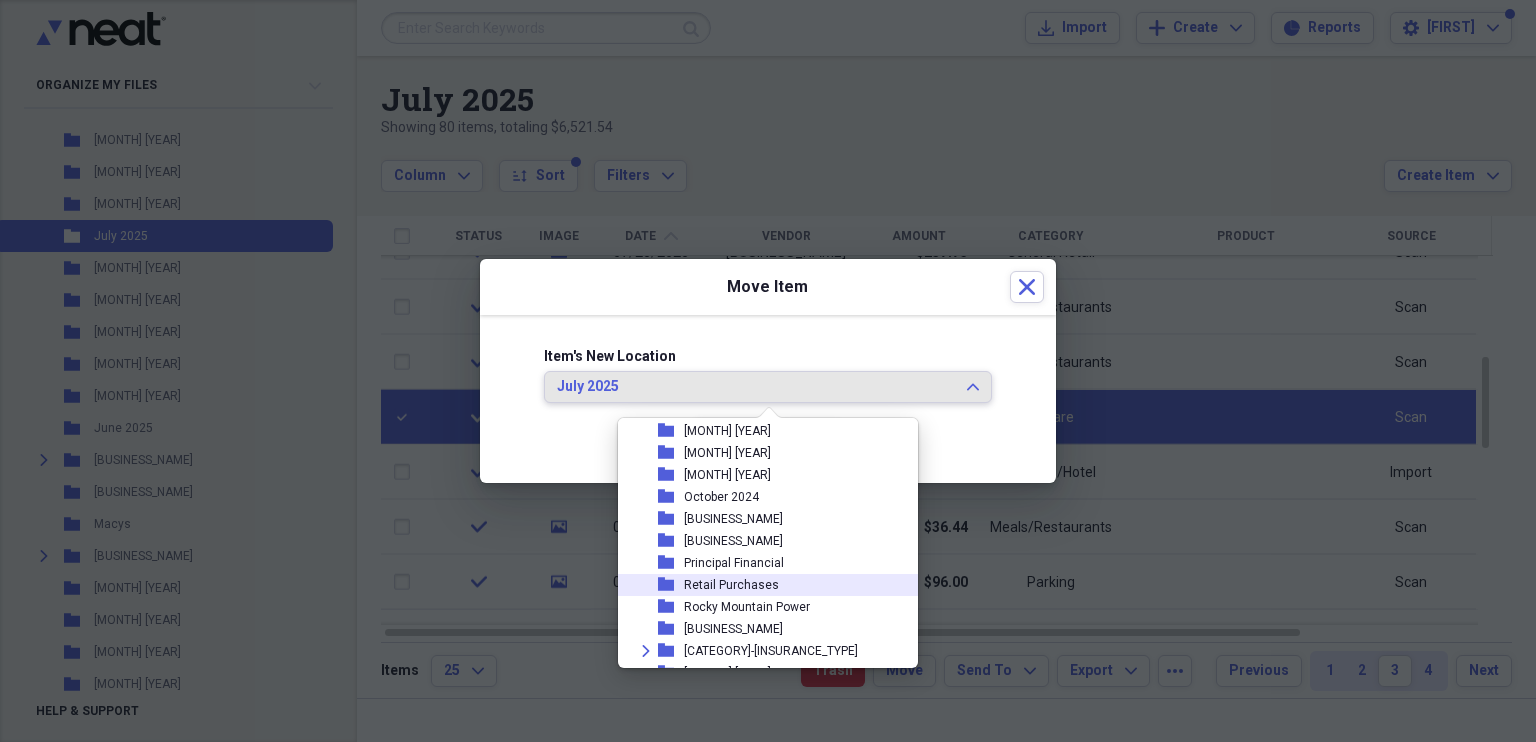 click on "Retail Purchases" at bounding box center [731, 585] 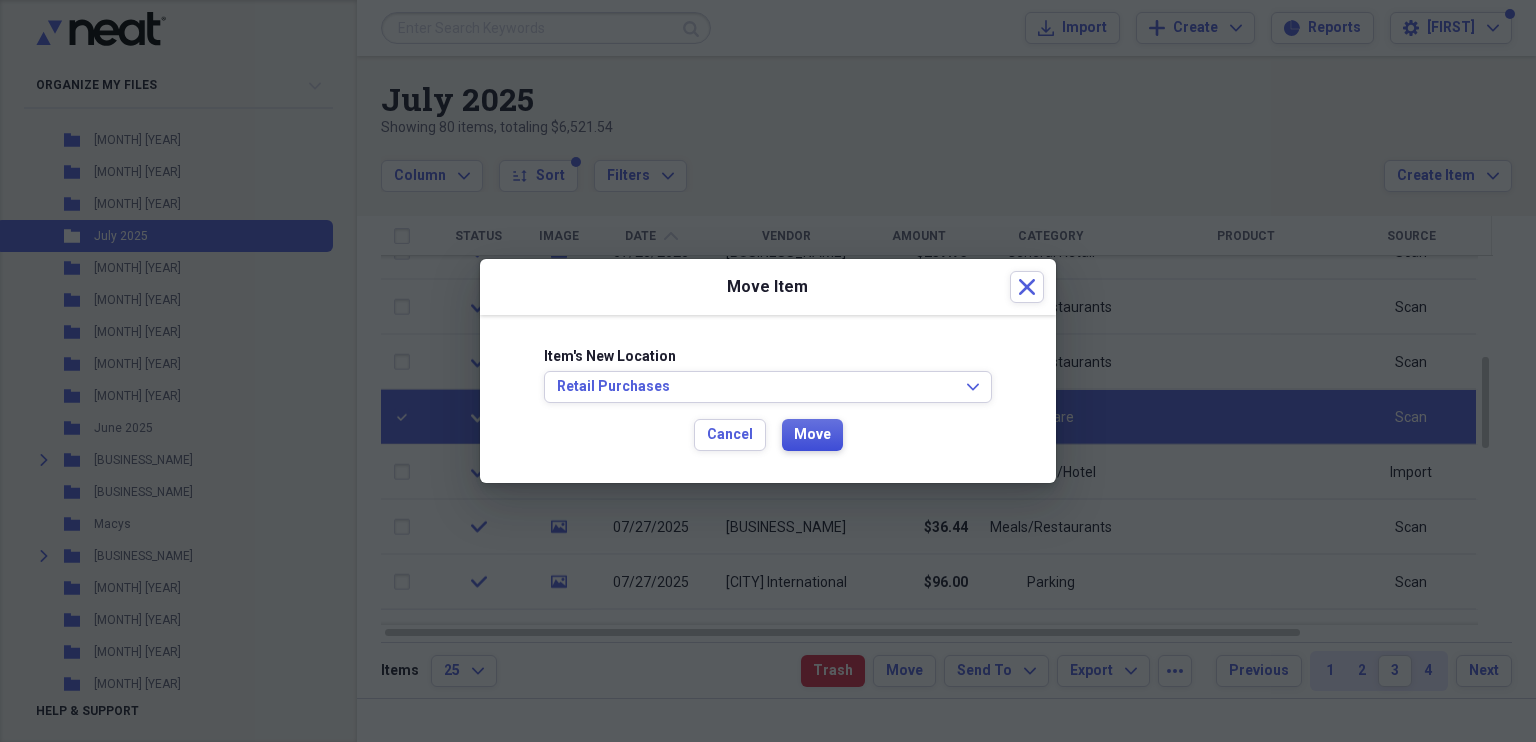 click on "Move" at bounding box center (812, 435) 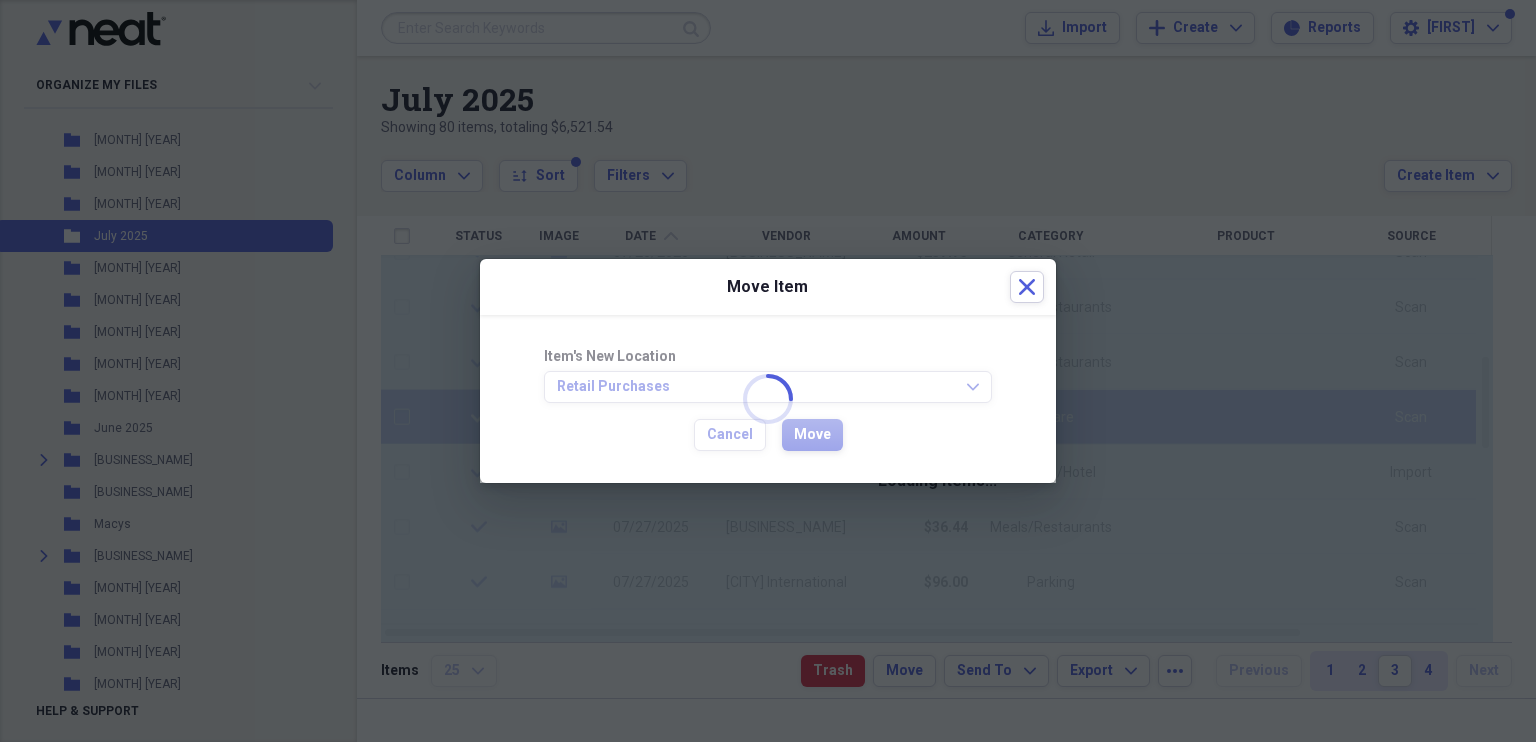 checkbox on "false" 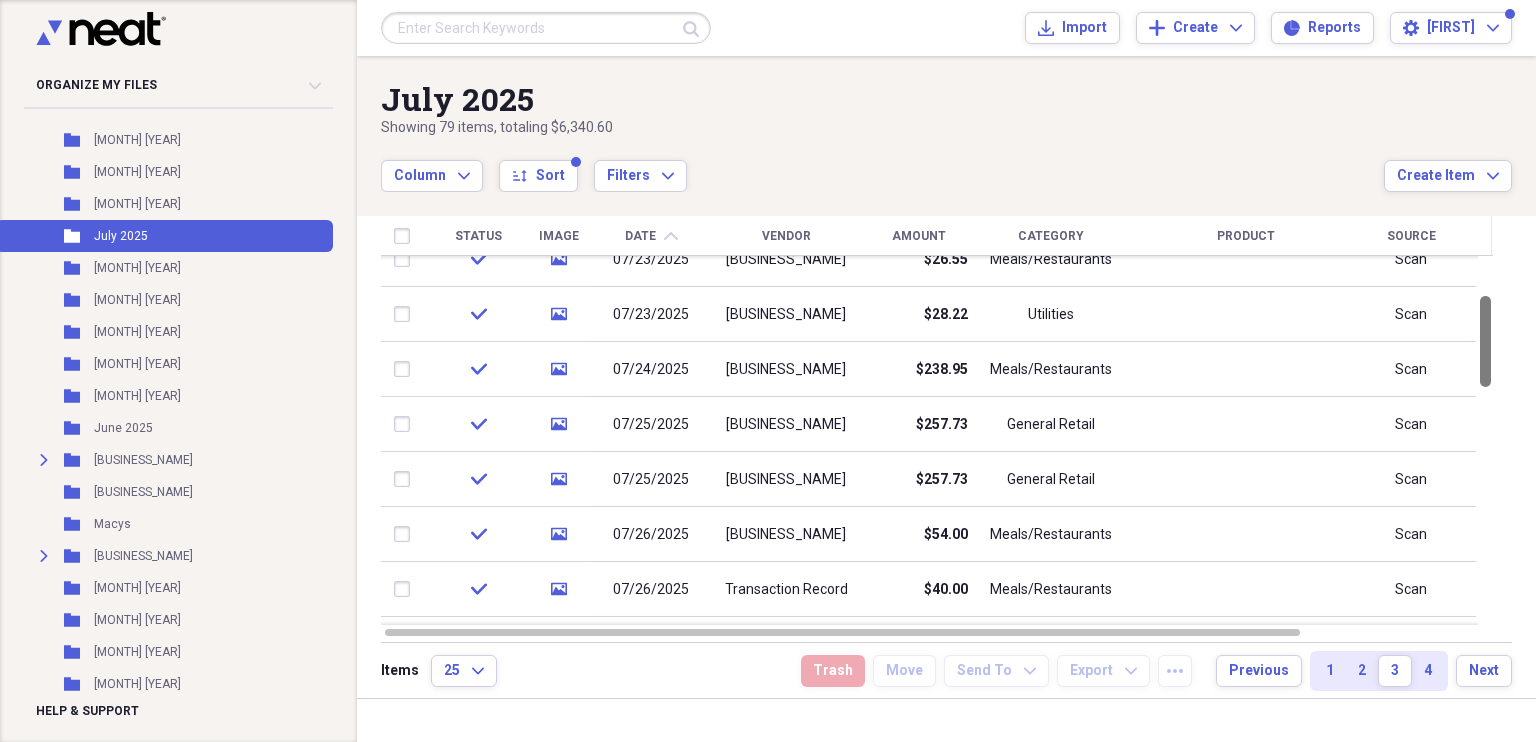 drag, startPoint x: 1531, startPoint y: 425, endPoint x: 1531, endPoint y: 364, distance: 61 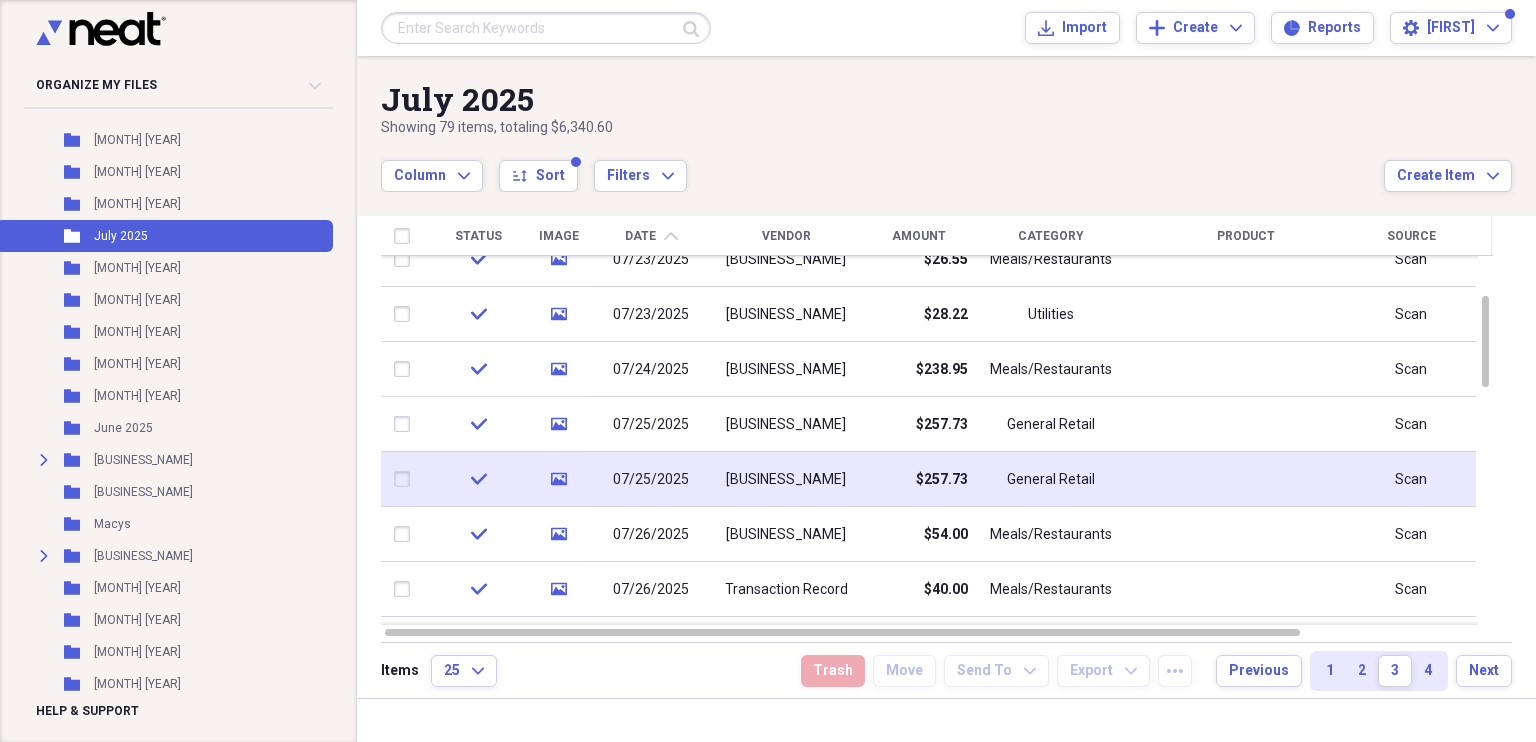 click at bounding box center (406, 479) 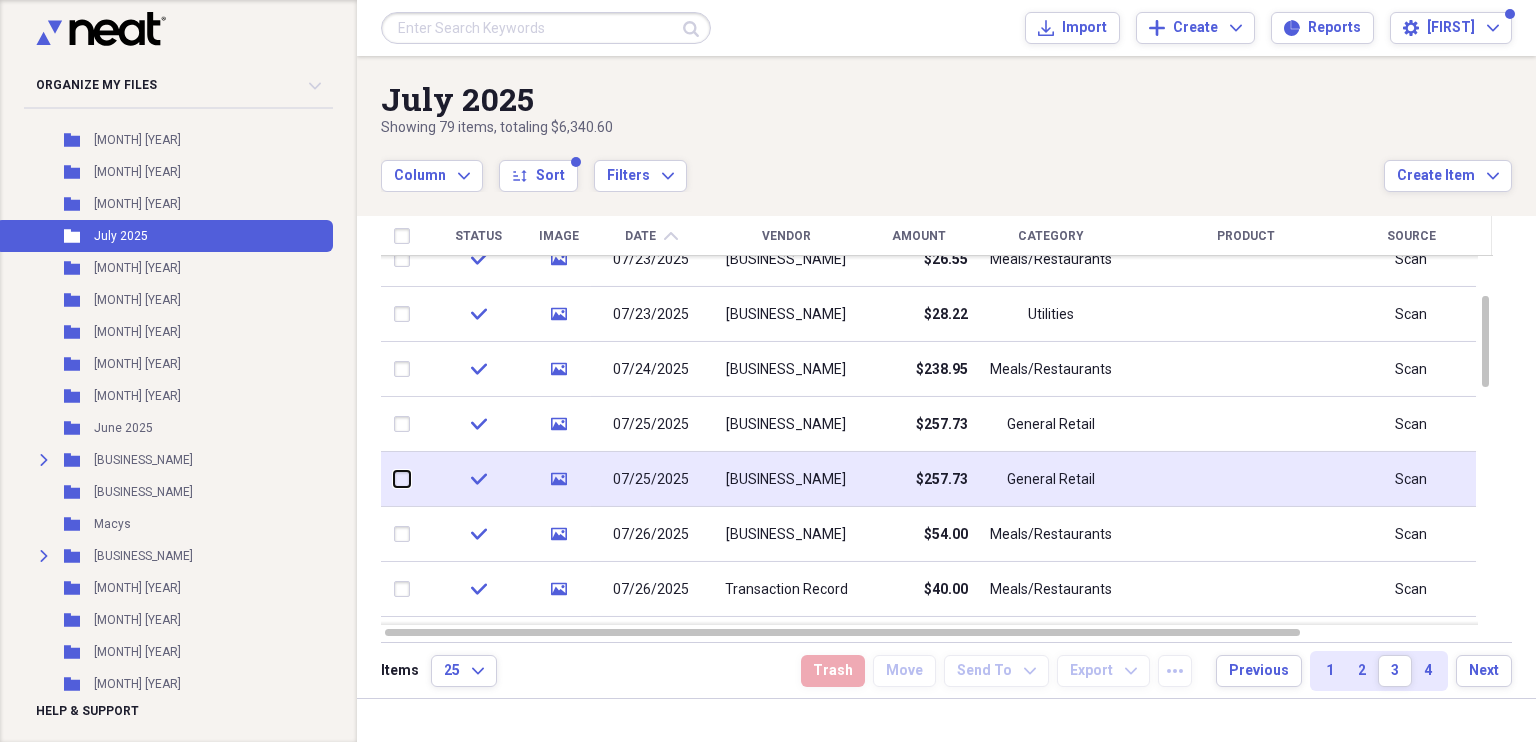 click at bounding box center [394, 479] 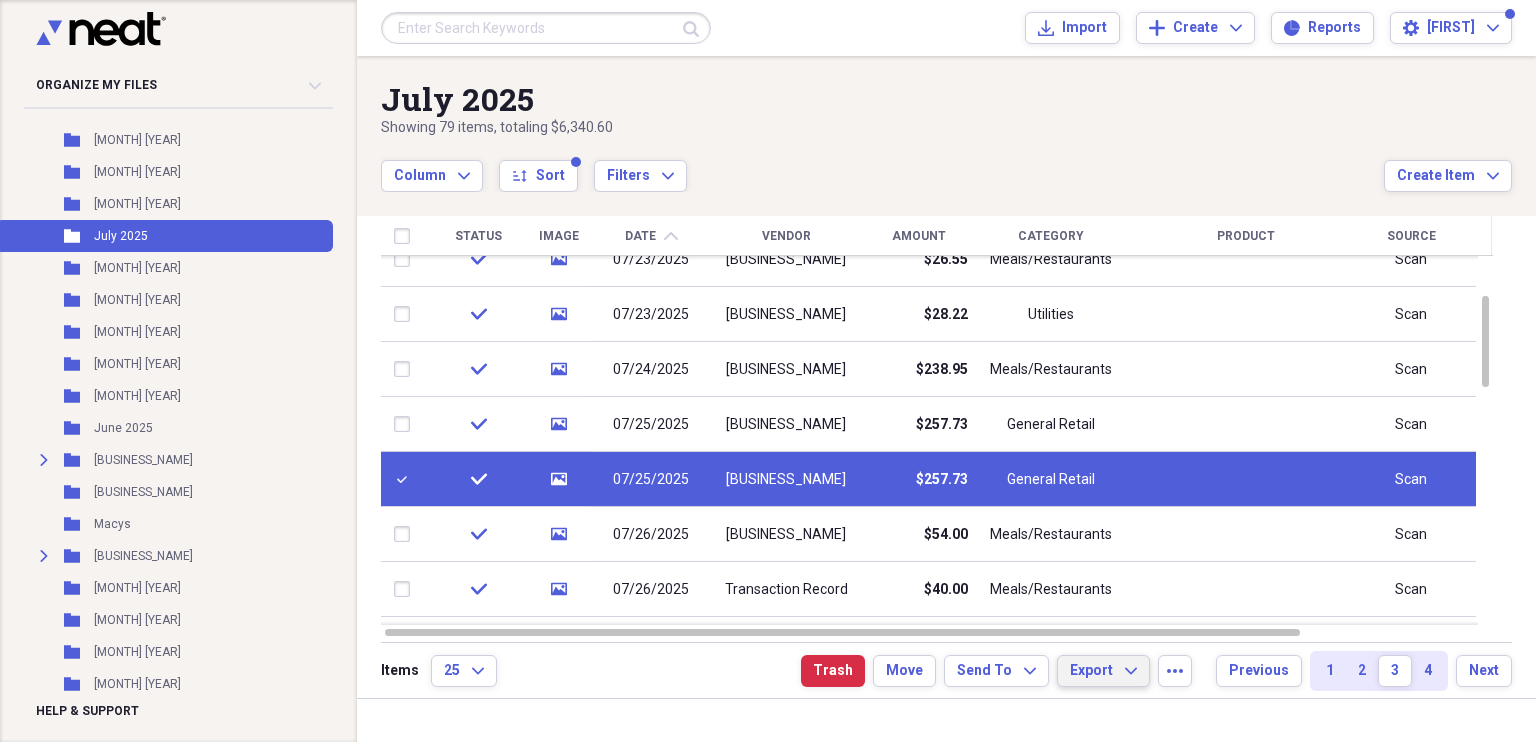 click on "Expand" 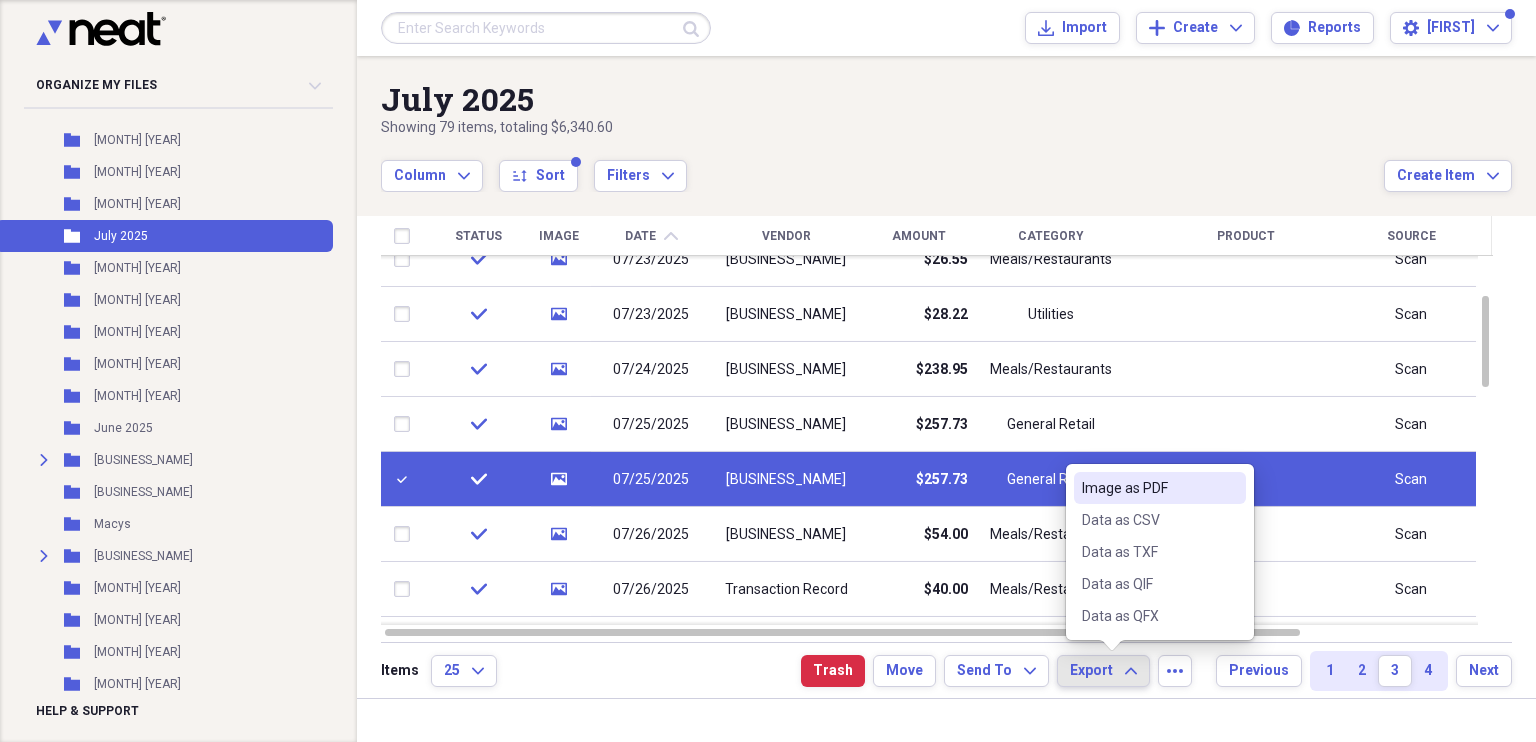 click on "Image as PDF" at bounding box center (1148, 488) 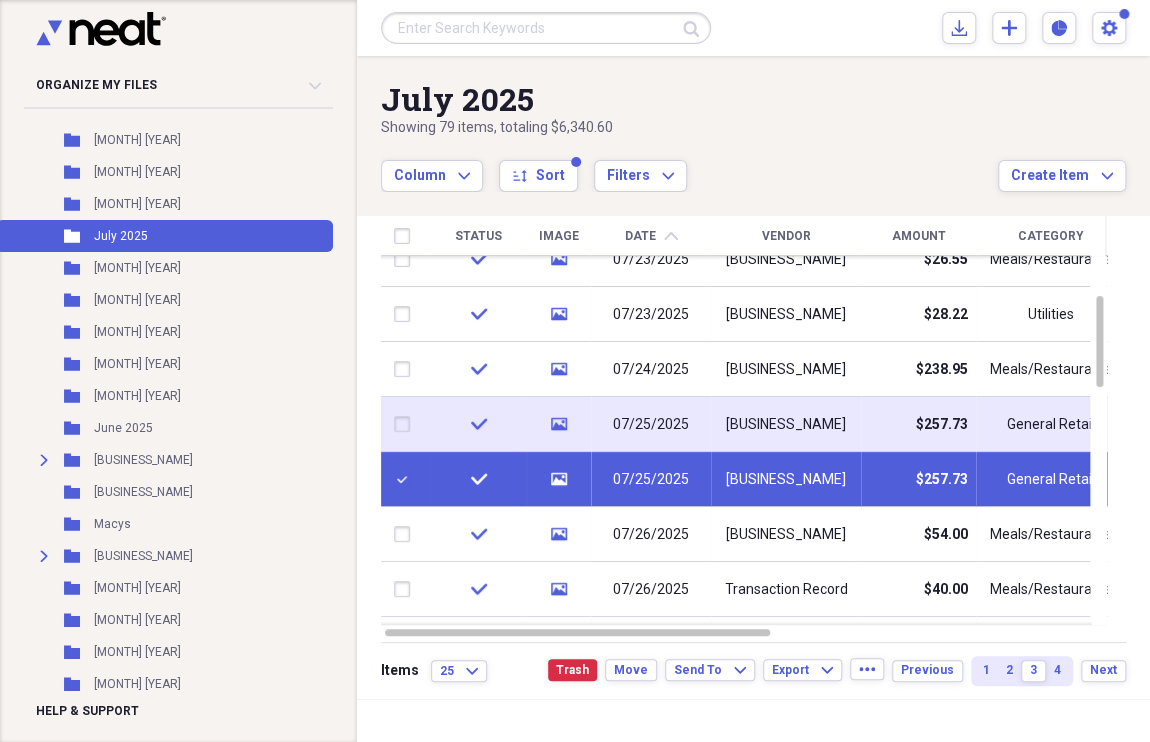 click on "General Retail" at bounding box center [1051, 424] 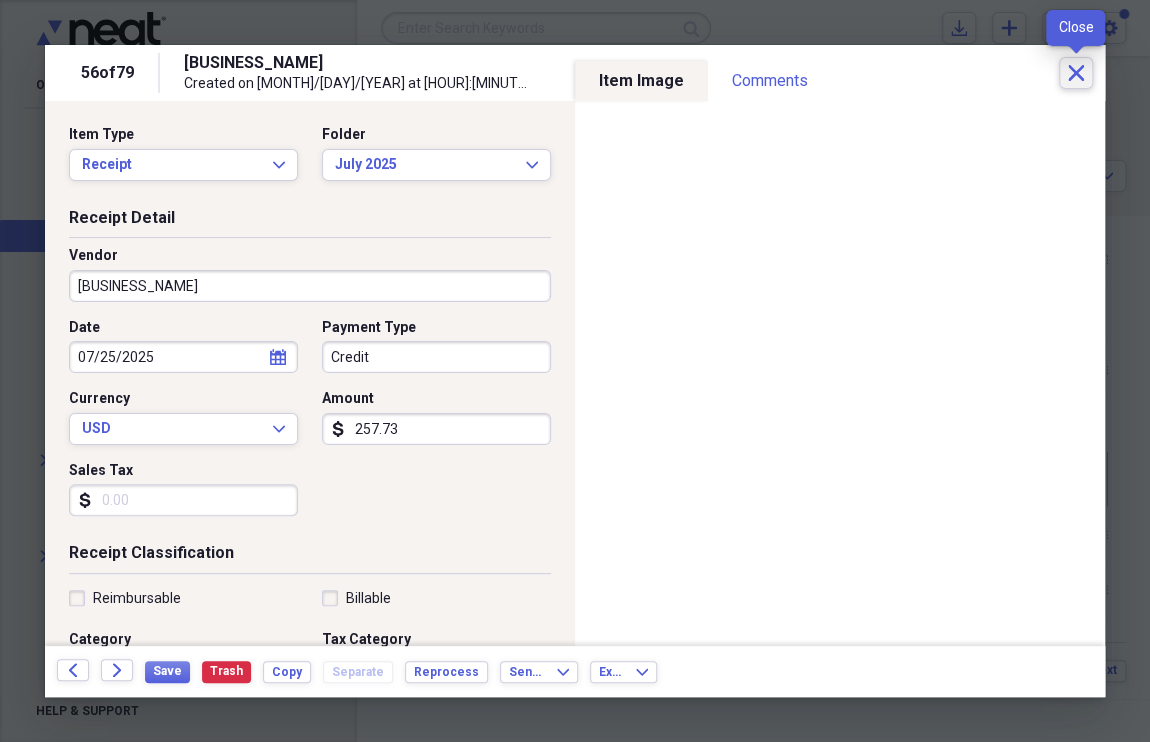 click on "Close" 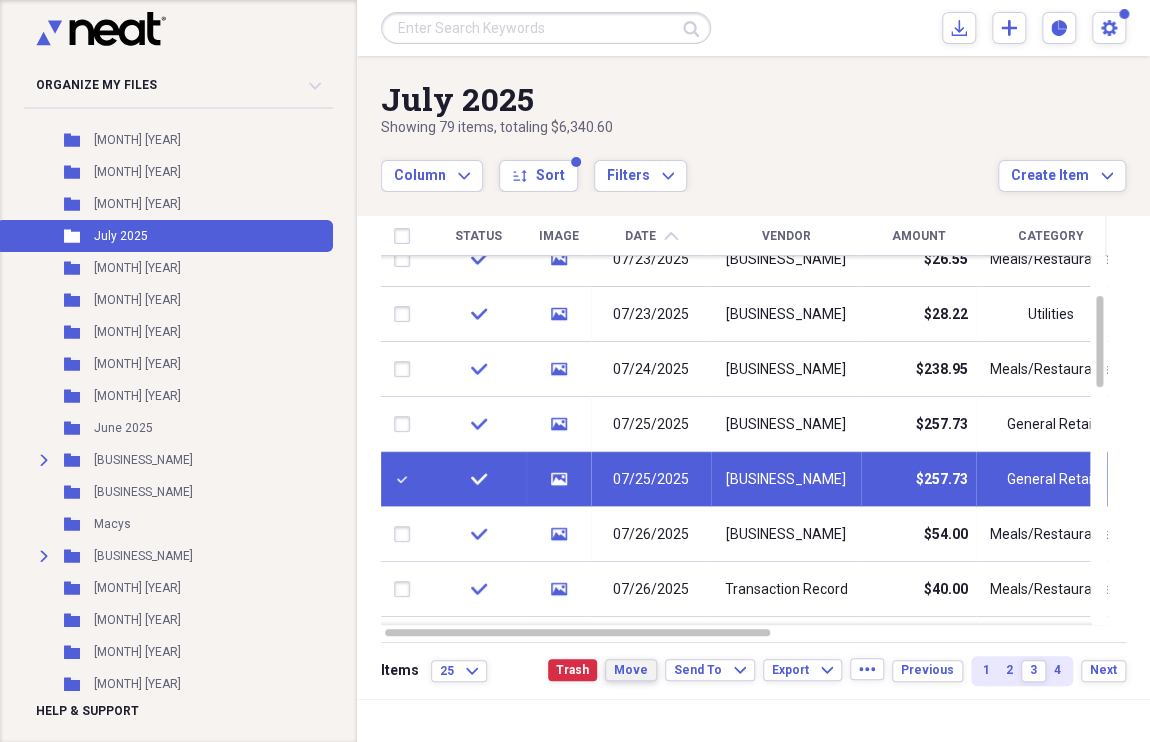click on "Move" at bounding box center [631, 670] 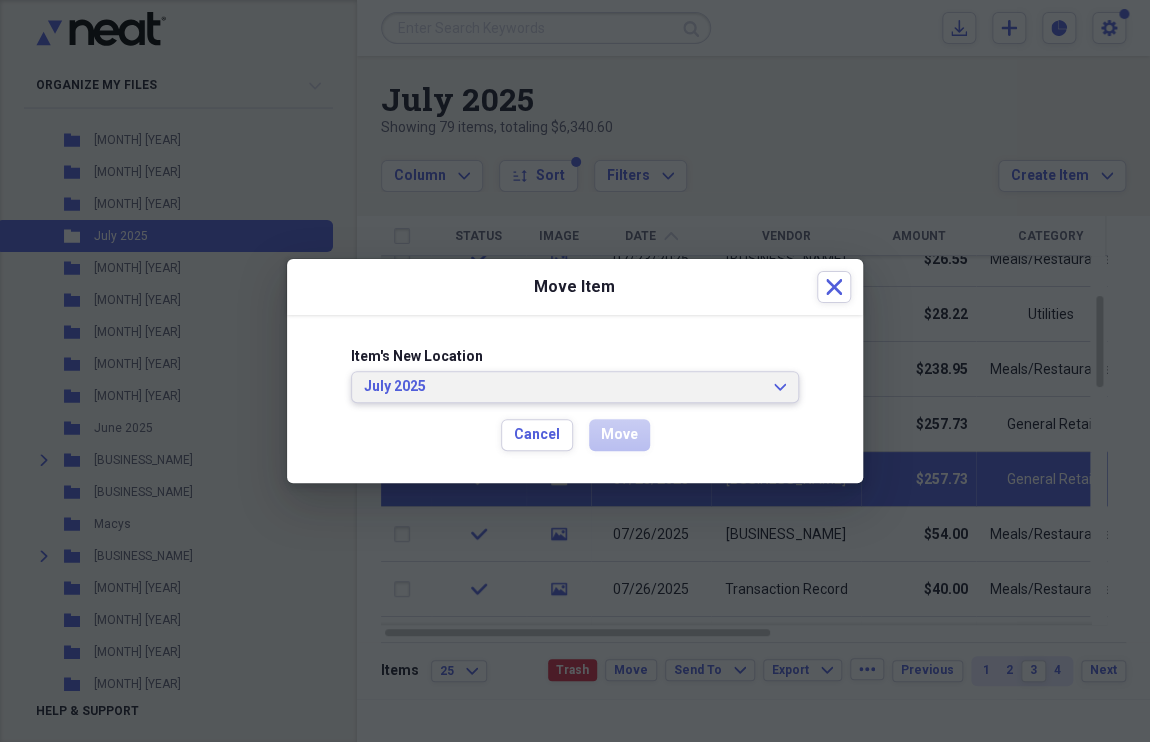 click on "Expand" 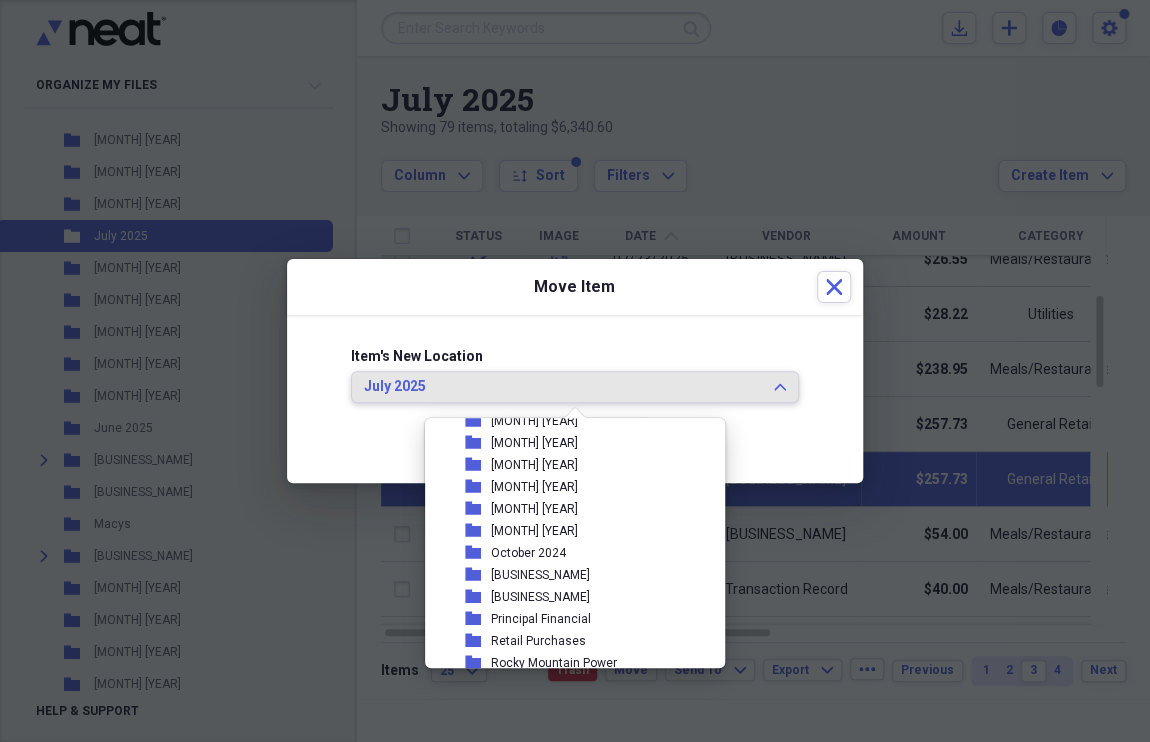scroll, scrollTop: 1887, scrollLeft: 0, axis: vertical 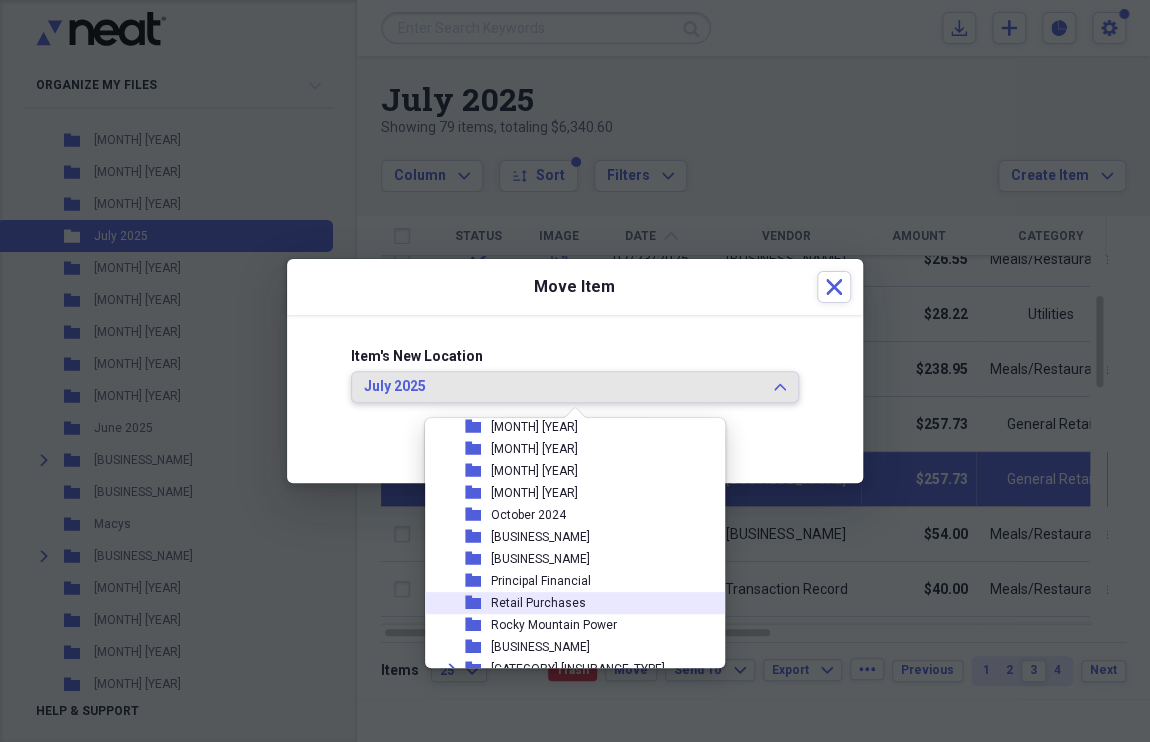 click on "Retail Purchases" at bounding box center [538, 603] 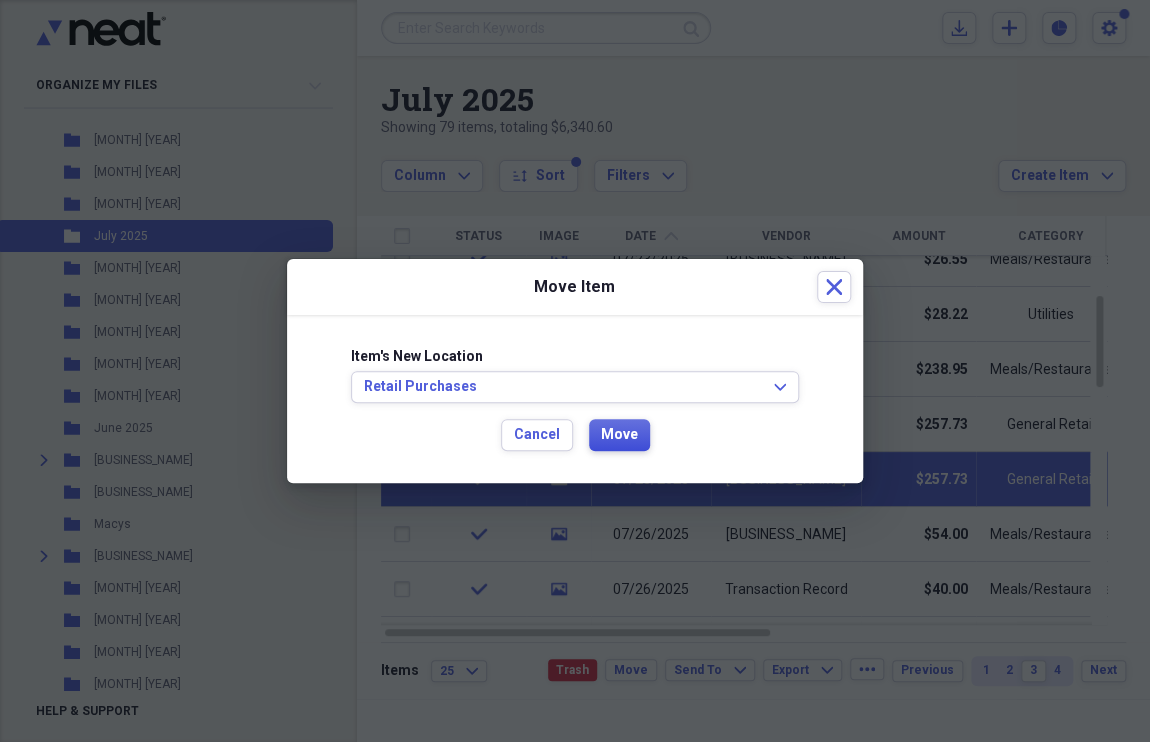 click on "Move" at bounding box center [619, 435] 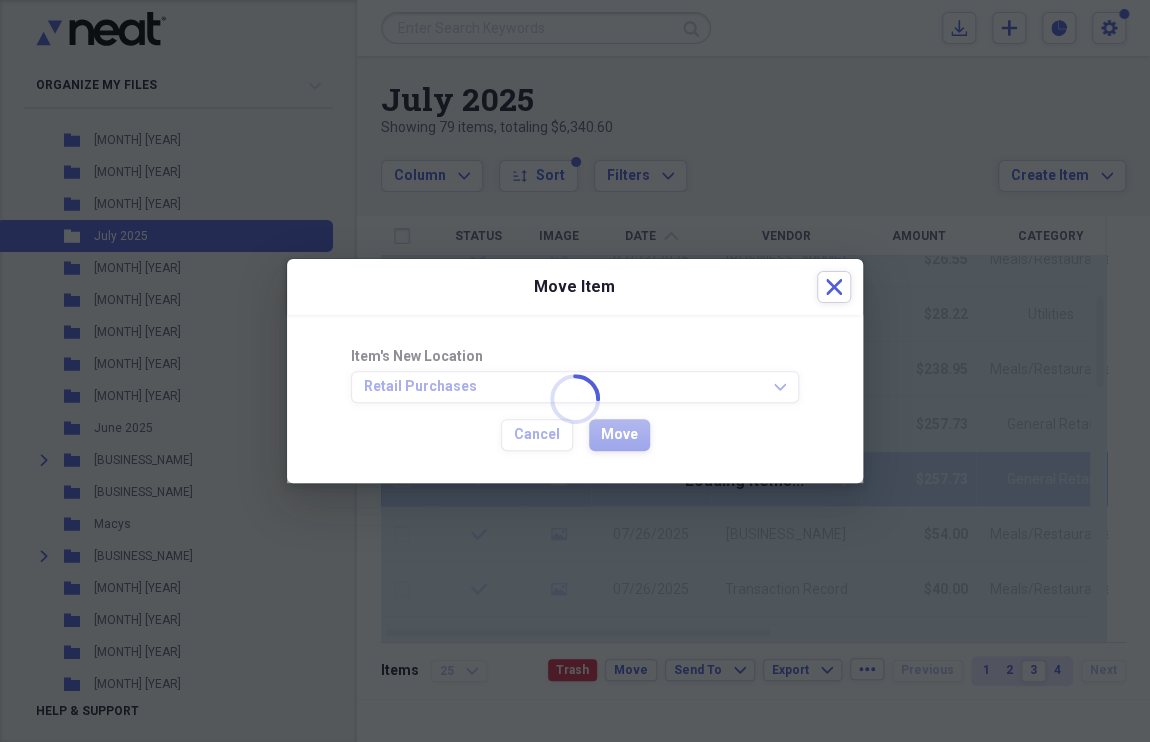 checkbox on "false" 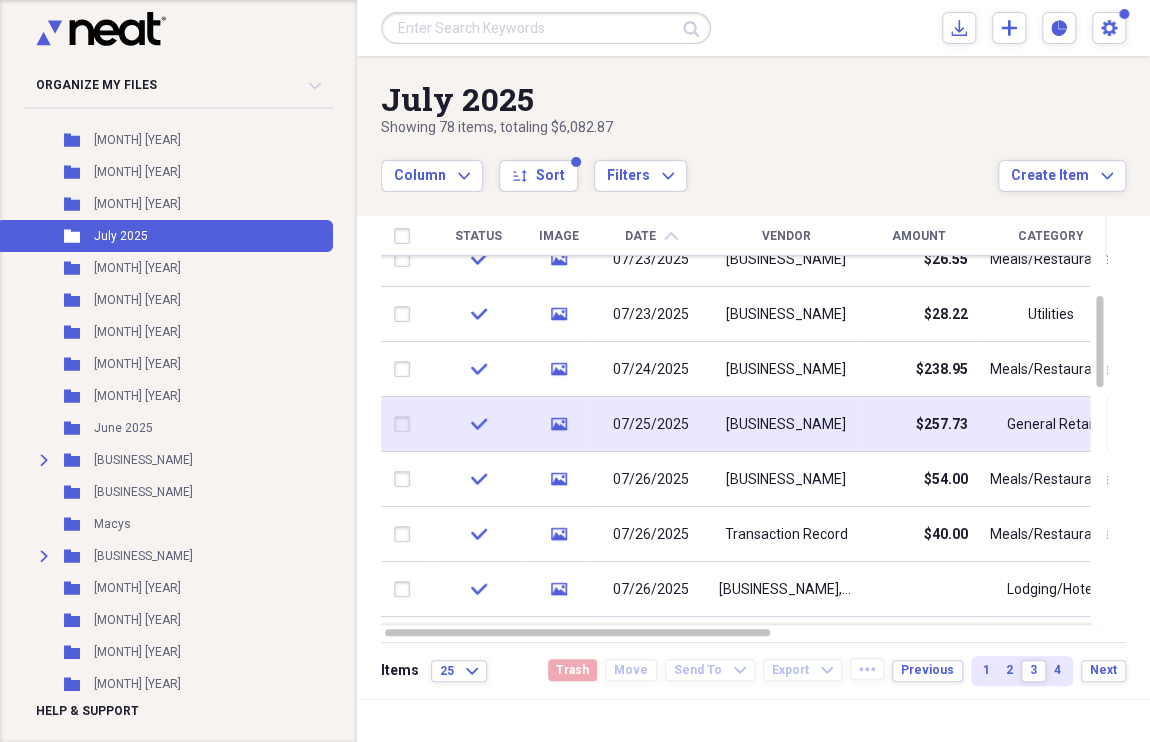 click at bounding box center [406, 424] 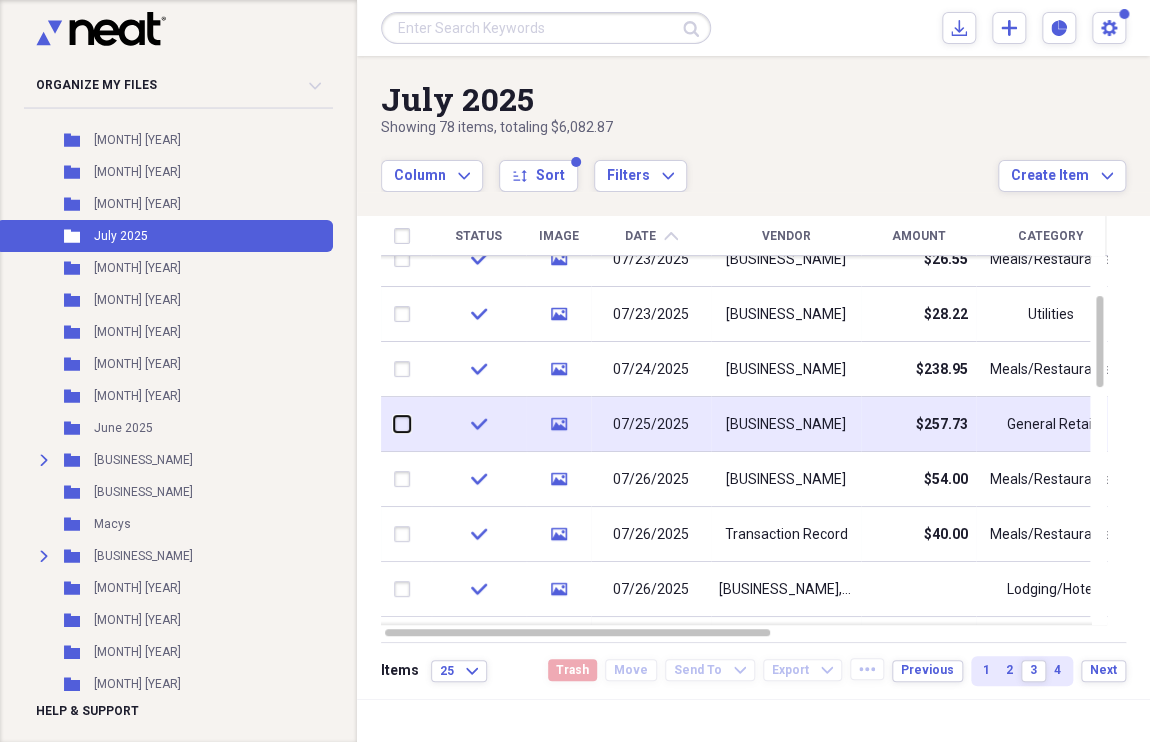 click at bounding box center [394, 424] 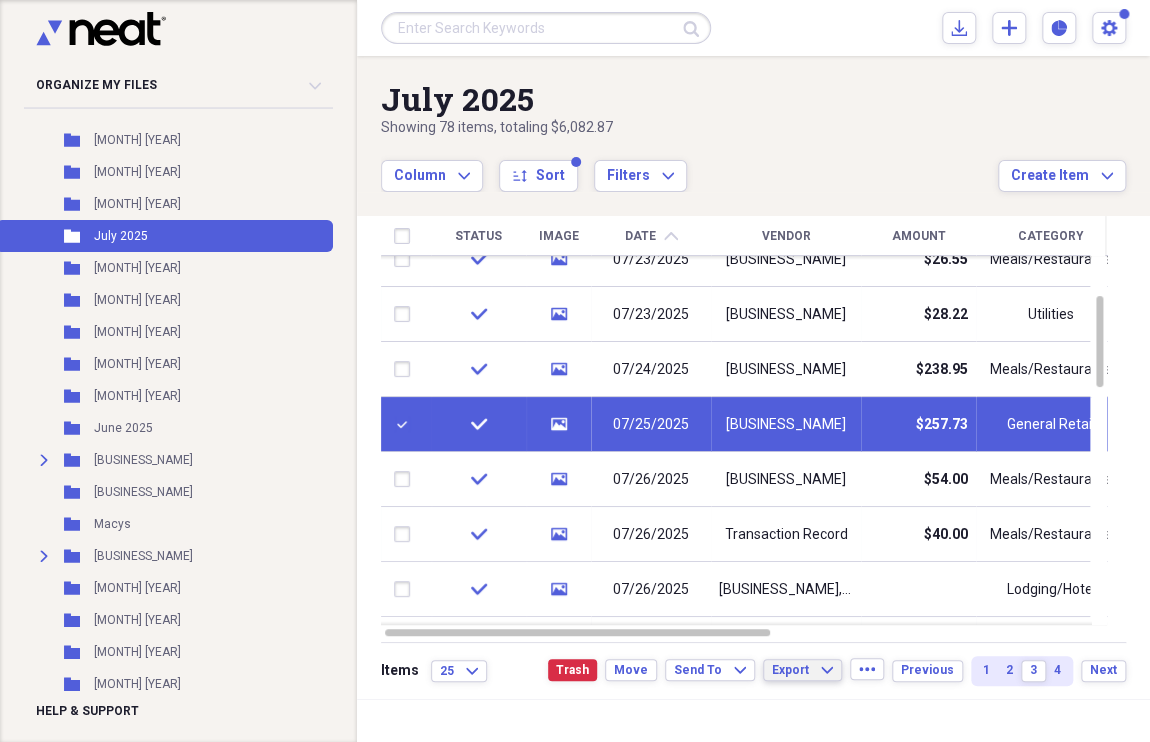 click on "Expand" 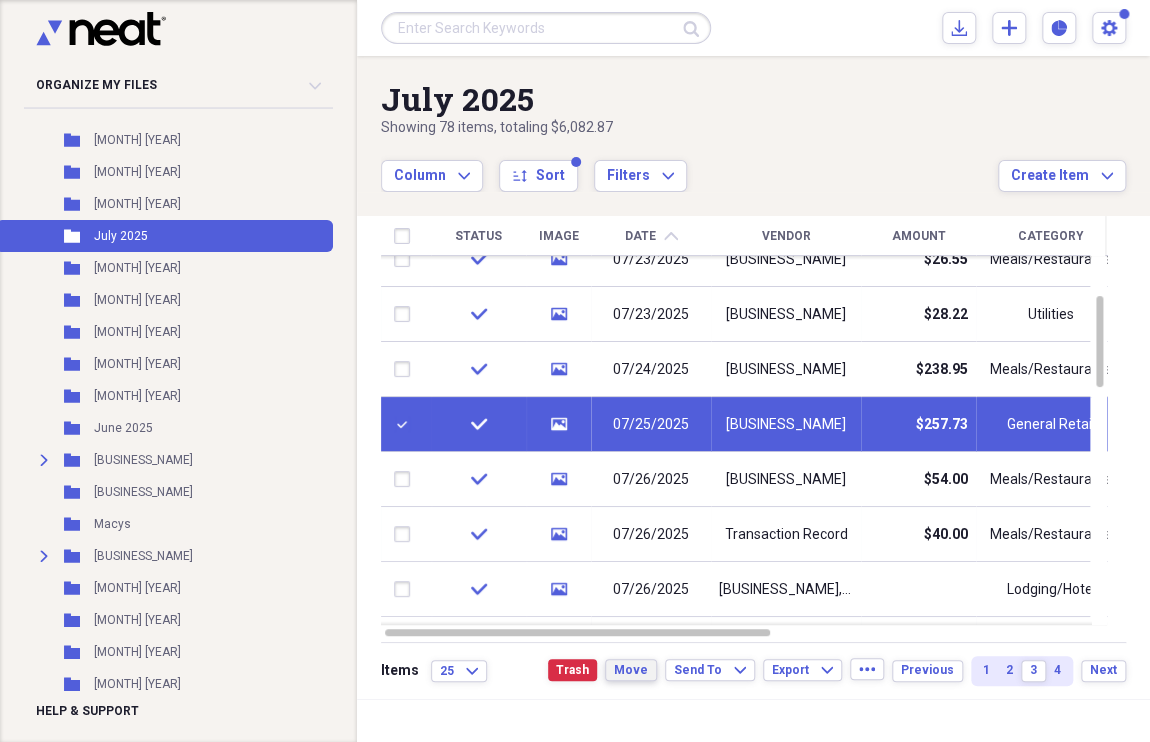 click on "Move" at bounding box center (631, 670) 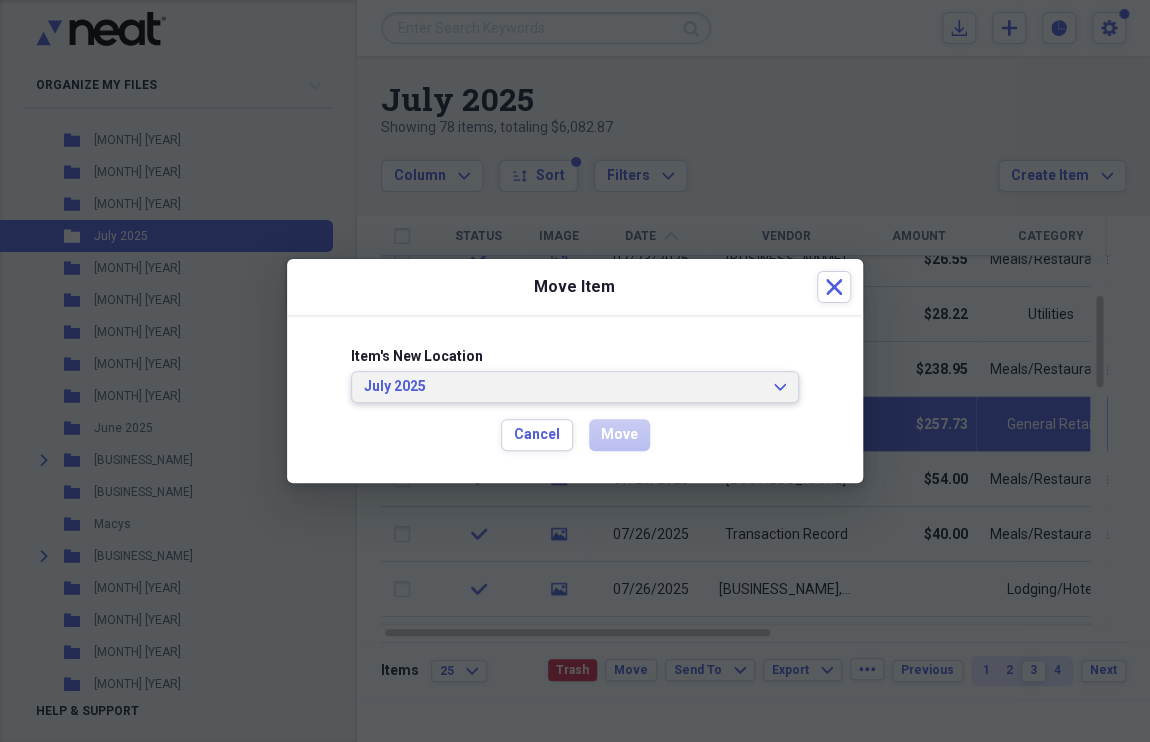 click on "[MONTH] [YEAR] Expand" at bounding box center (575, 387) 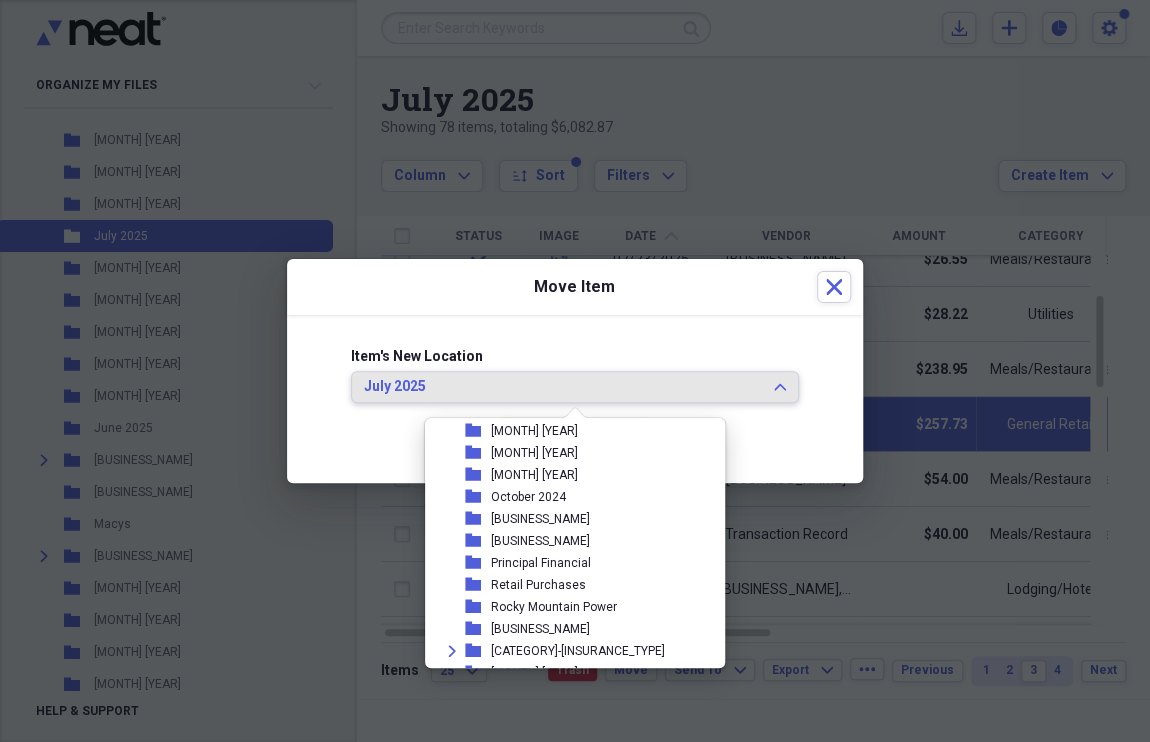 scroll, scrollTop: 1915, scrollLeft: 0, axis: vertical 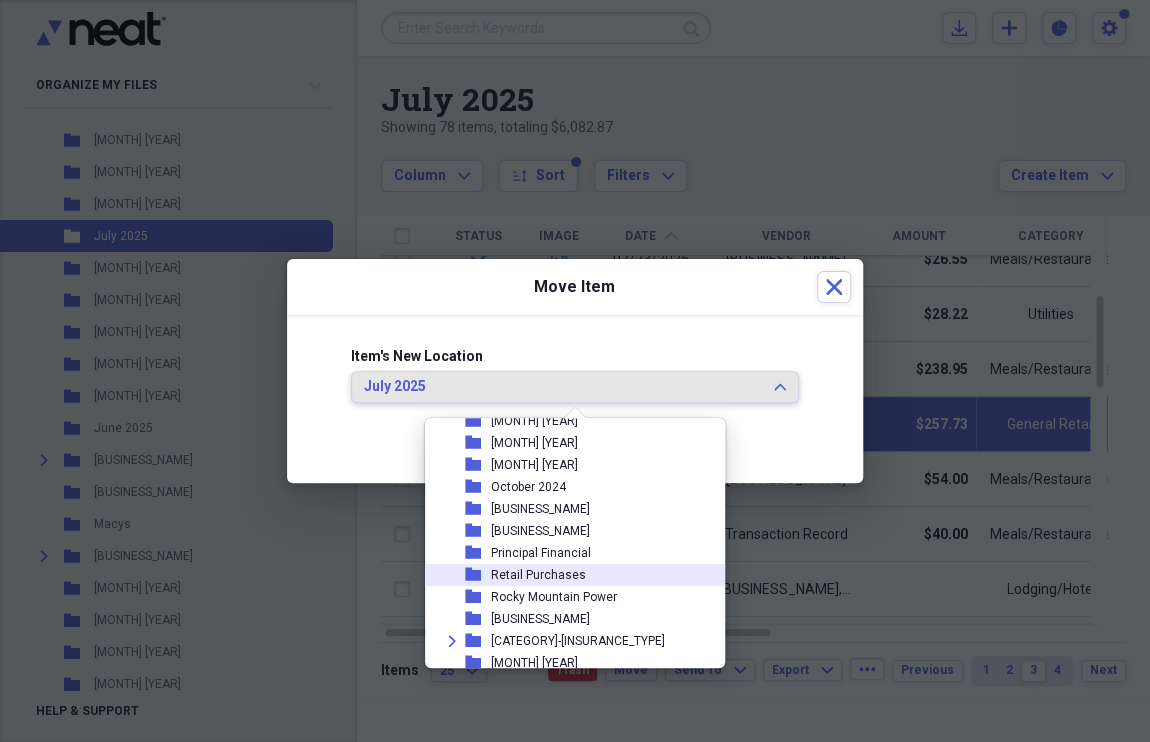 click on "Retail Purchases" at bounding box center (538, 575) 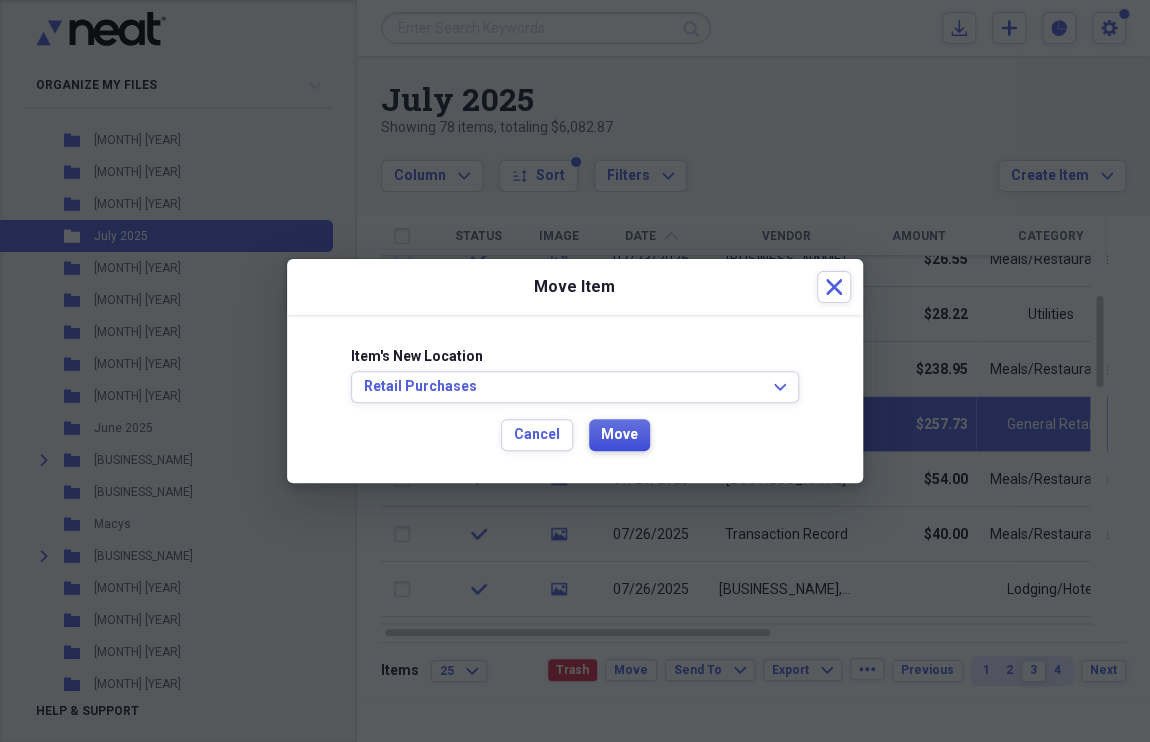 click on "Move" at bounding box center [619, 435] 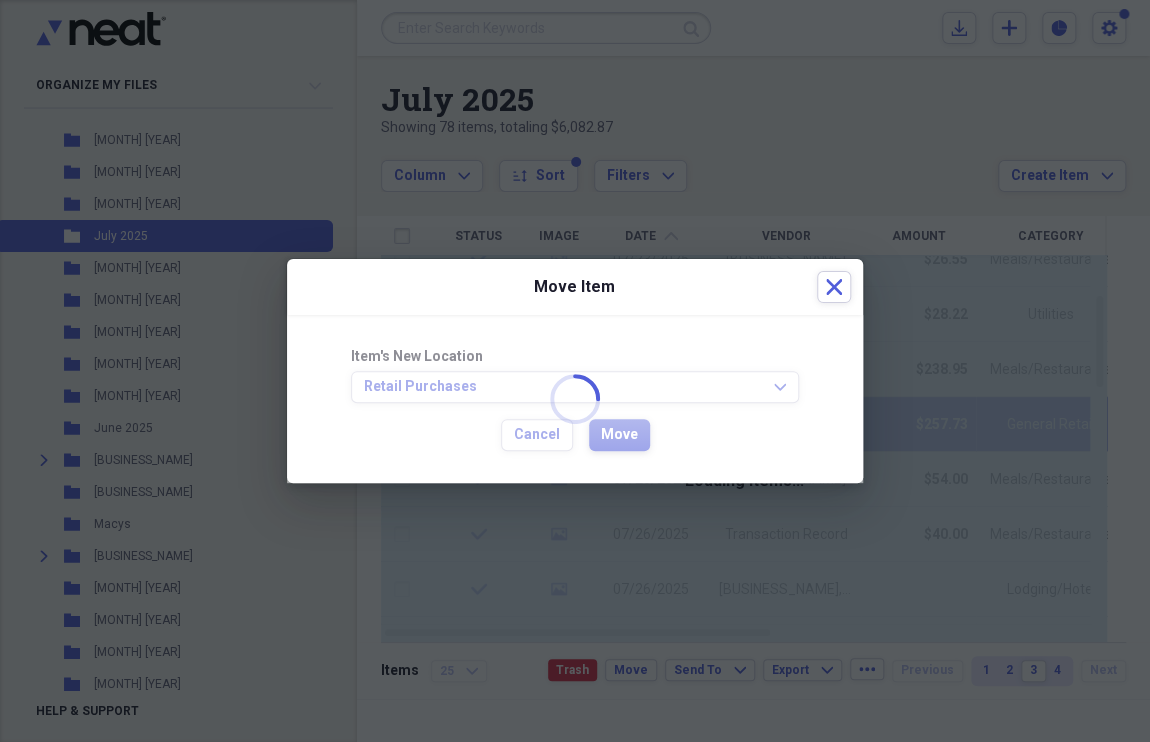 checkbox on "false" 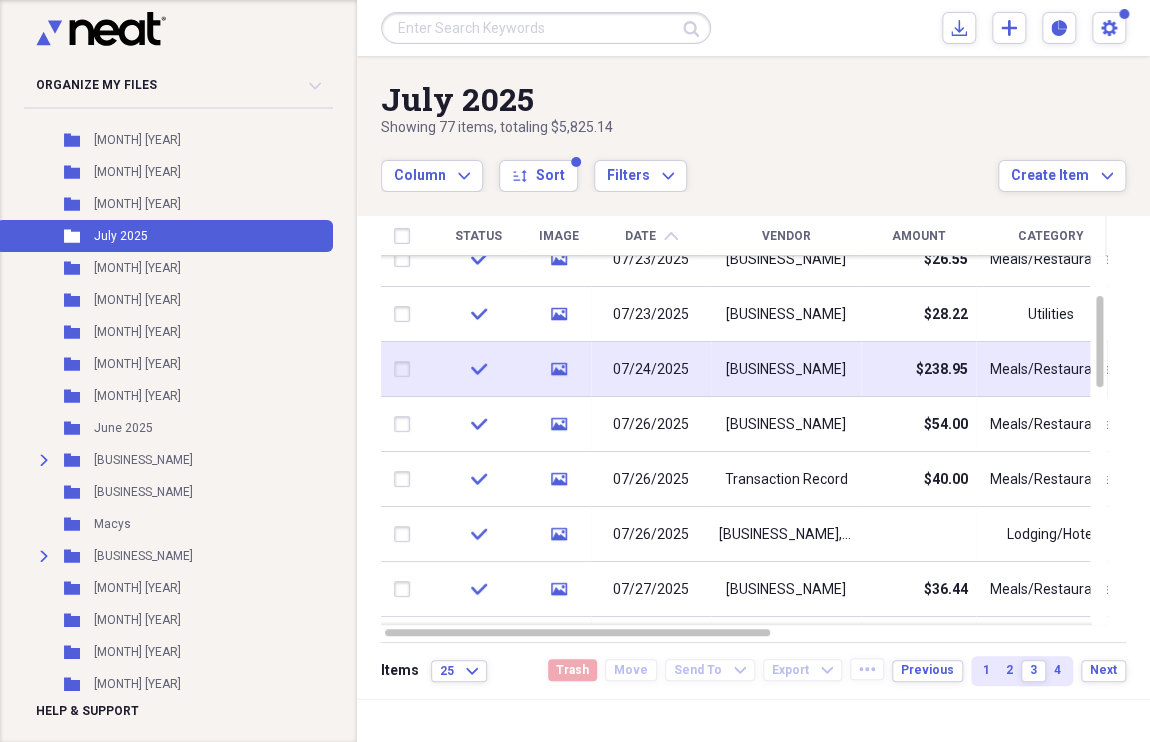 click at bounding box center (406, 369) 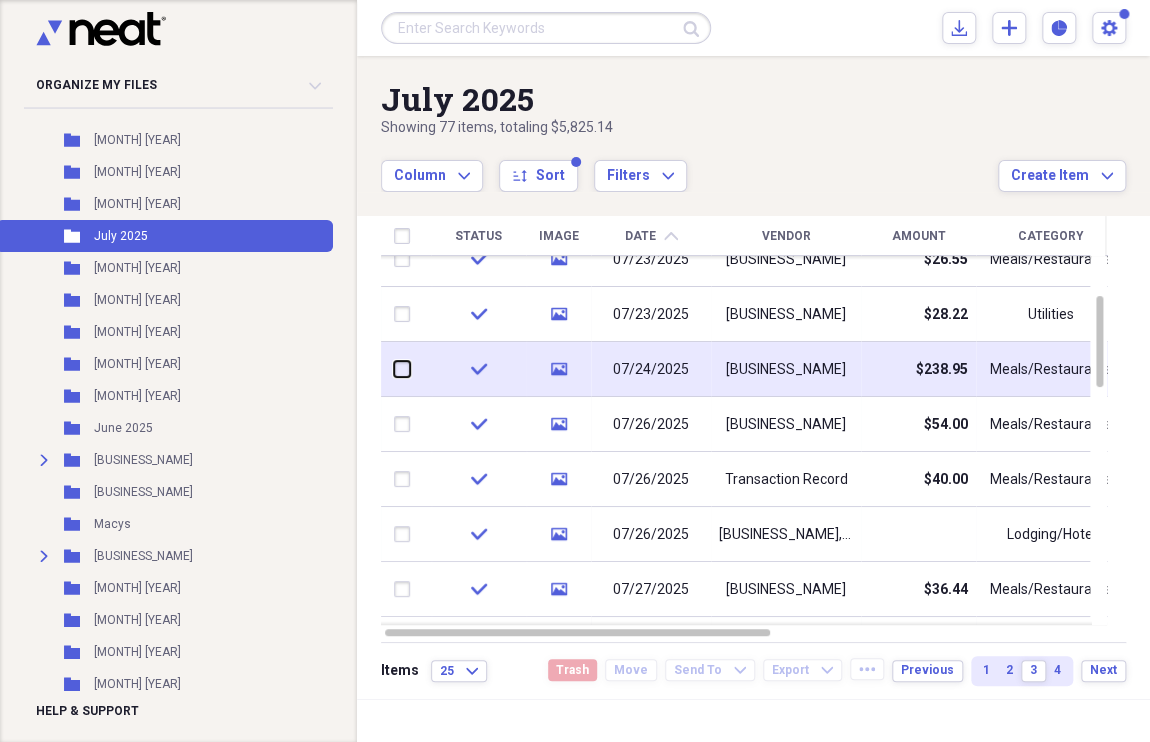 click at bounding box center [394, 369] 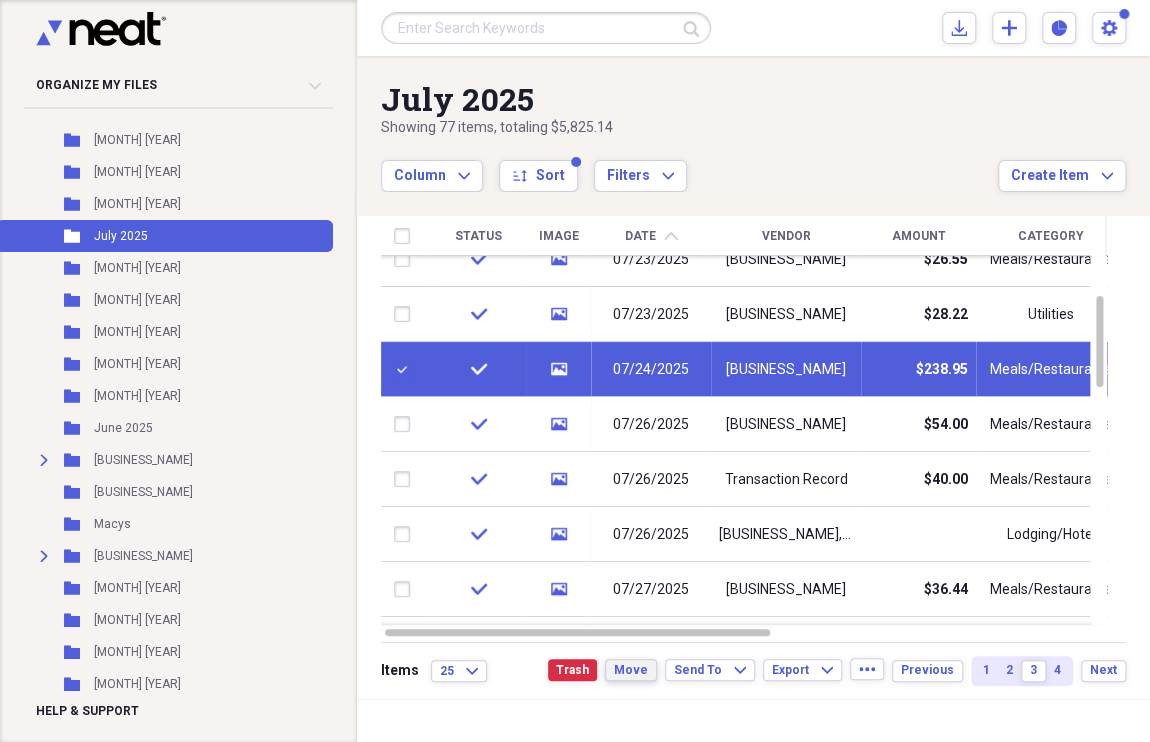 click on "Move" at bounding box center [631, 670] 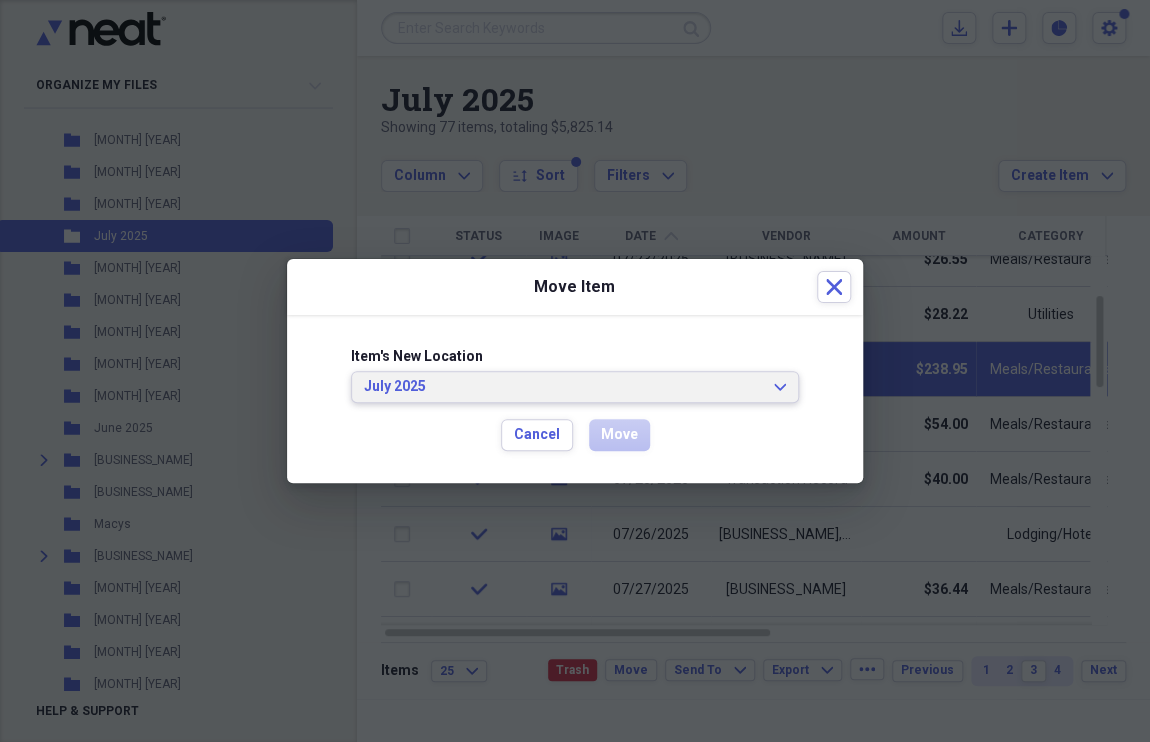 click on "Expand" 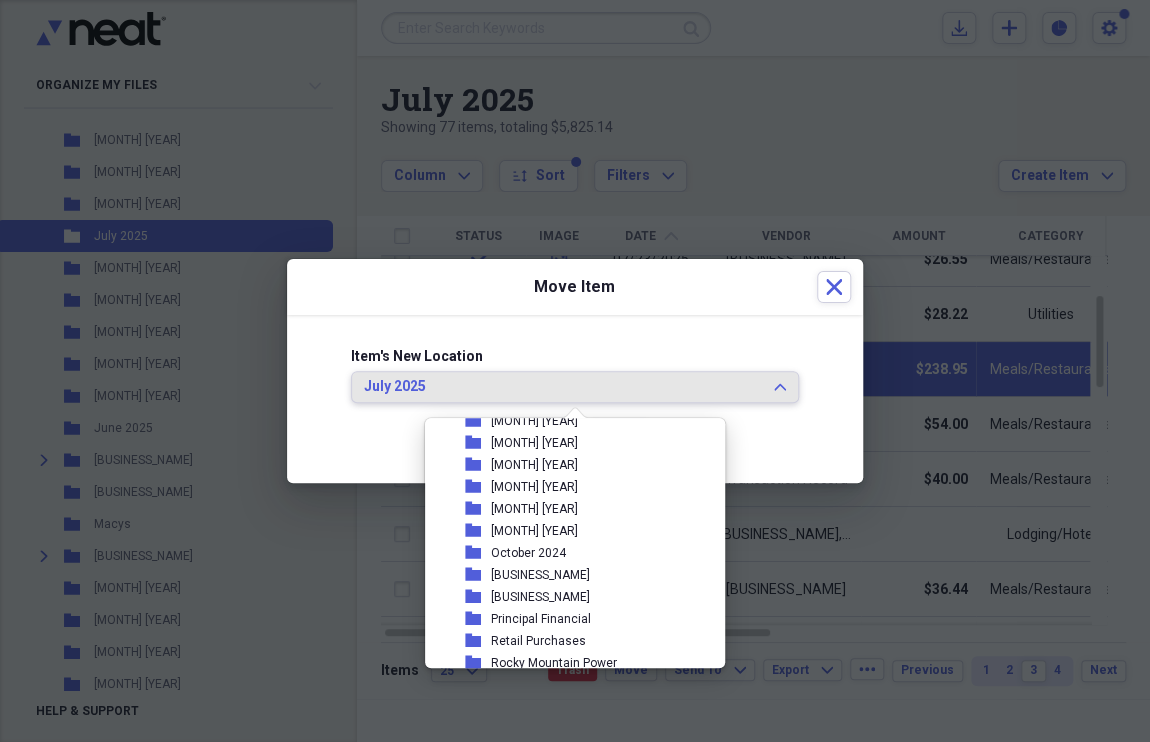 scroll, scrollTop: 1859, scrollLeft: 0, axis: vertical 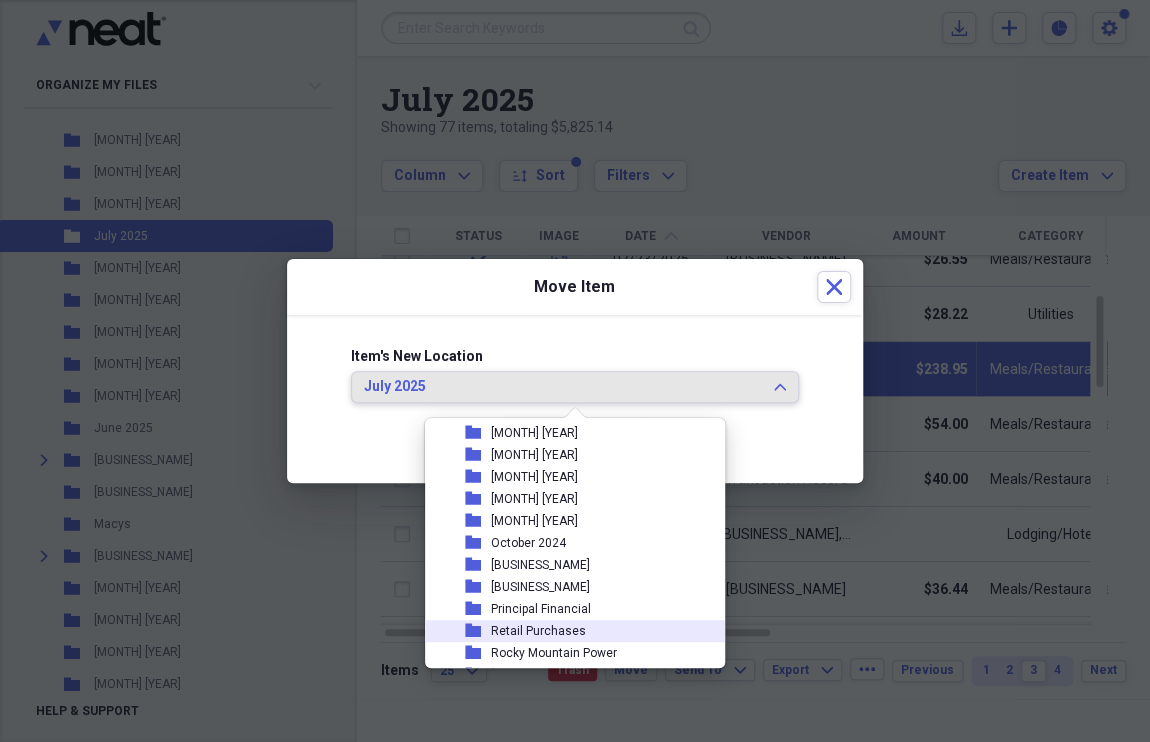 click on "Retail Purchases" at bounding box center (538, 631) 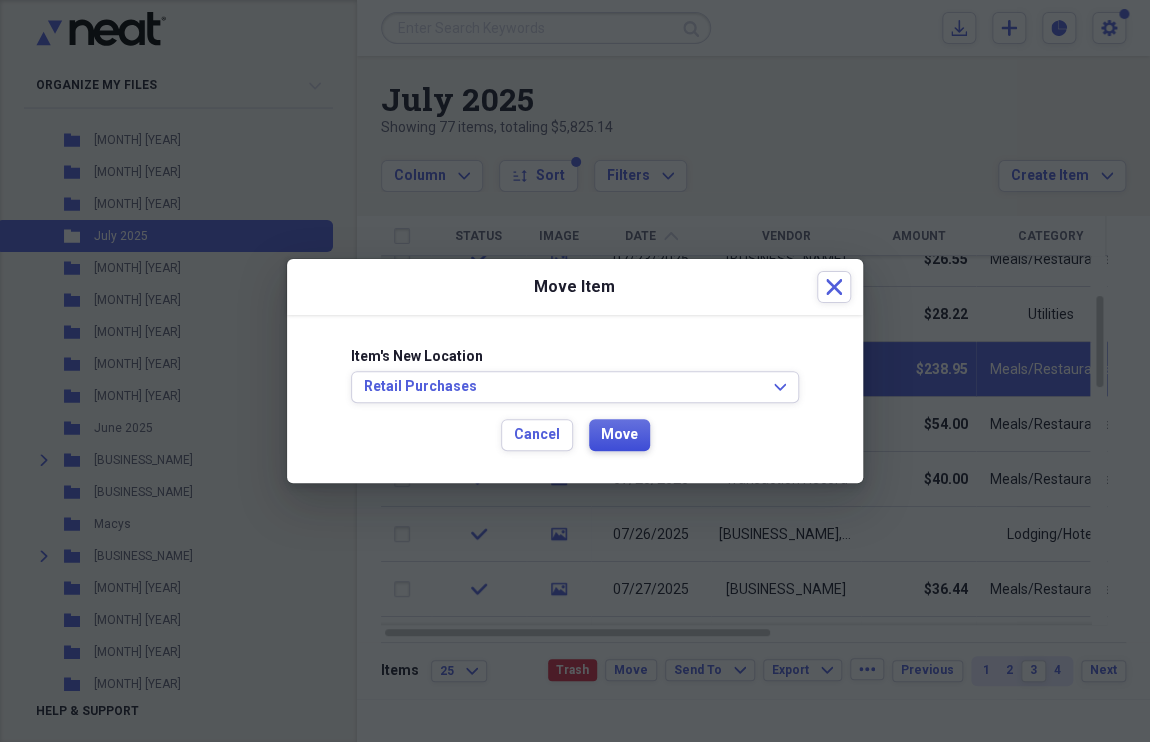 click on "Move" at bounding box center [619, 435] 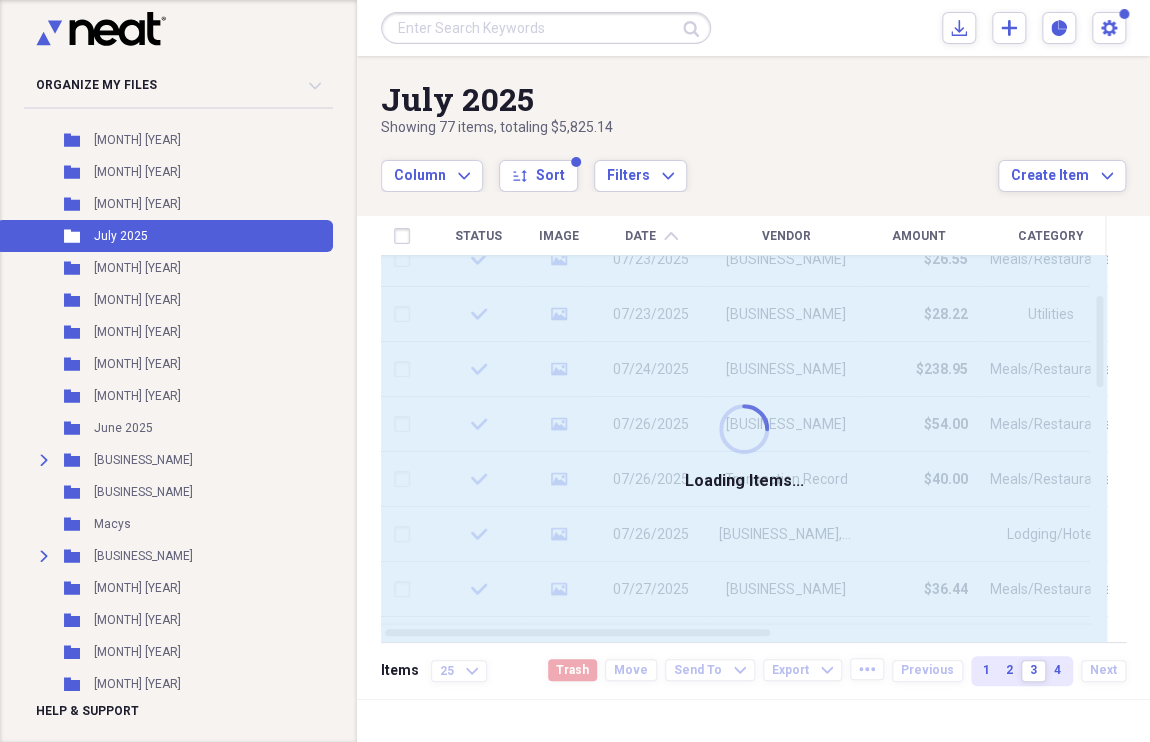 checkbox on "false" 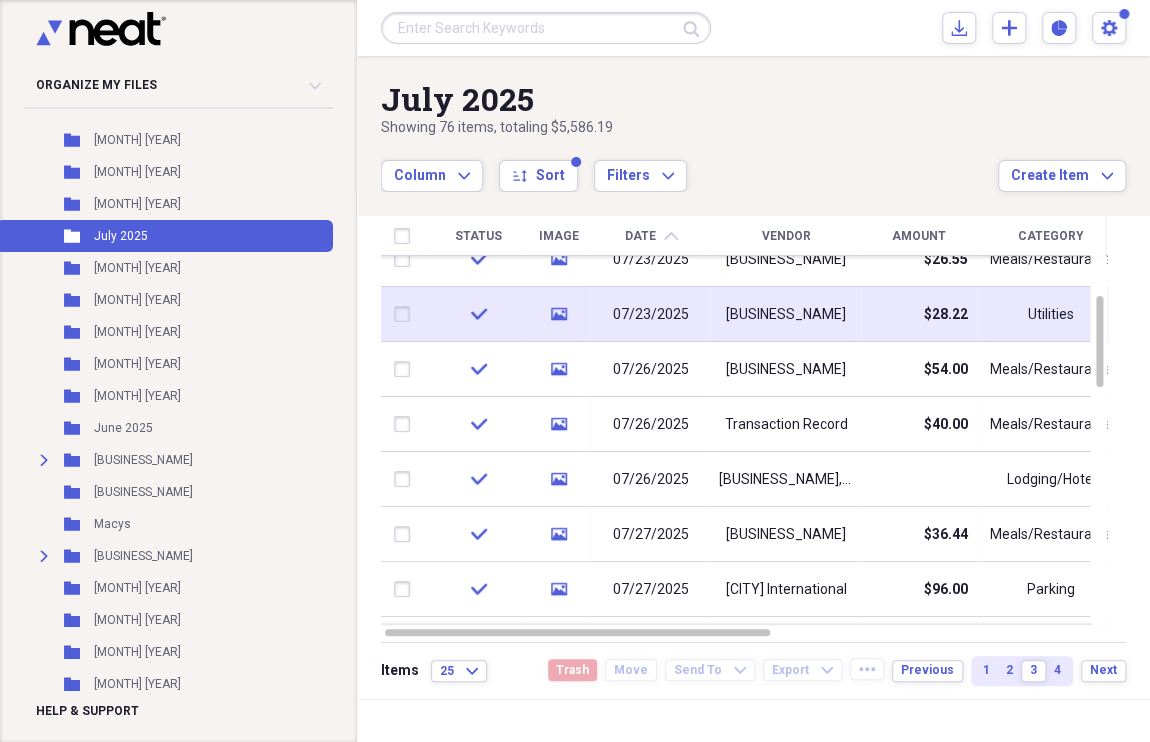 click on "[BUSINESS_NAME]" at bounding box center [786, 315] 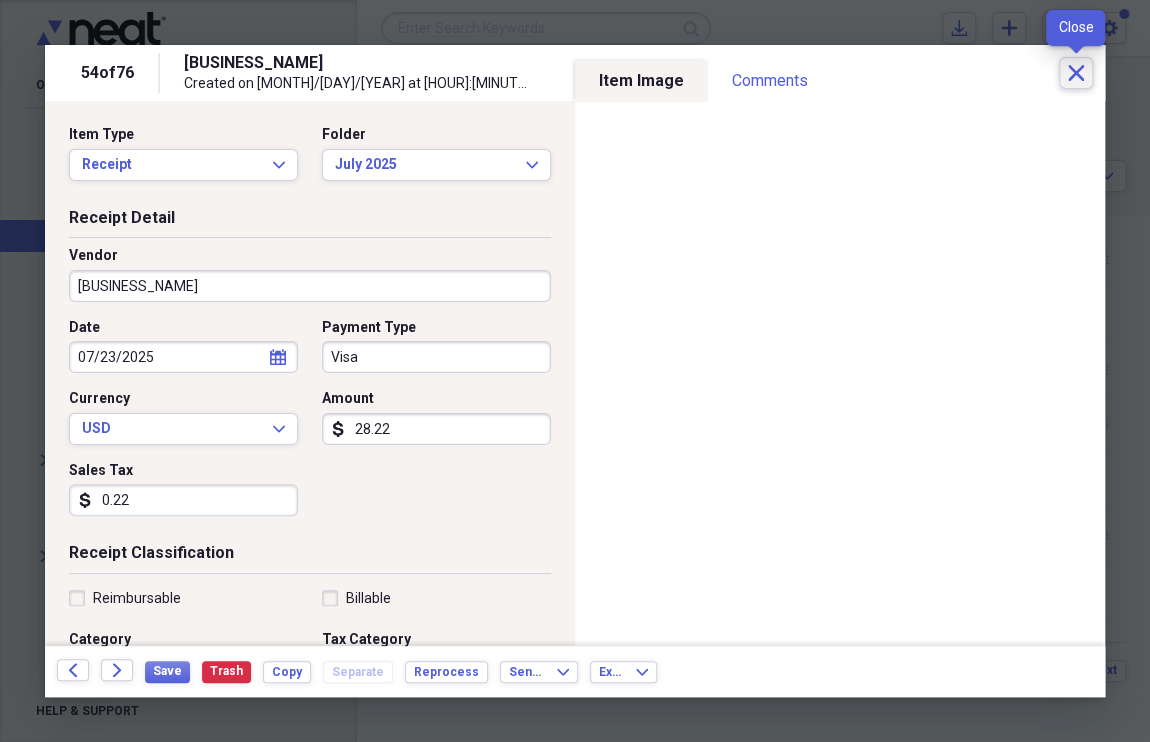 click on "Close" 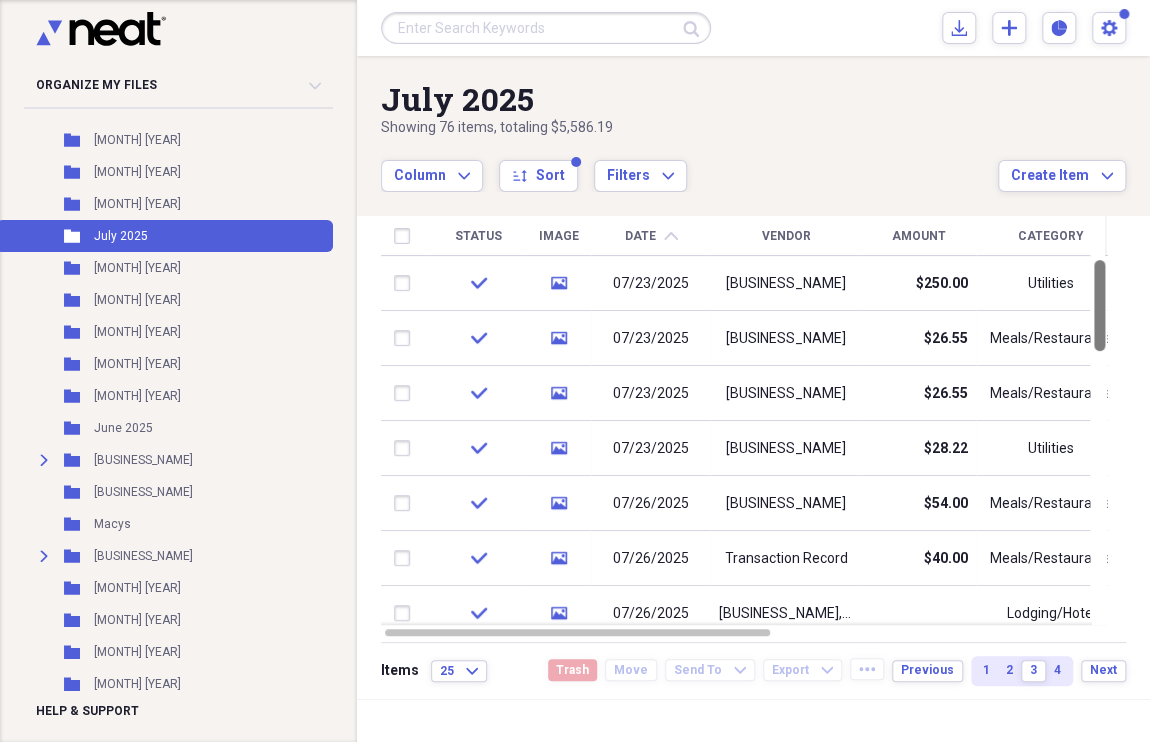 drag, startPoint x: 1140, startPoint y: 362, endPoint x: 1144, endPoint y: 316, distance: 46.173584 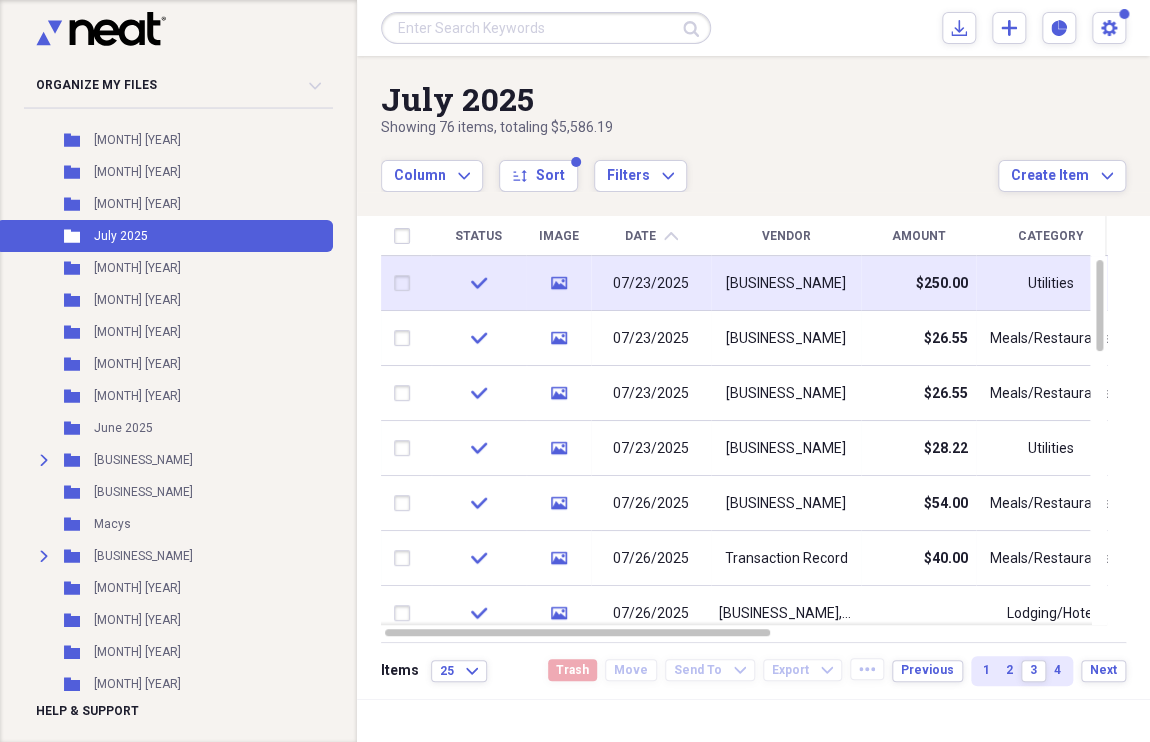 click on "[BUSINESS_NAME]" at bounding box center [786, 284] 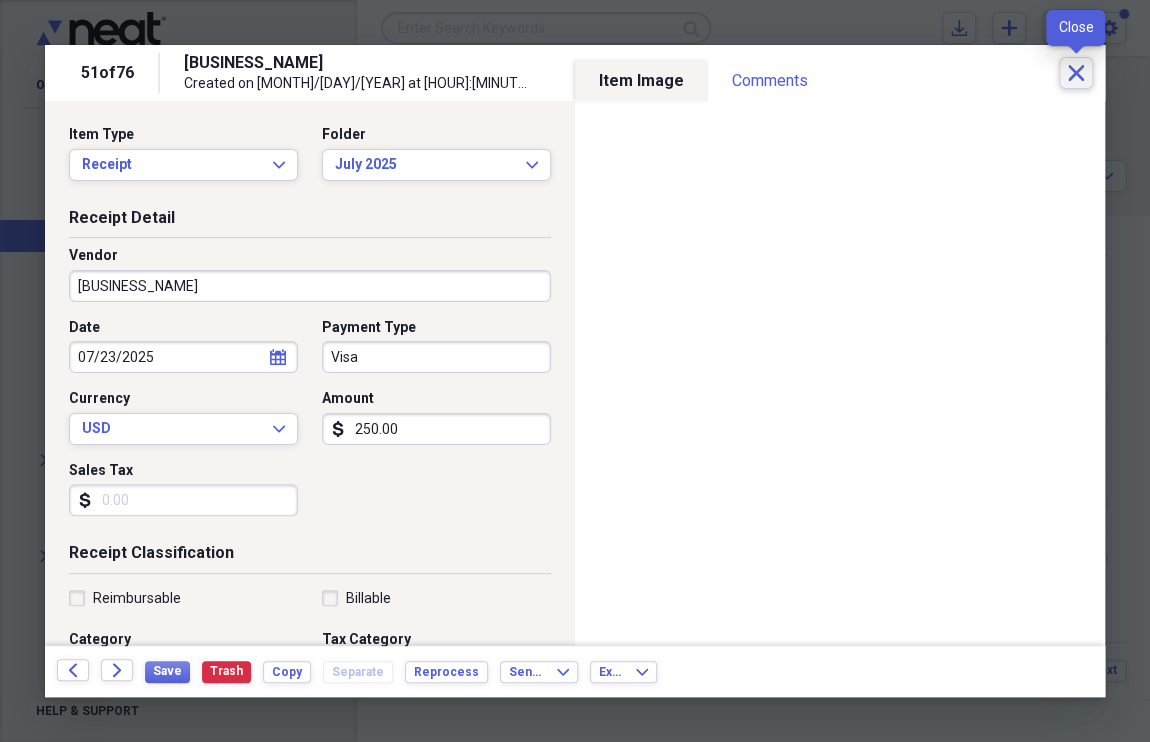 click 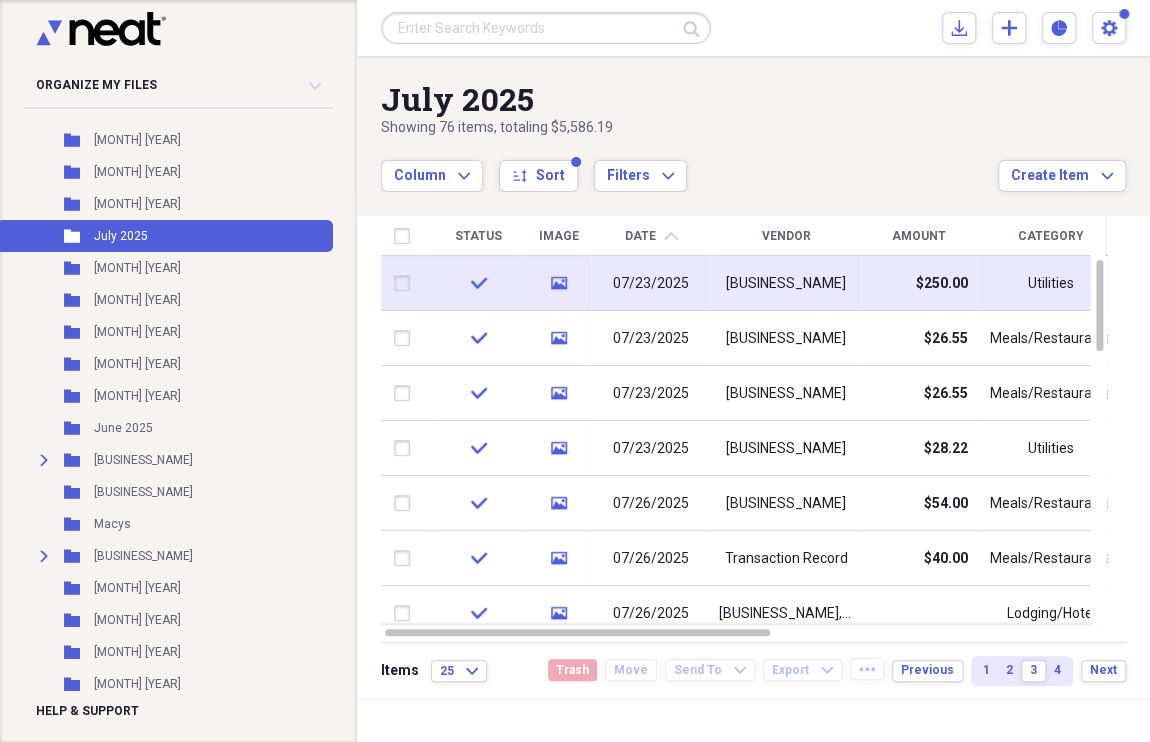 click at bounding box center (406, 283) 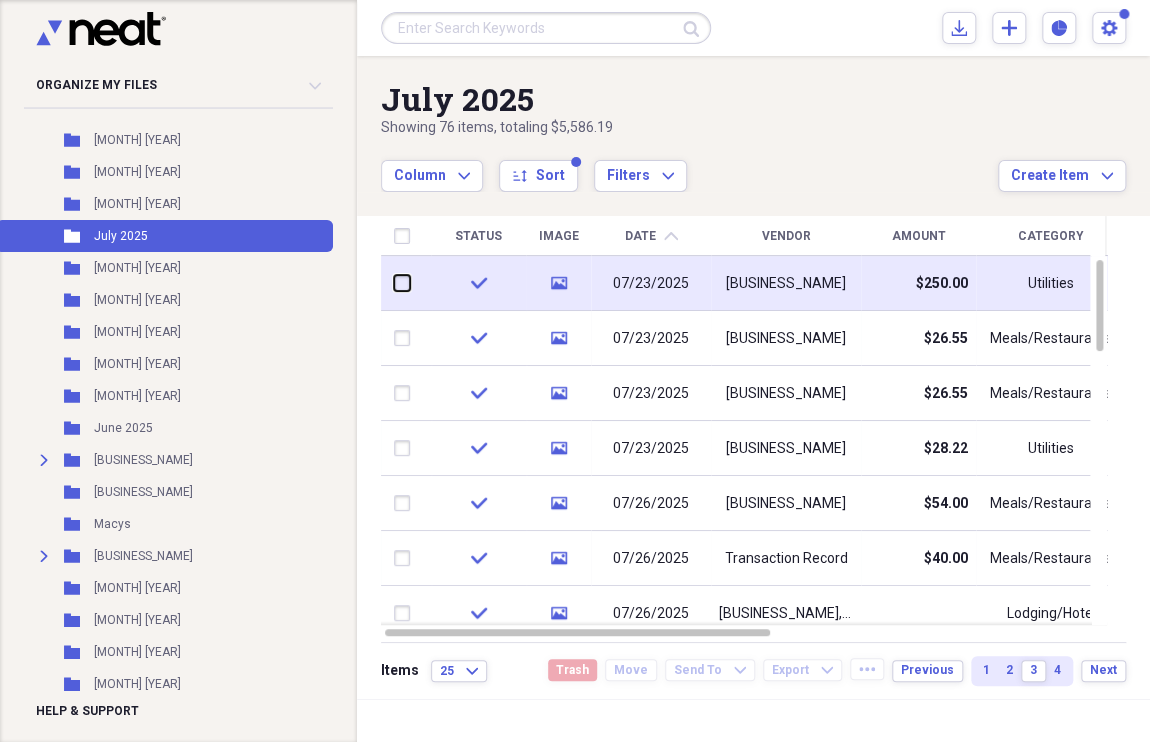click at bounding box center [394, 283] 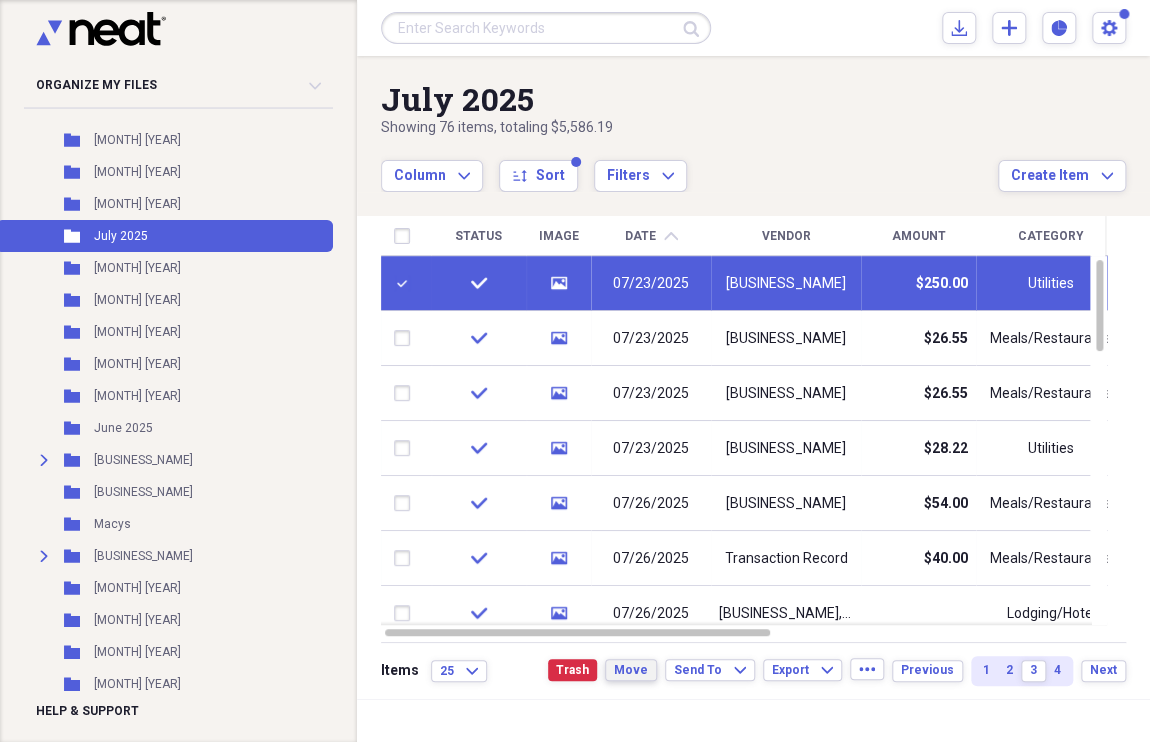 click on "Move" at bounding box center (631, 670) 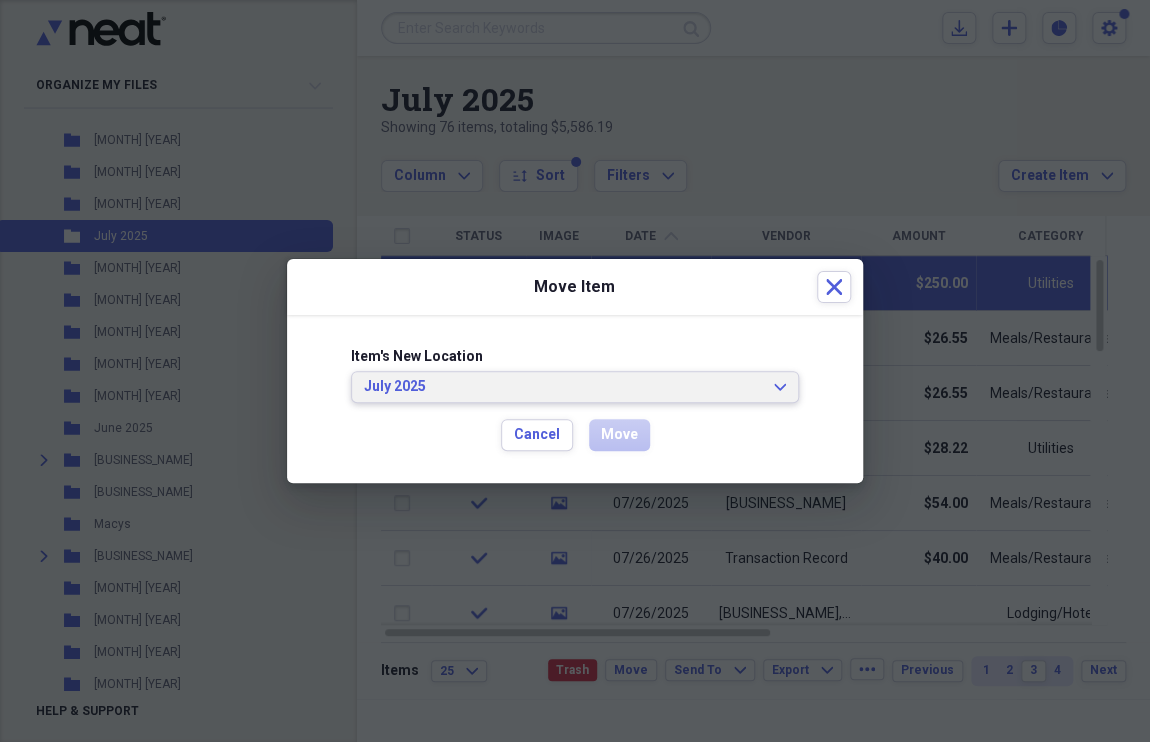 click 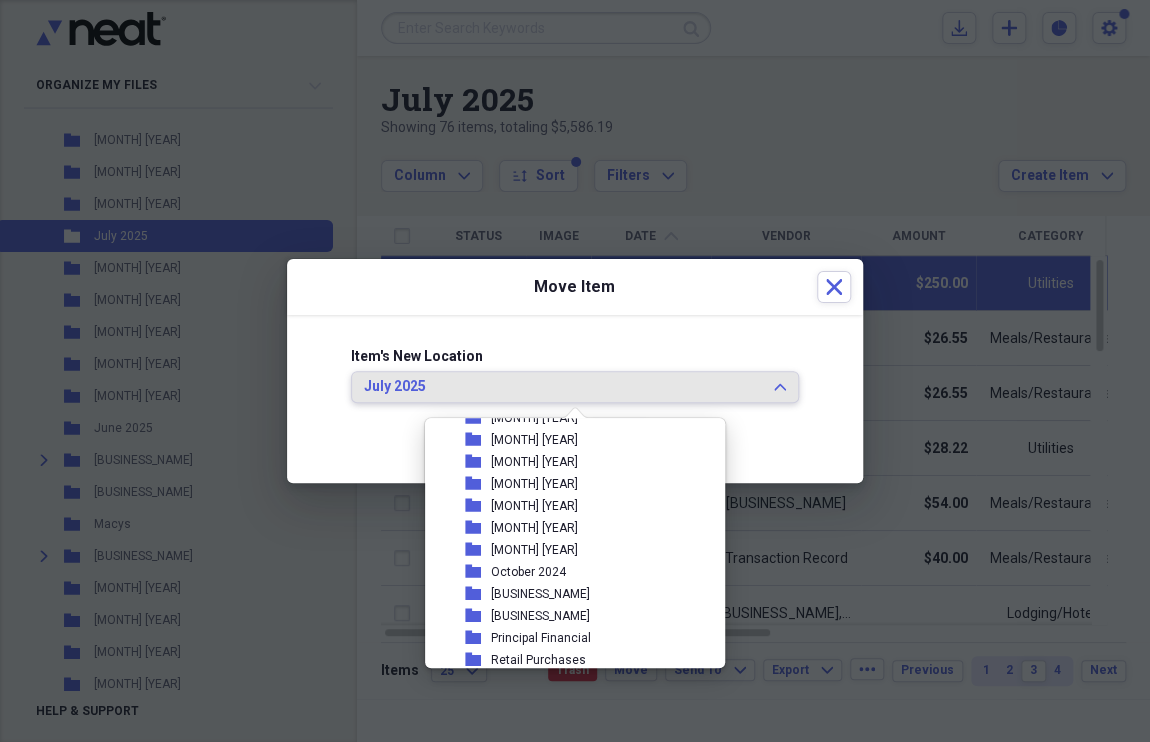 scroll, scrollTop: 1877, scrollLeft: 0, axis: vertical 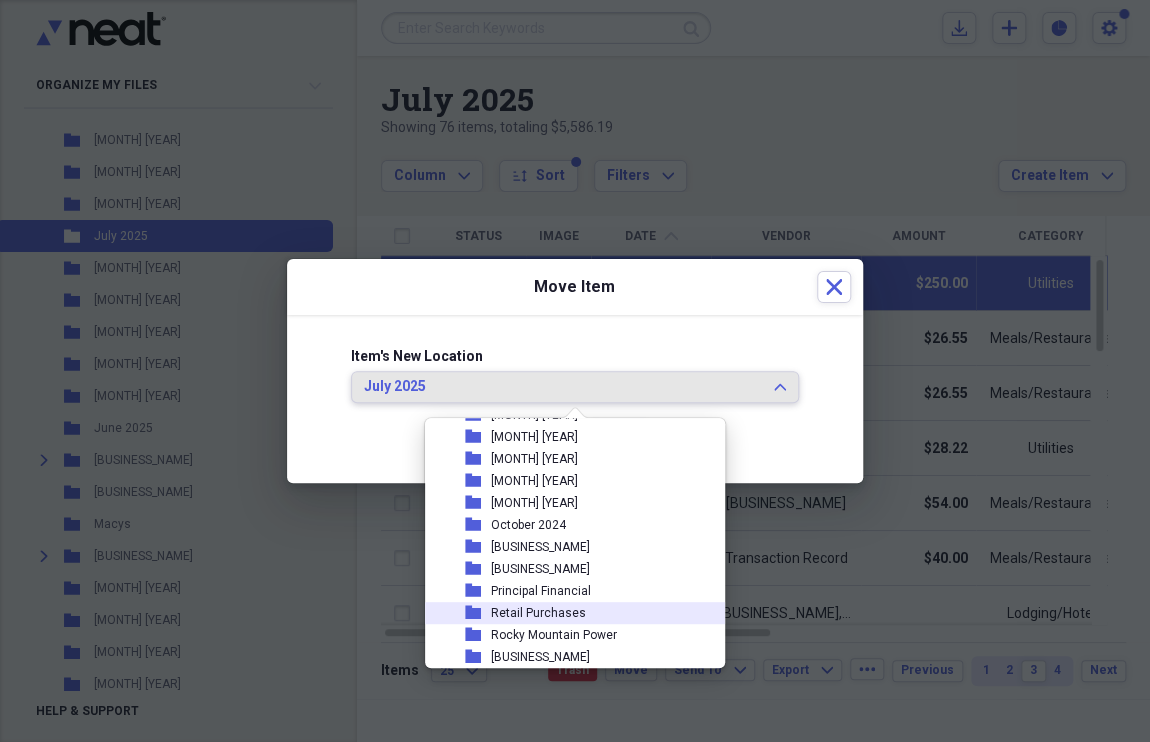 click on "Retail Purchases" at bounding box center (538, 613) 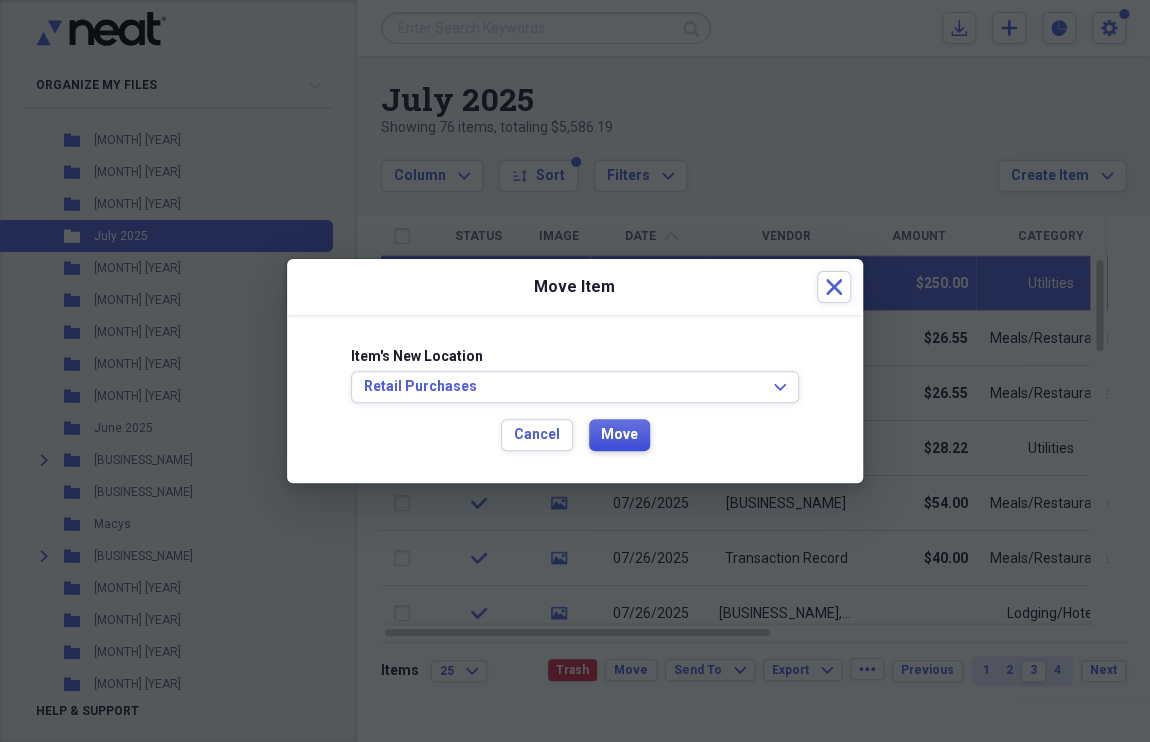 click on "Move" at bounding box center [619, 435] 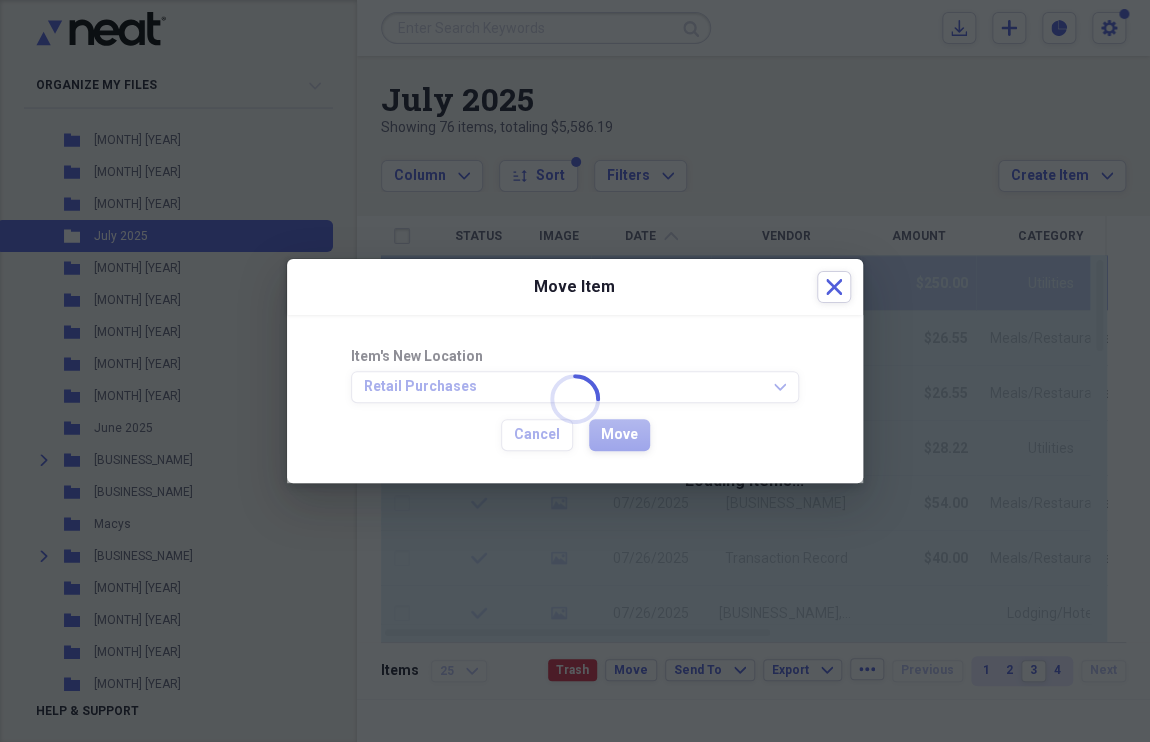 checkbox on "false" 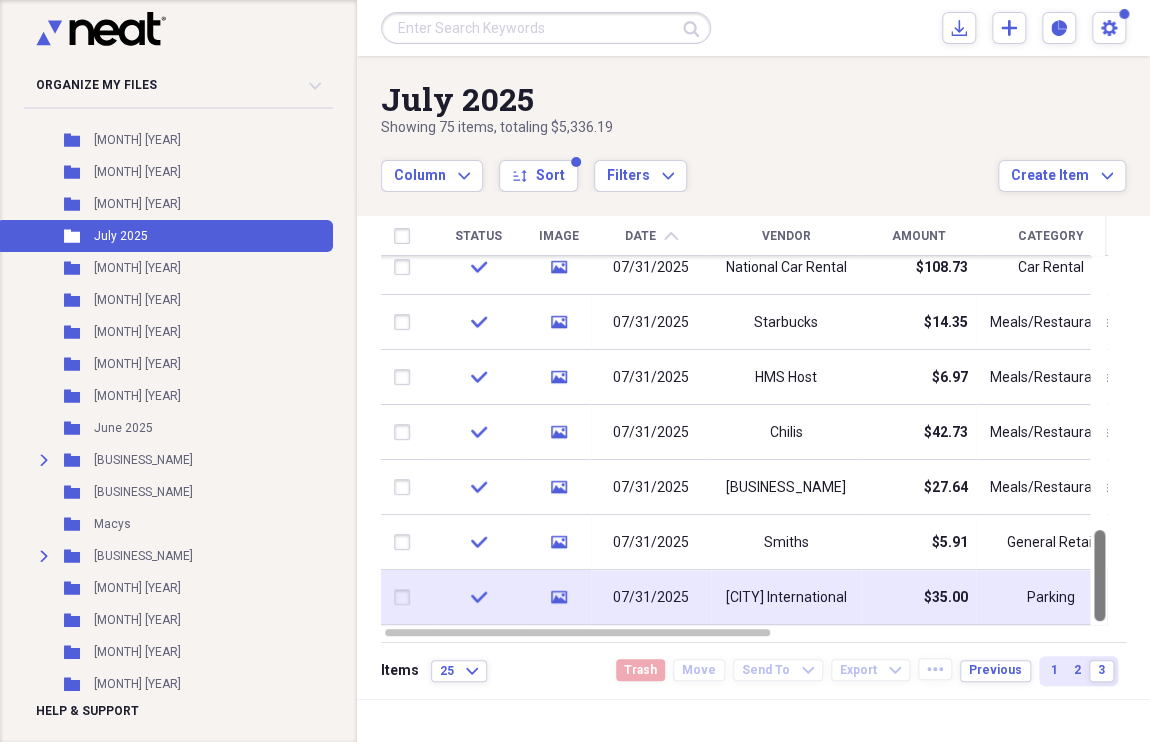 drag, startPoint x: 1140, startPoint y: 329, endPoint x: 1120, endPoint y: 613, distance: 284.70337 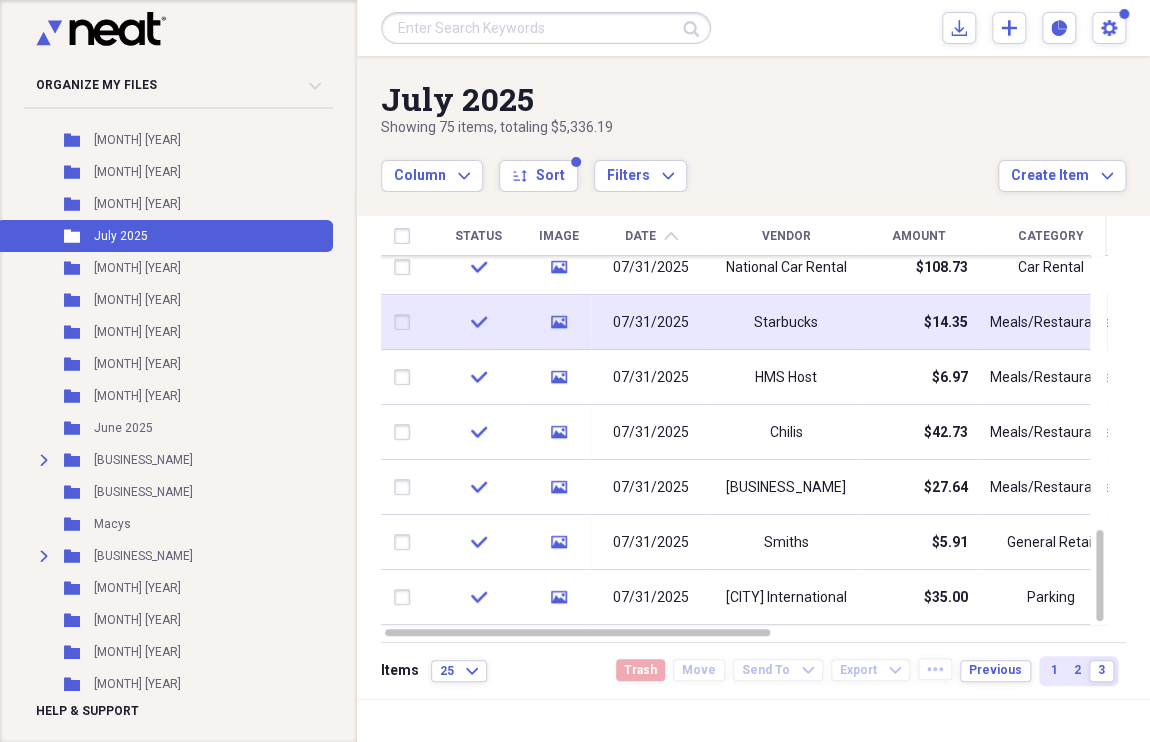 click at bounding box center (406, 322) 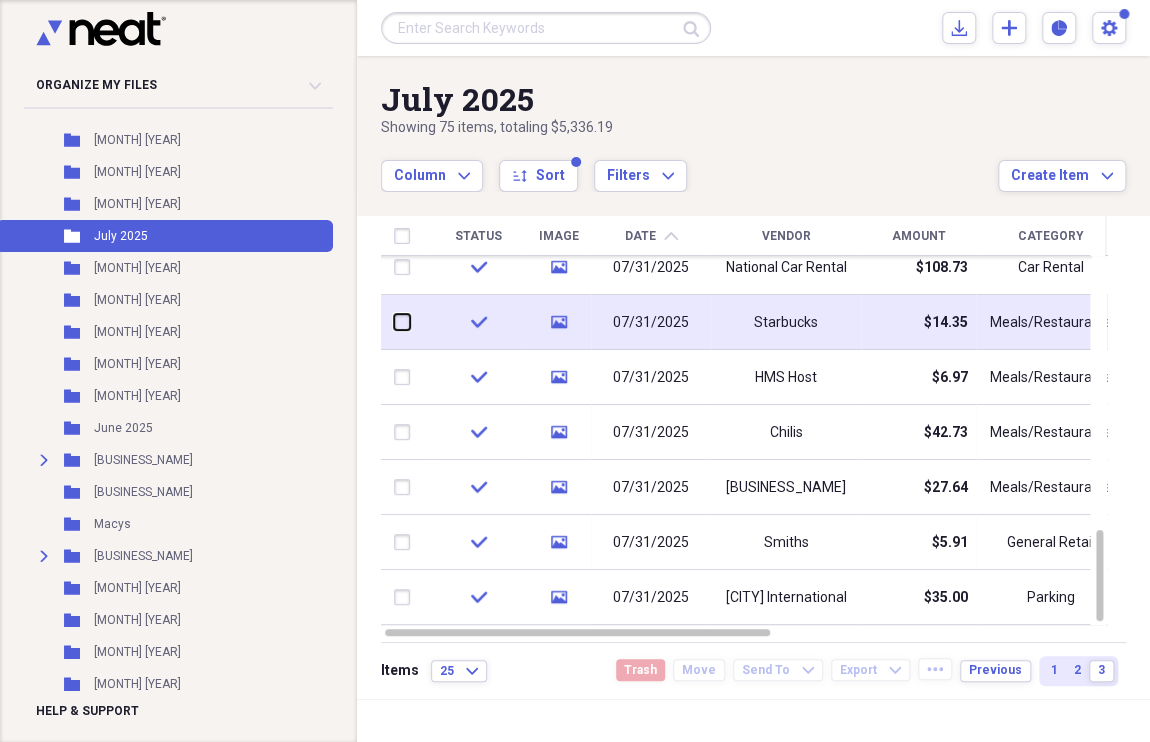 click at bounding box center [394, 322] 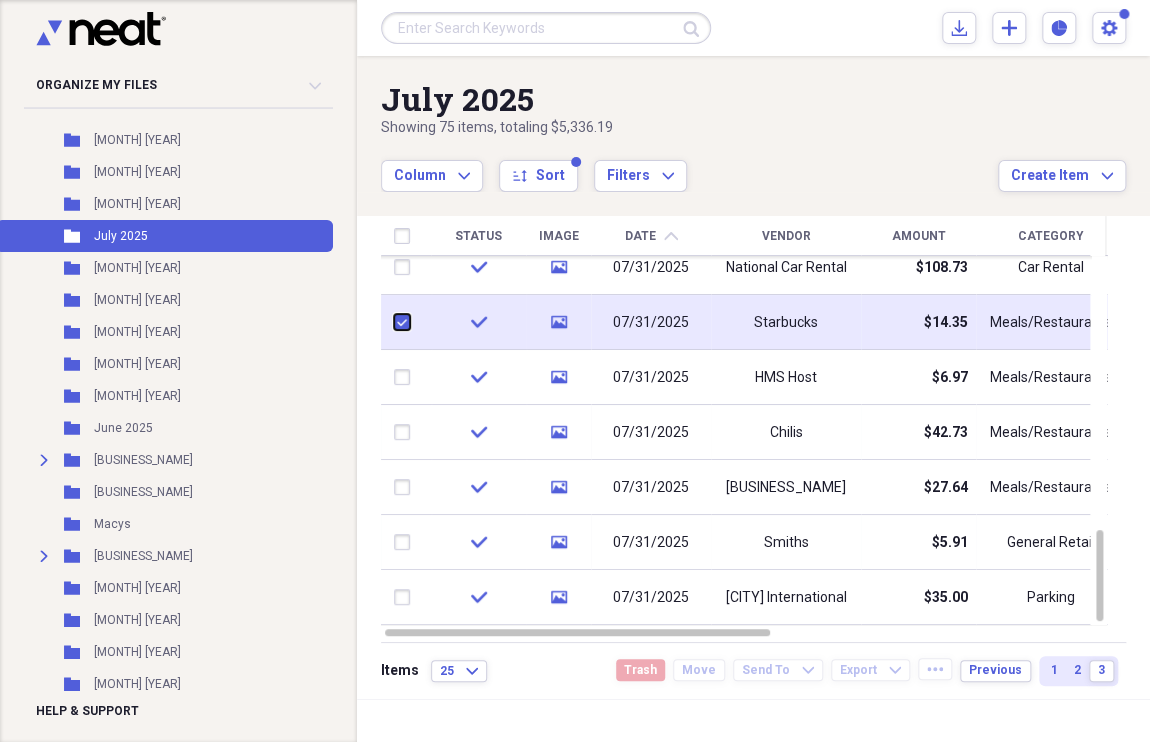 checkbox on "true" 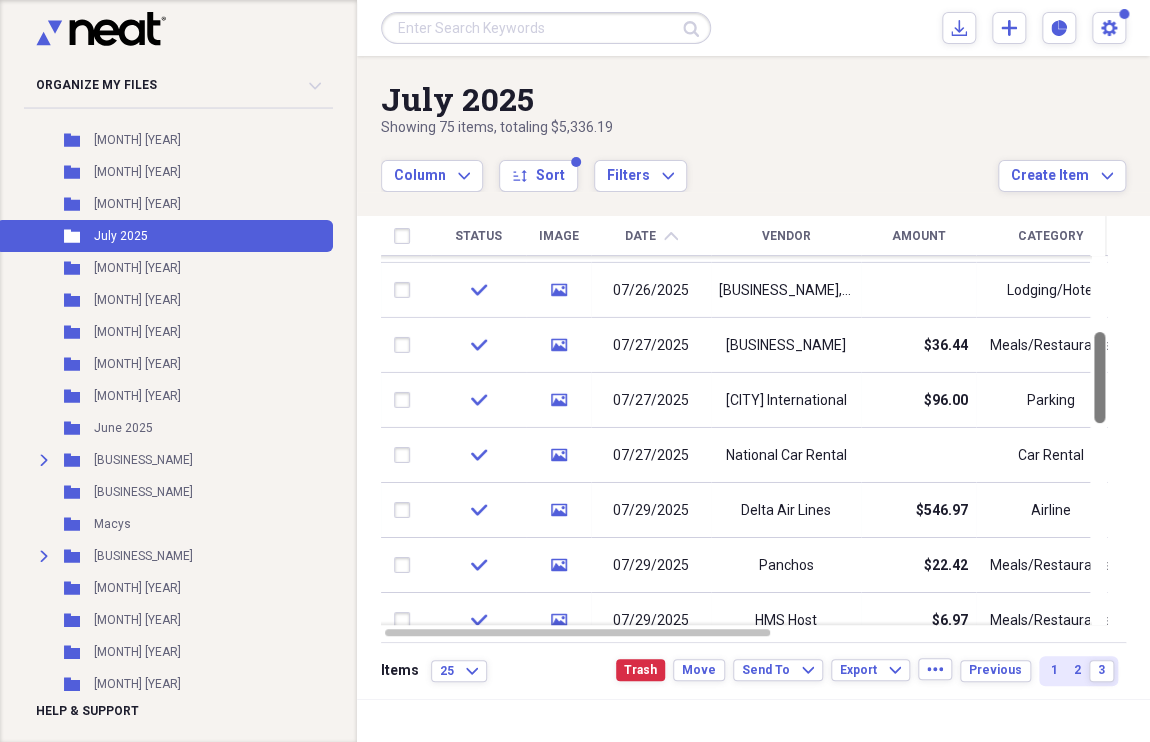 checkbox on "false" 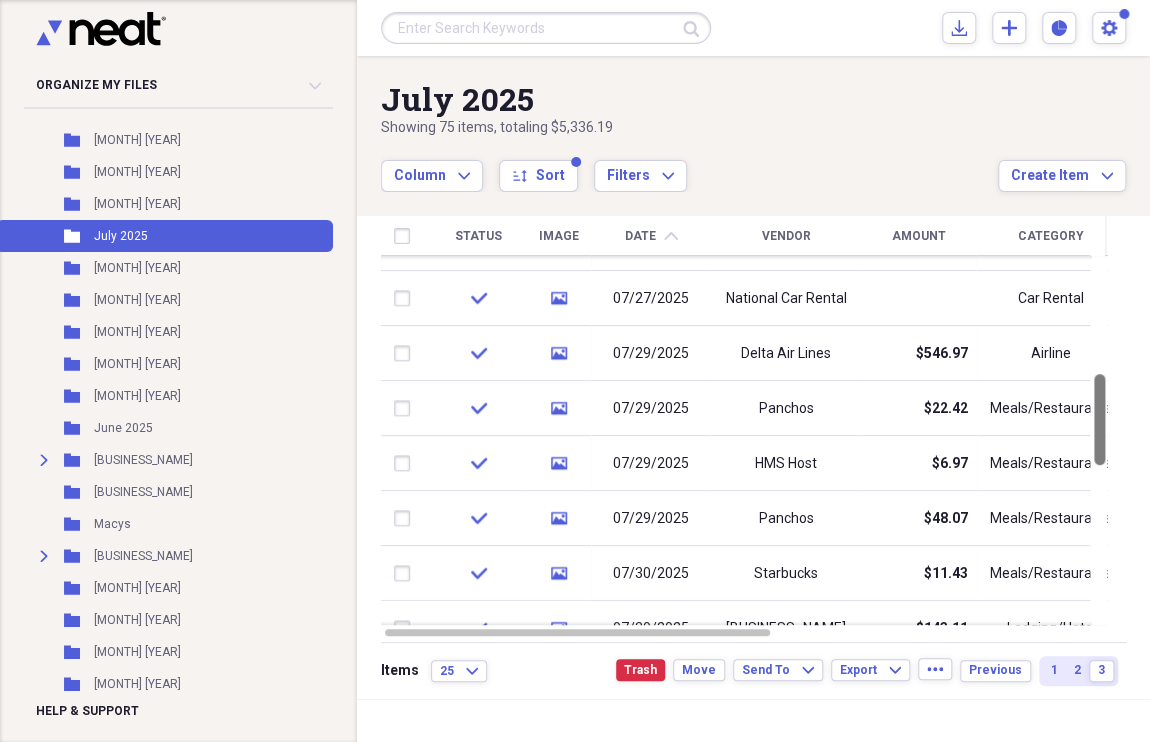 drag, startPoint x: 1138, startPoint y: 576, endPoint x: 1136, endPoint y: 414, distance: 162.01234 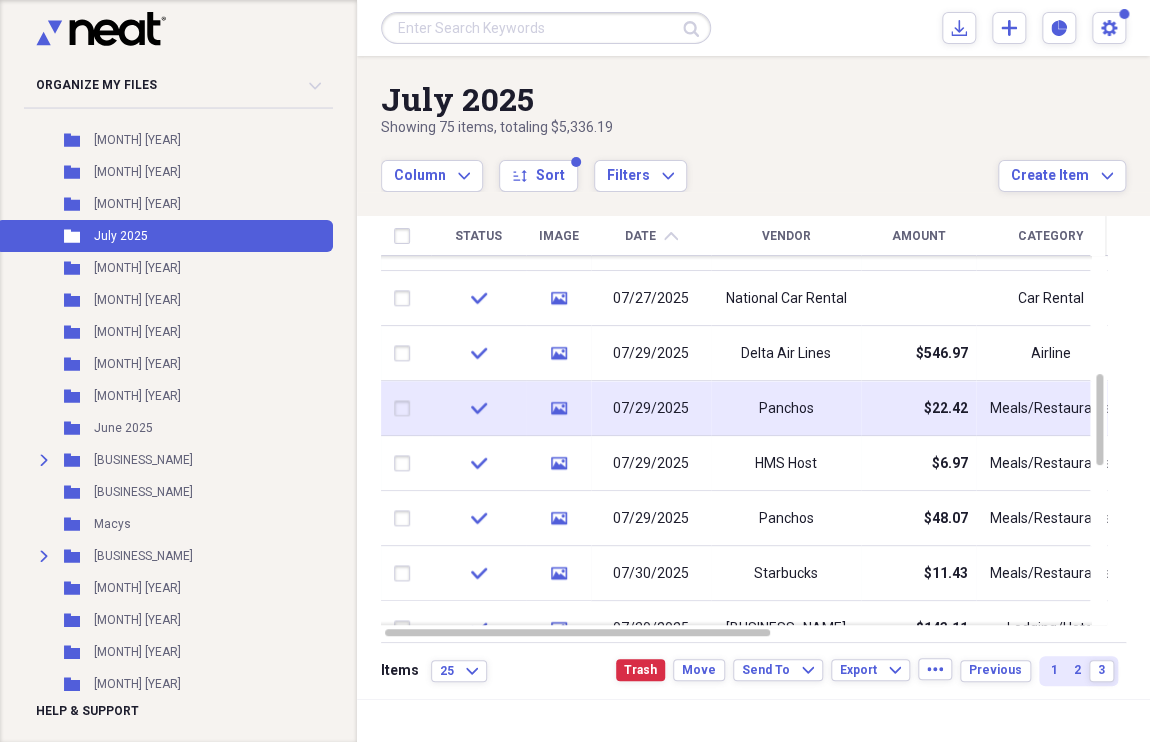 click at bounding box center (406, 409) 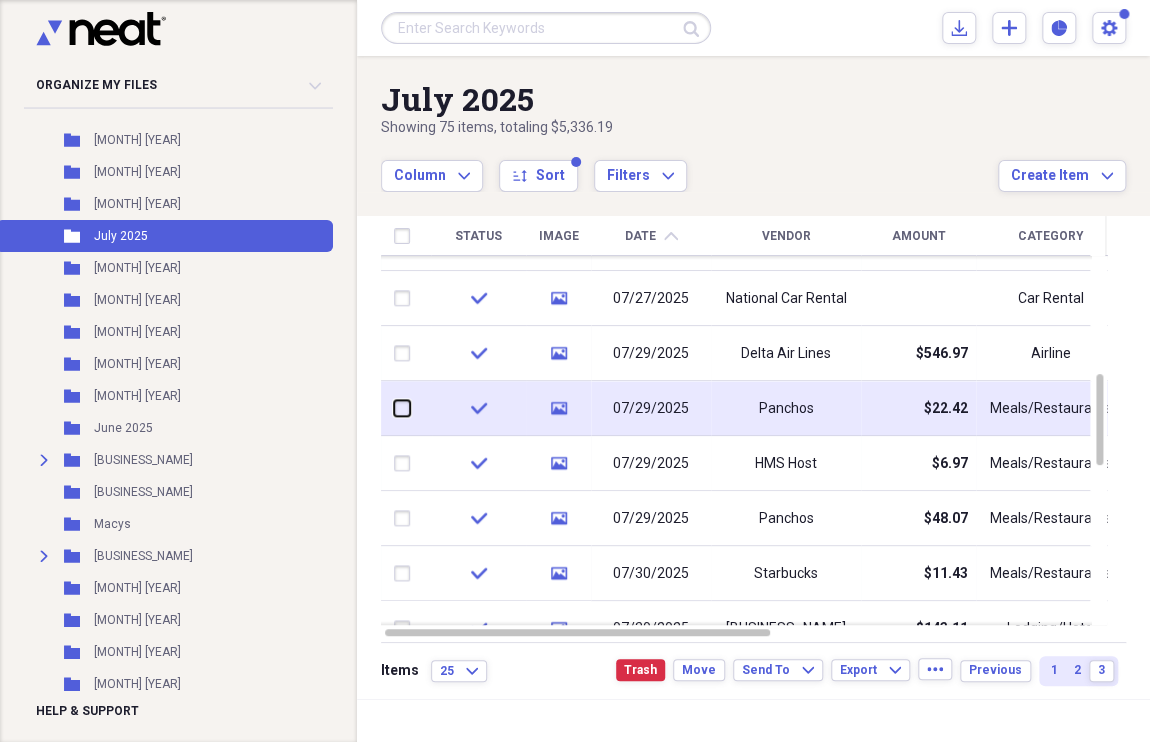 click at bounding box center [394, 408] 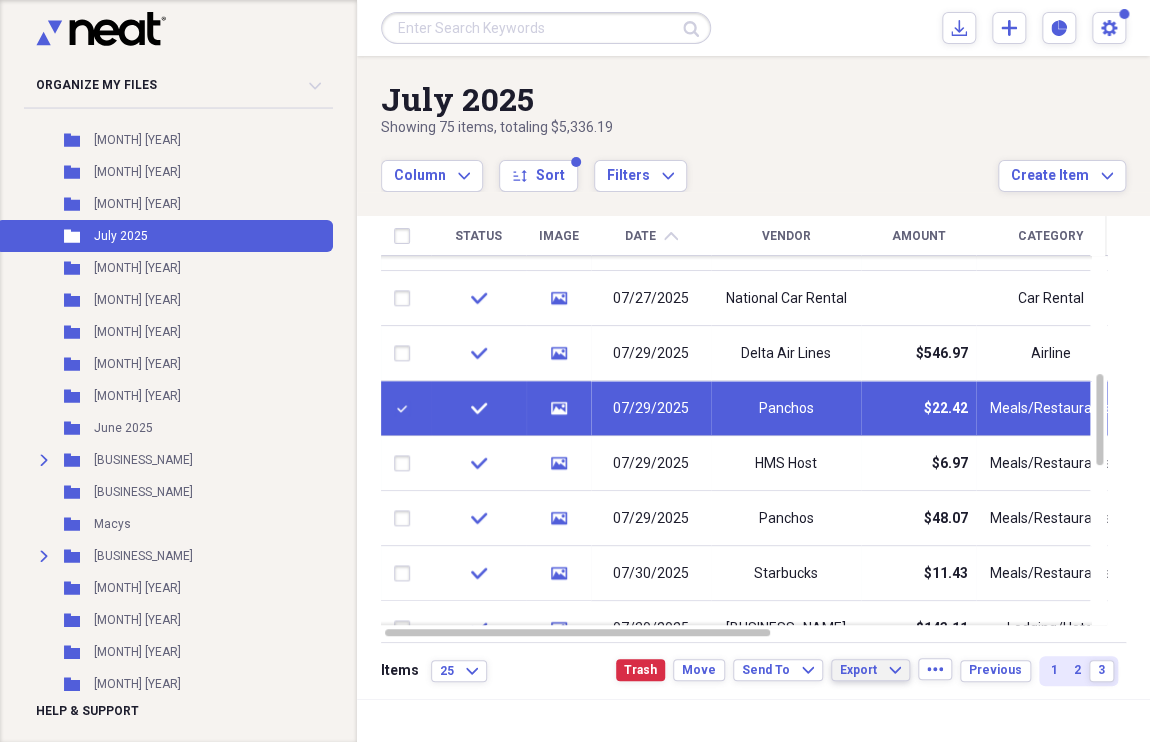 click on "Expand" 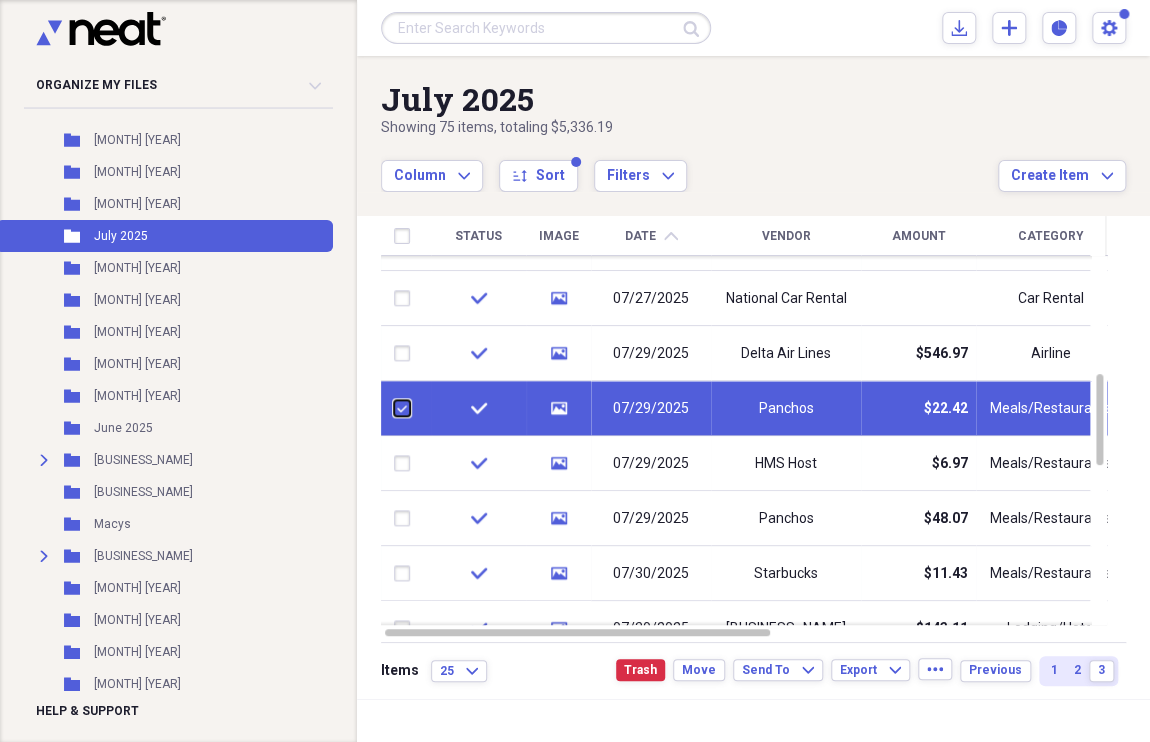 click at bounding box center (394, 408) 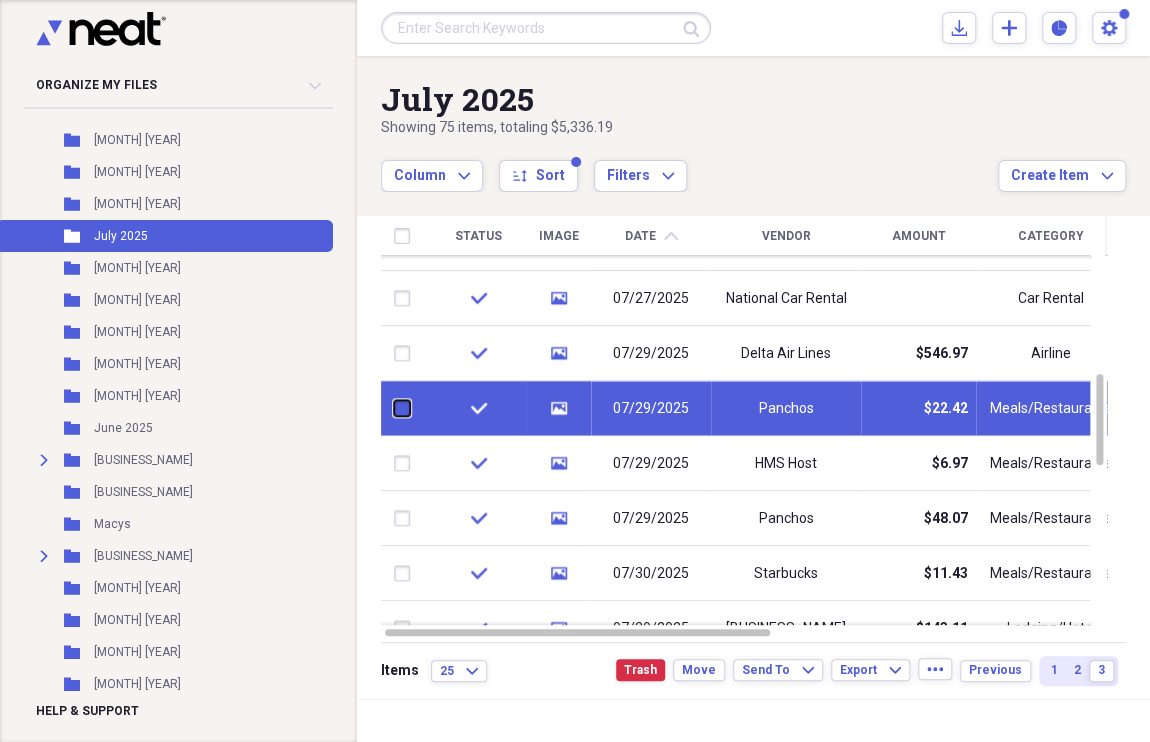 checkbox on "false" 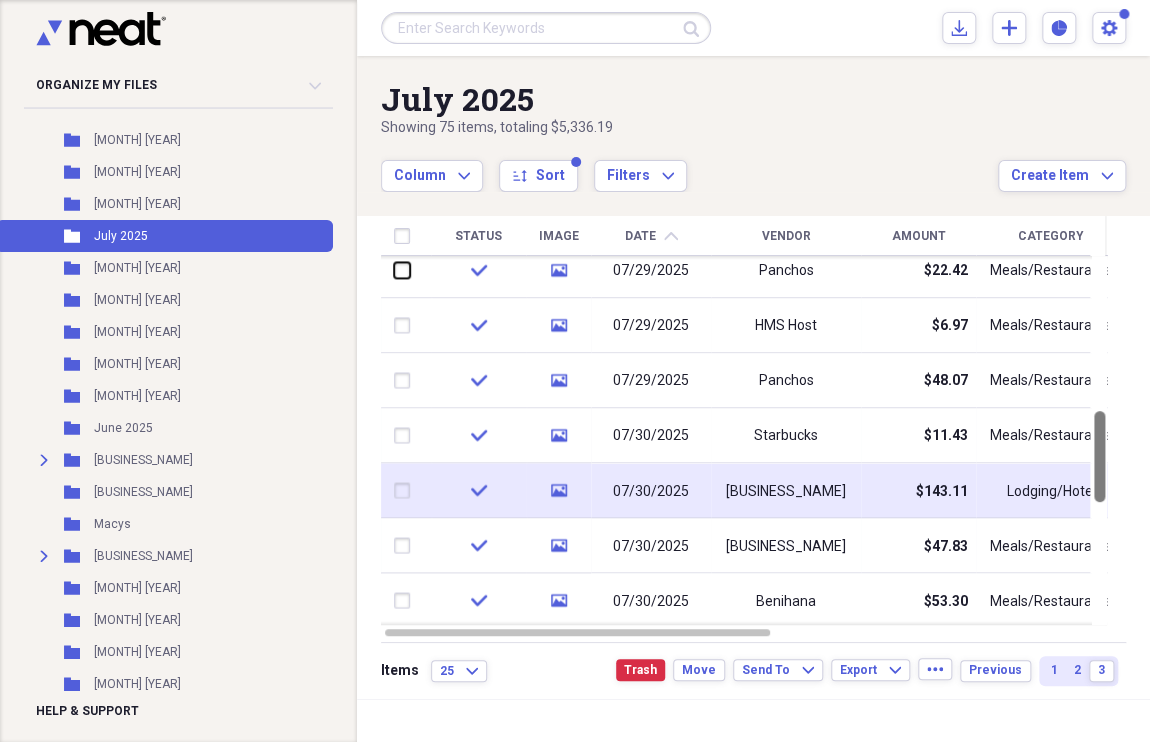 checkbox on "true" 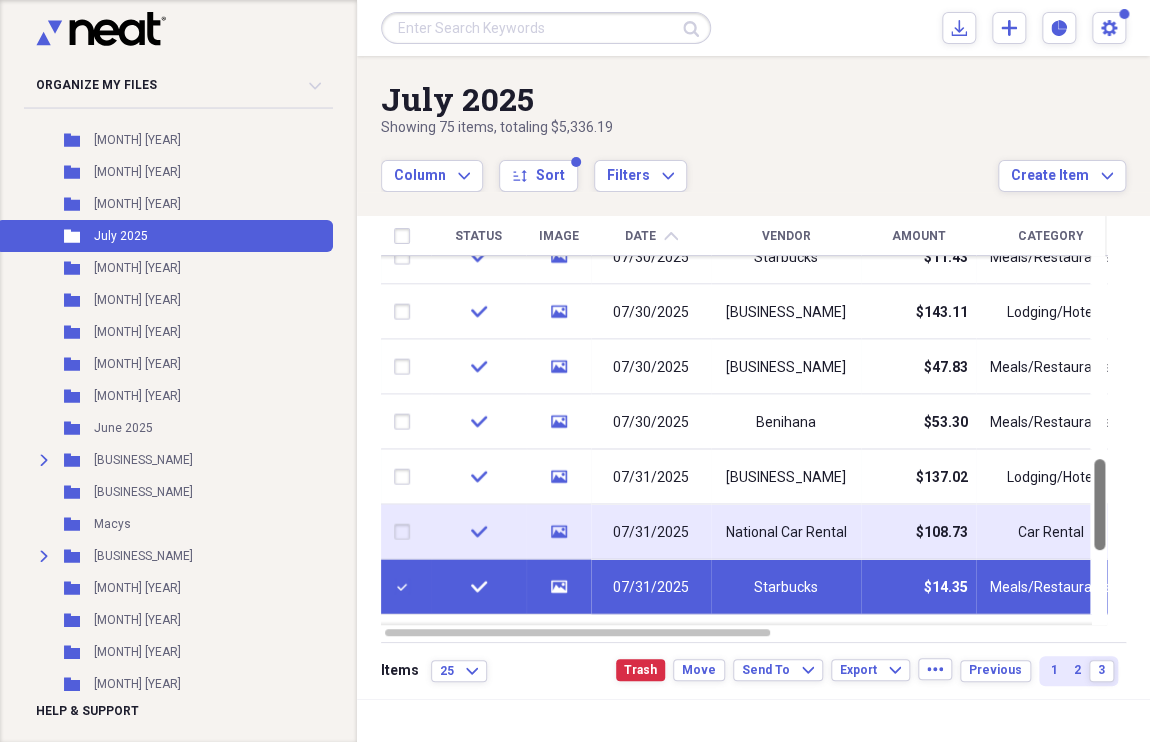 drag, startPoint x: 1140, startPoint y: 449, endPoint x: 1121, endPoint y: 526, distance: 79.30952 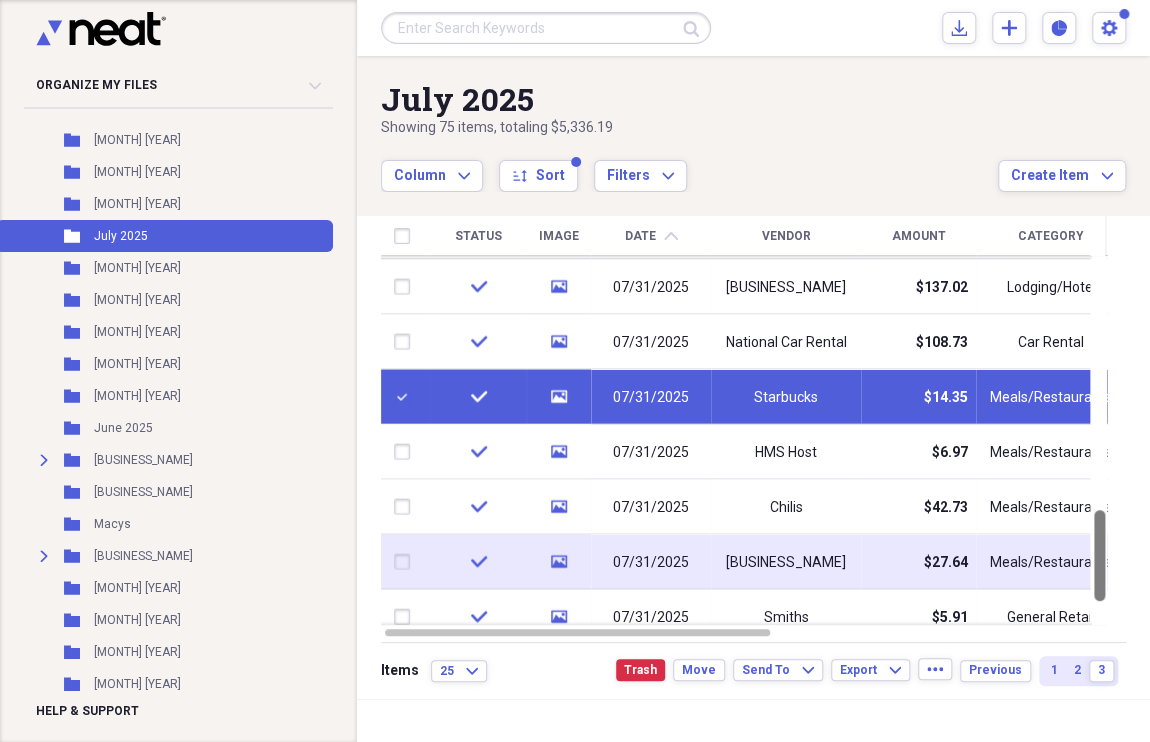 drag, startPoint x: 1137, startPoint y: 526, endPoint x: 1131, endPoint y: 577, distance: 51.351727 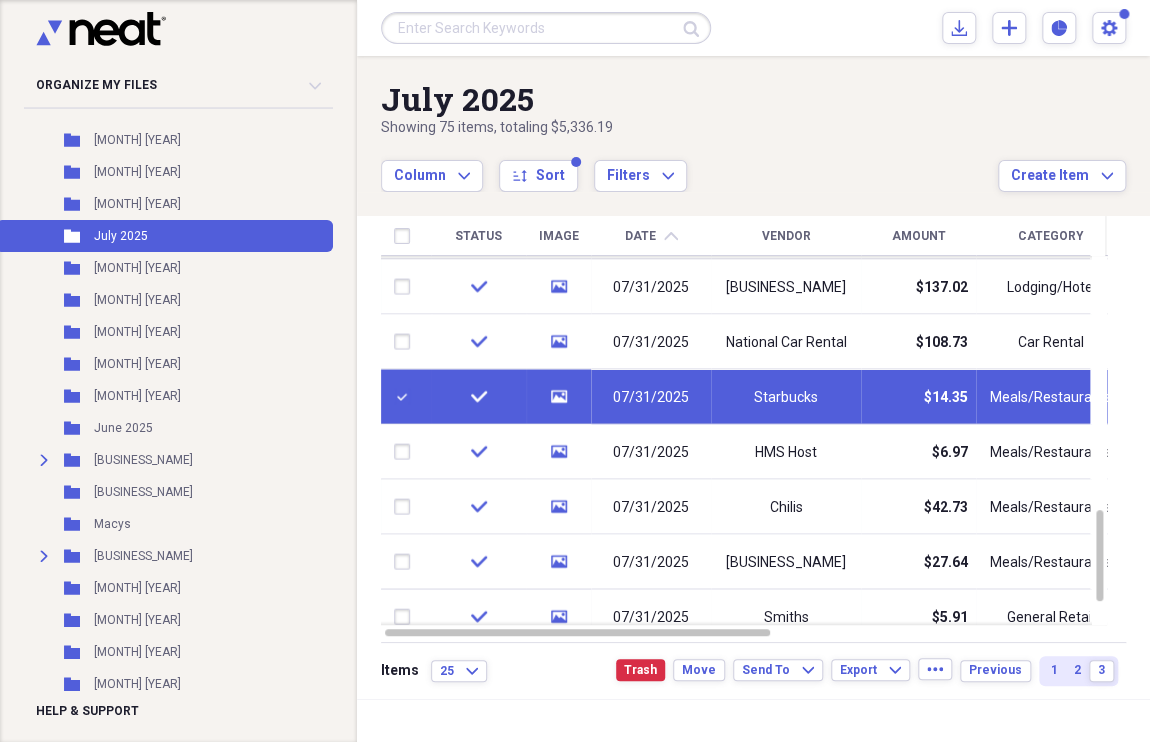 click at bounding box center (406, 397) 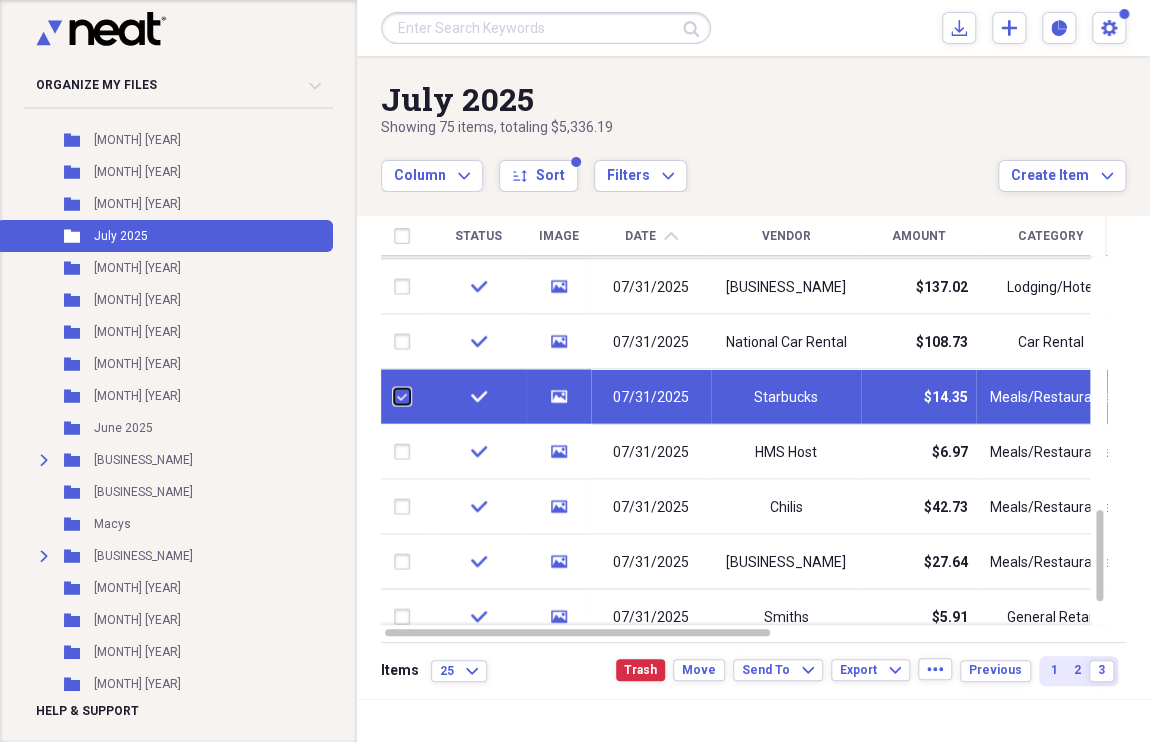 click at bounding box center [394, 396] 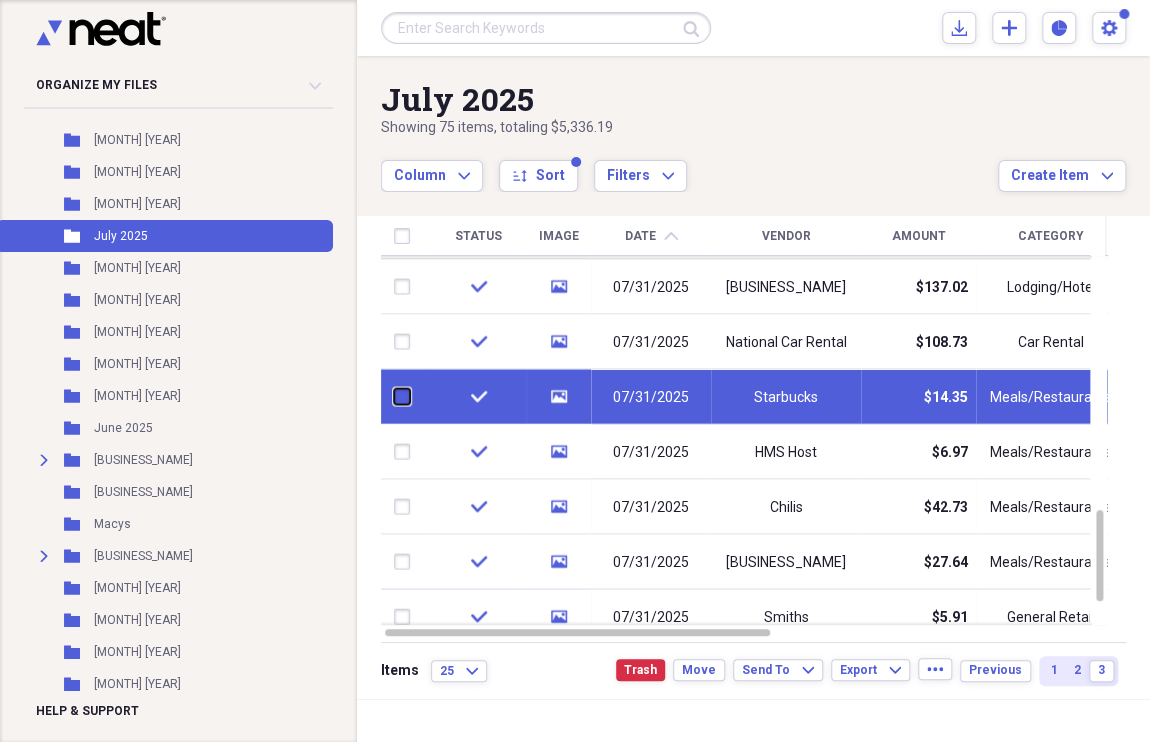 checkbox on "false" 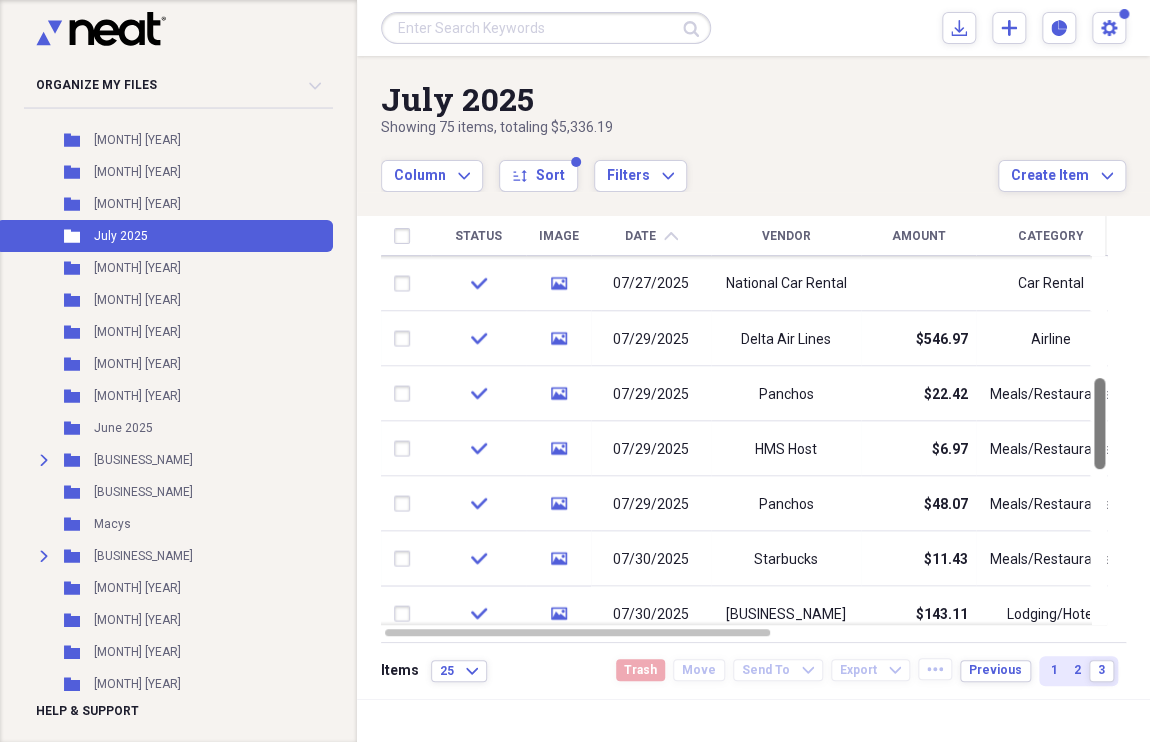 drag, startPoint x: 1140, startPoint y: 558, endPoint x: 1151, endPoint y: 434, distance: 124.486946 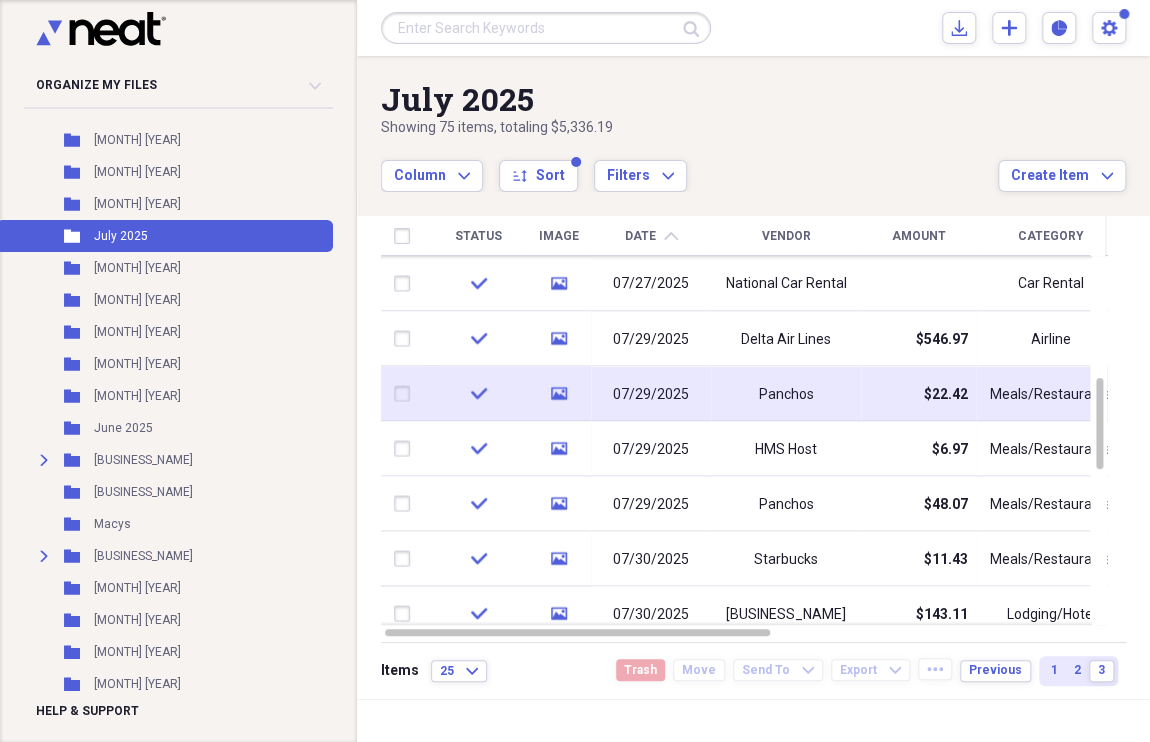 click at bounding box center (406, 394) 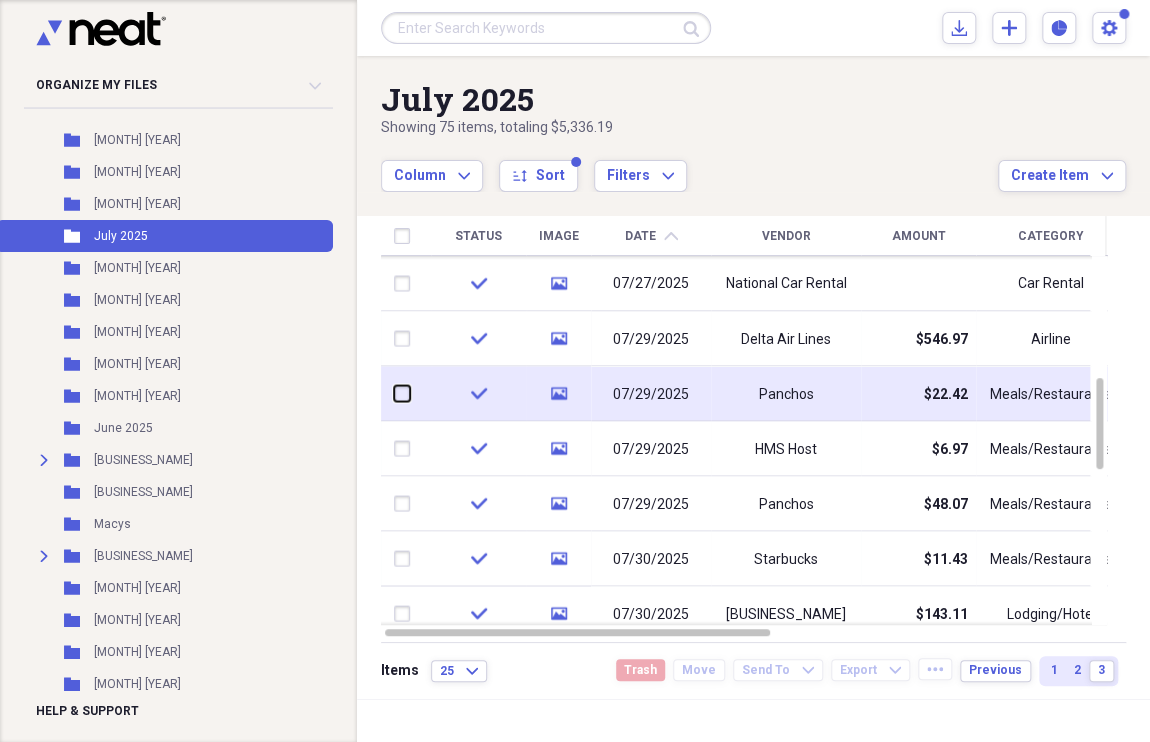 click at bounding box center (394, 393) 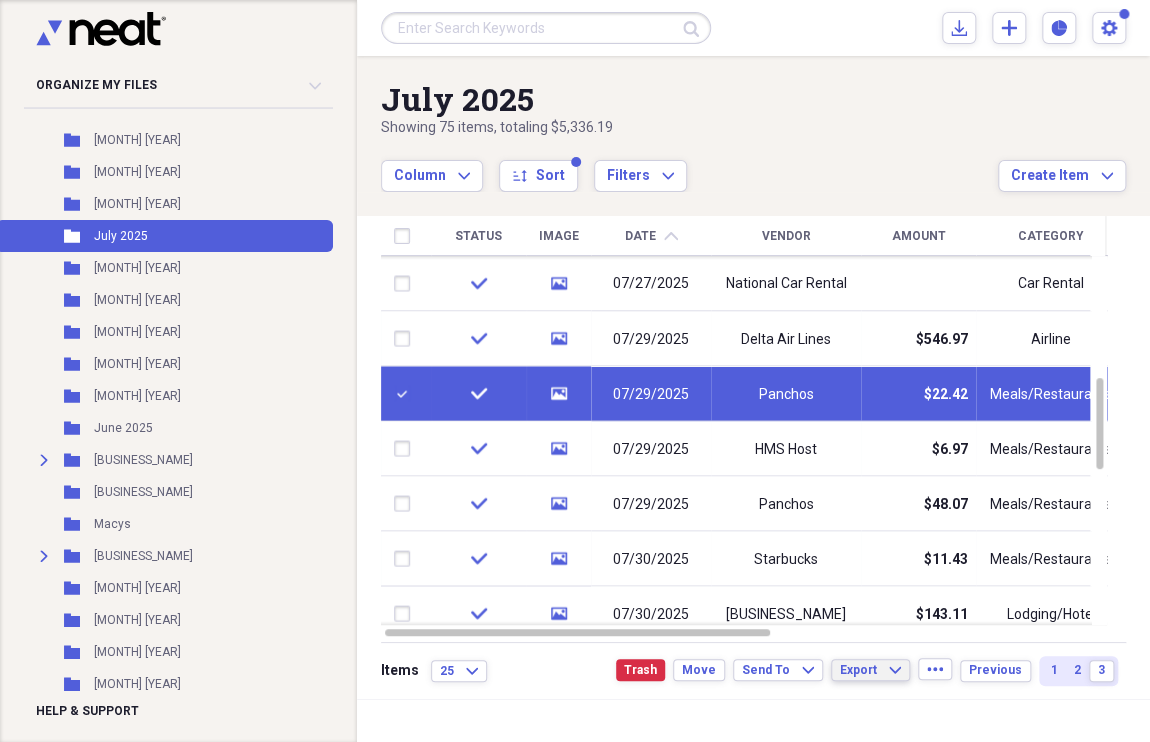 click on "Expand" 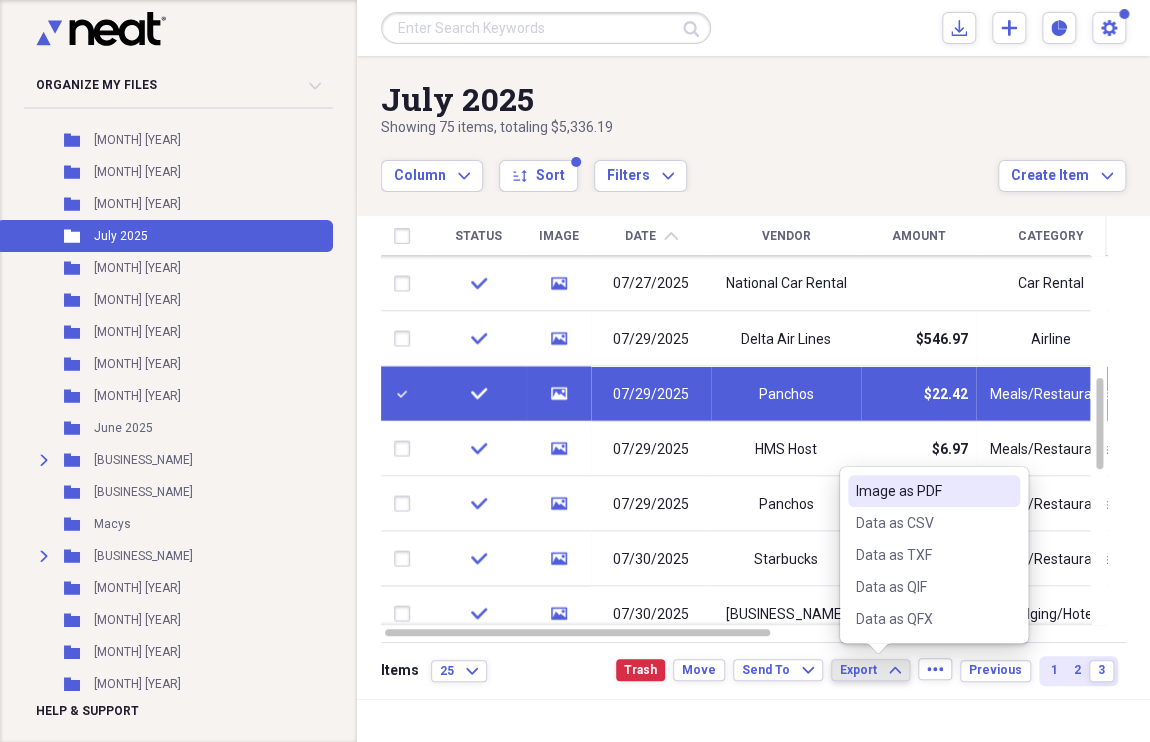 click on "Image as PDF" at bounding box center (922, 491) 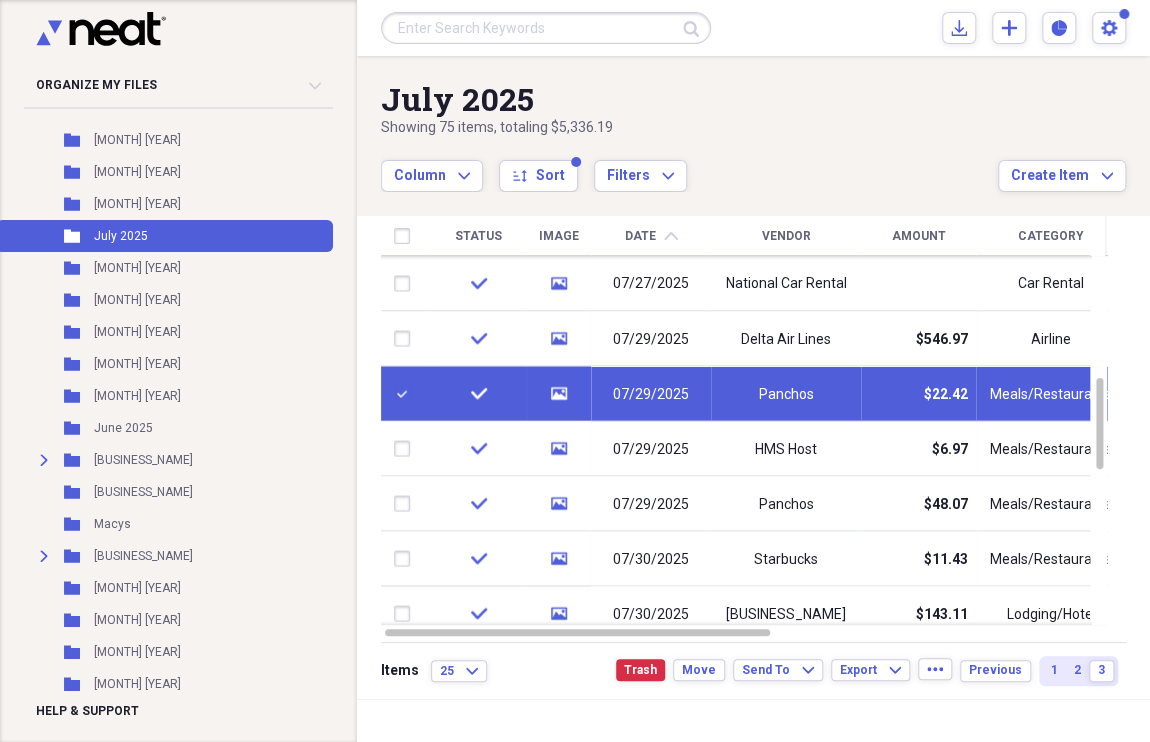 click at bounding box center [406, 394] 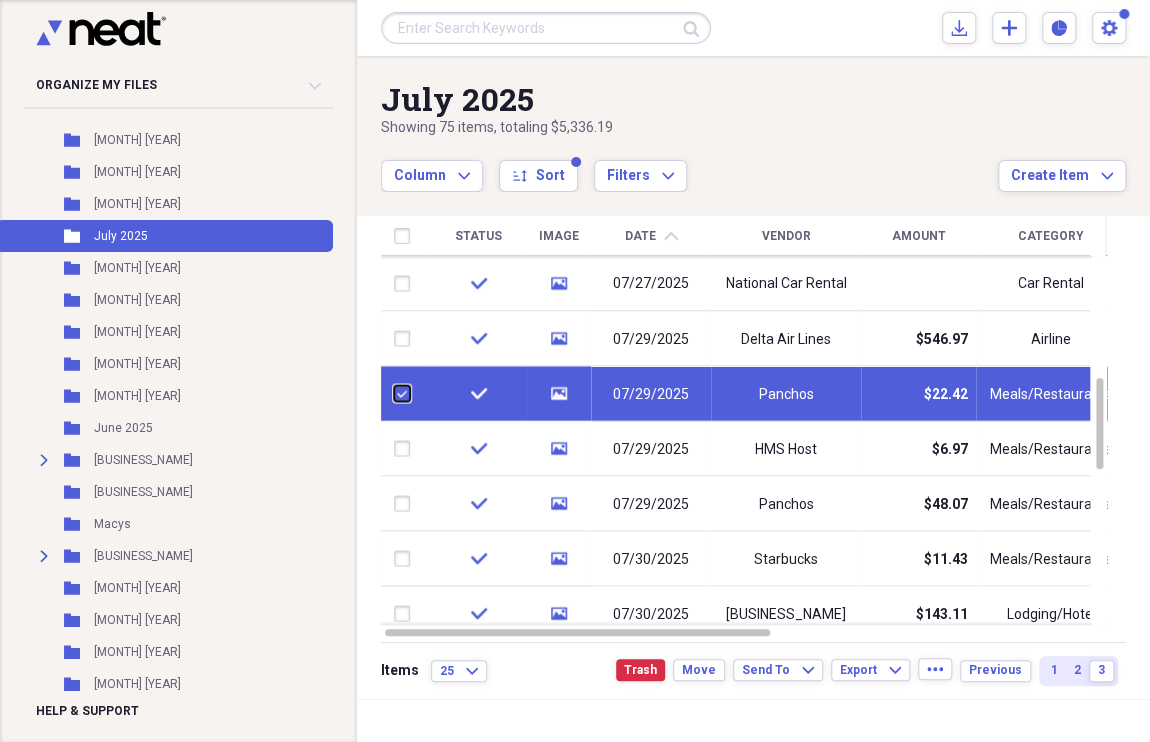 click at bounding box center [394, 393] 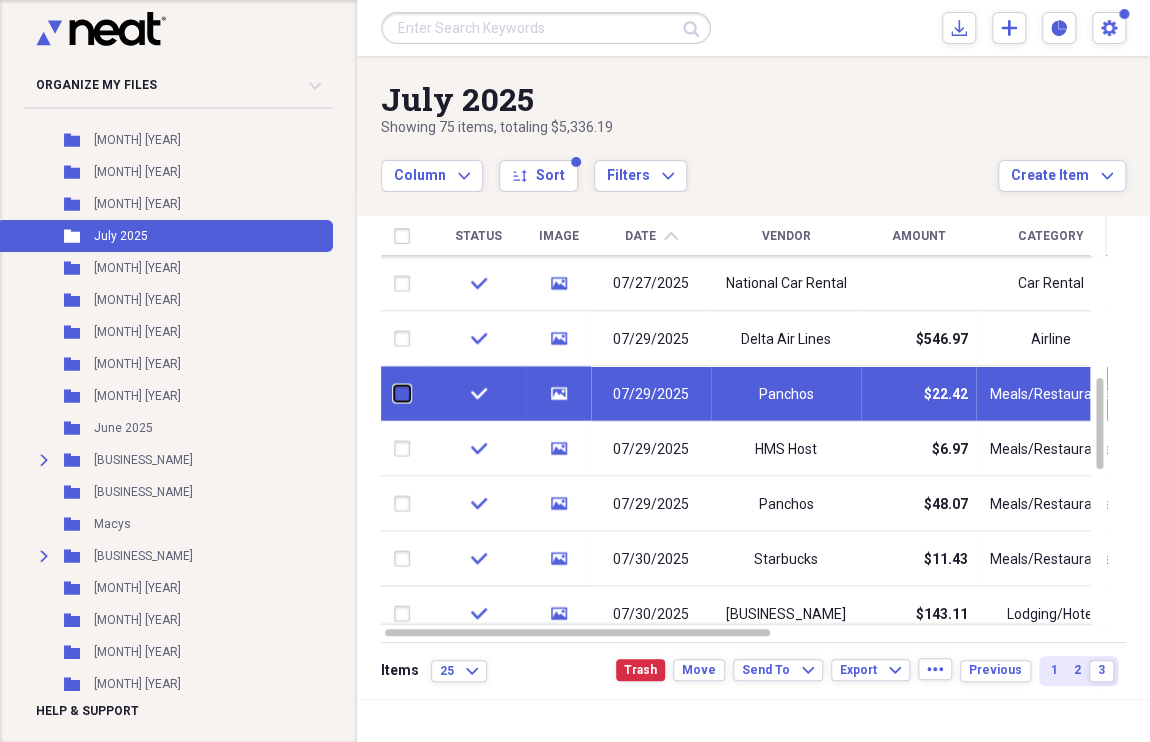 checkbox on "false" 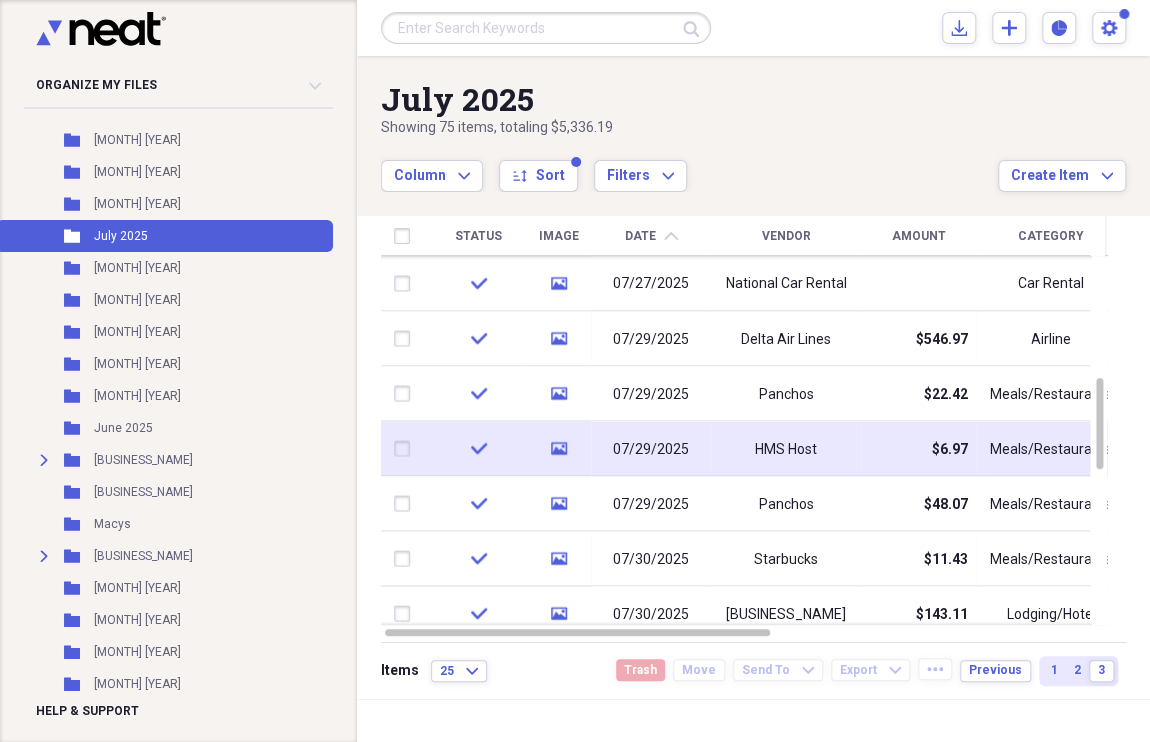 click at bounding box center [406, 449] 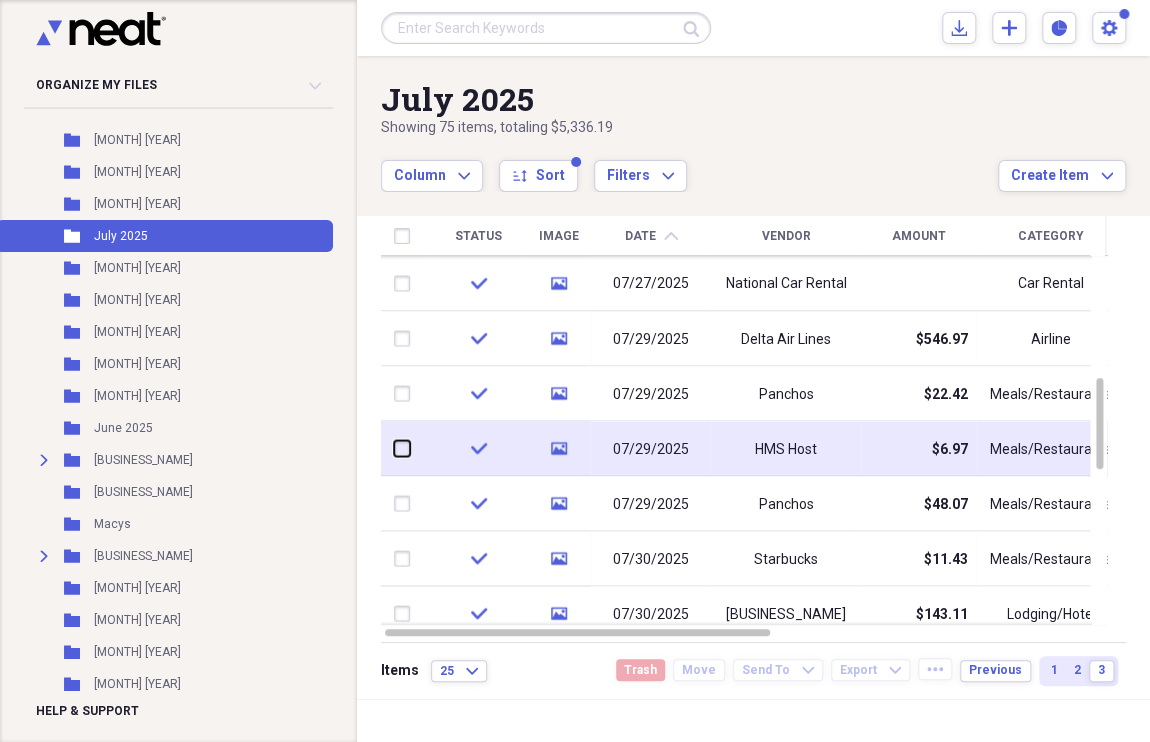 click at bounding box center [394, 448] 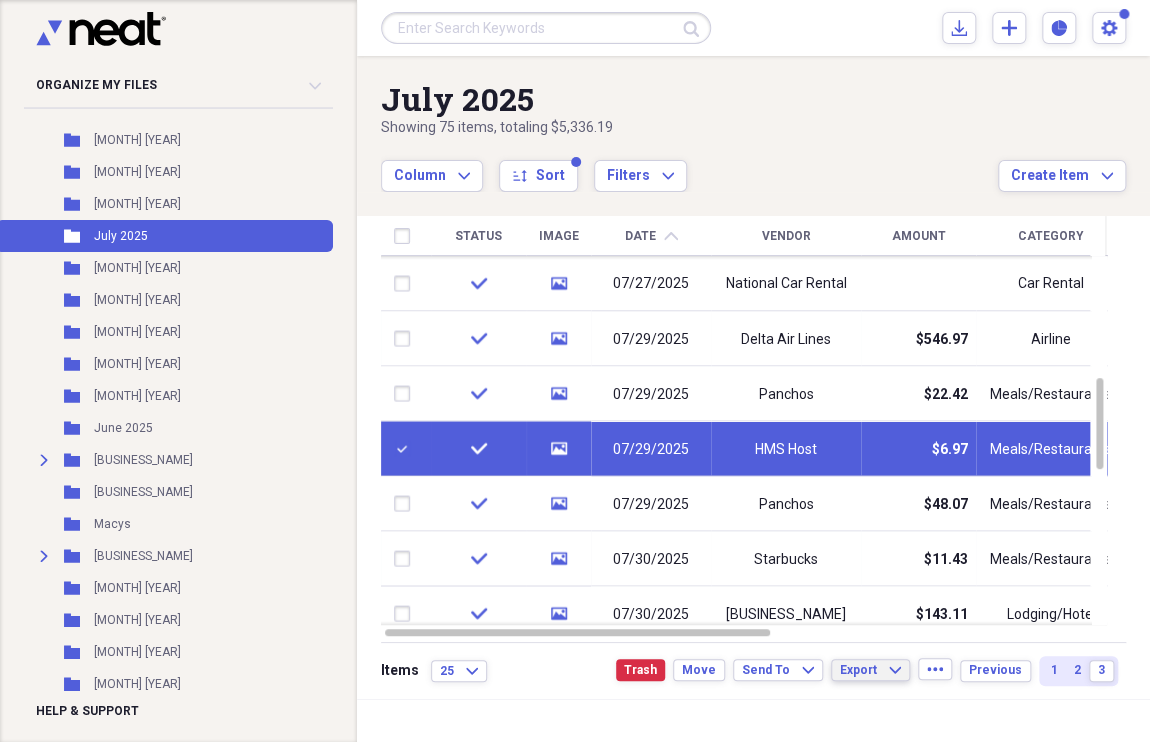 click on "Expand" 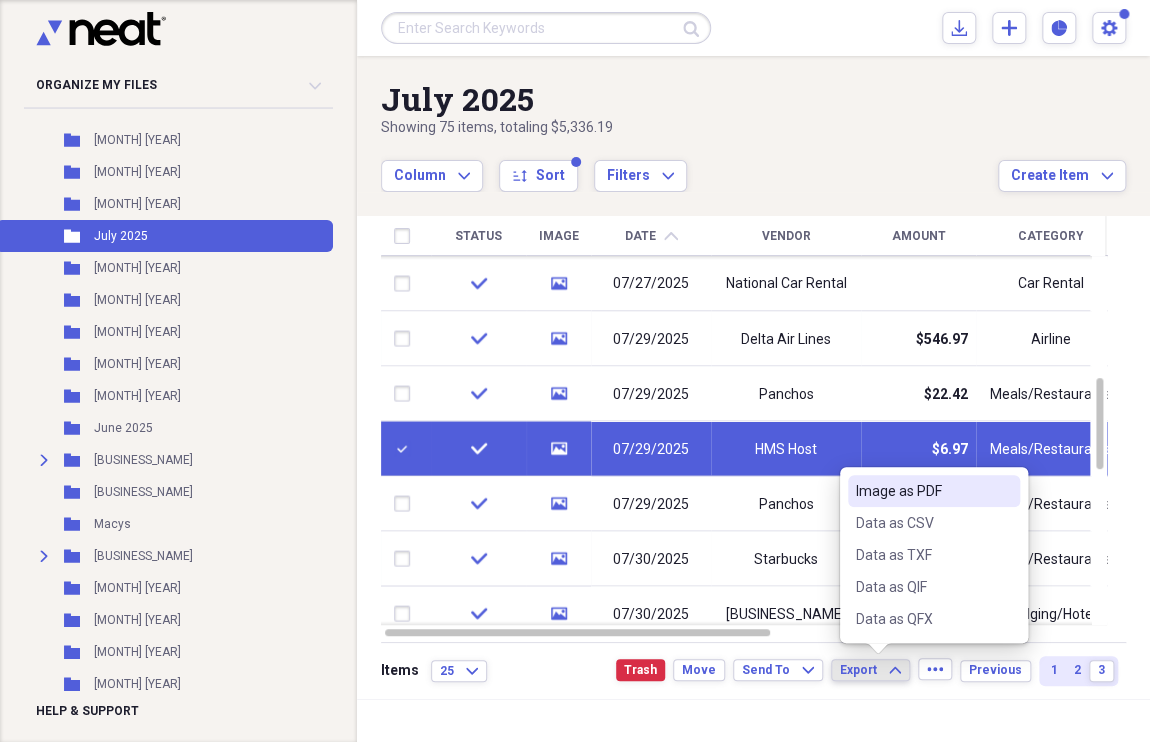 click on "Image as PDF" at bounding box center (922, 491) 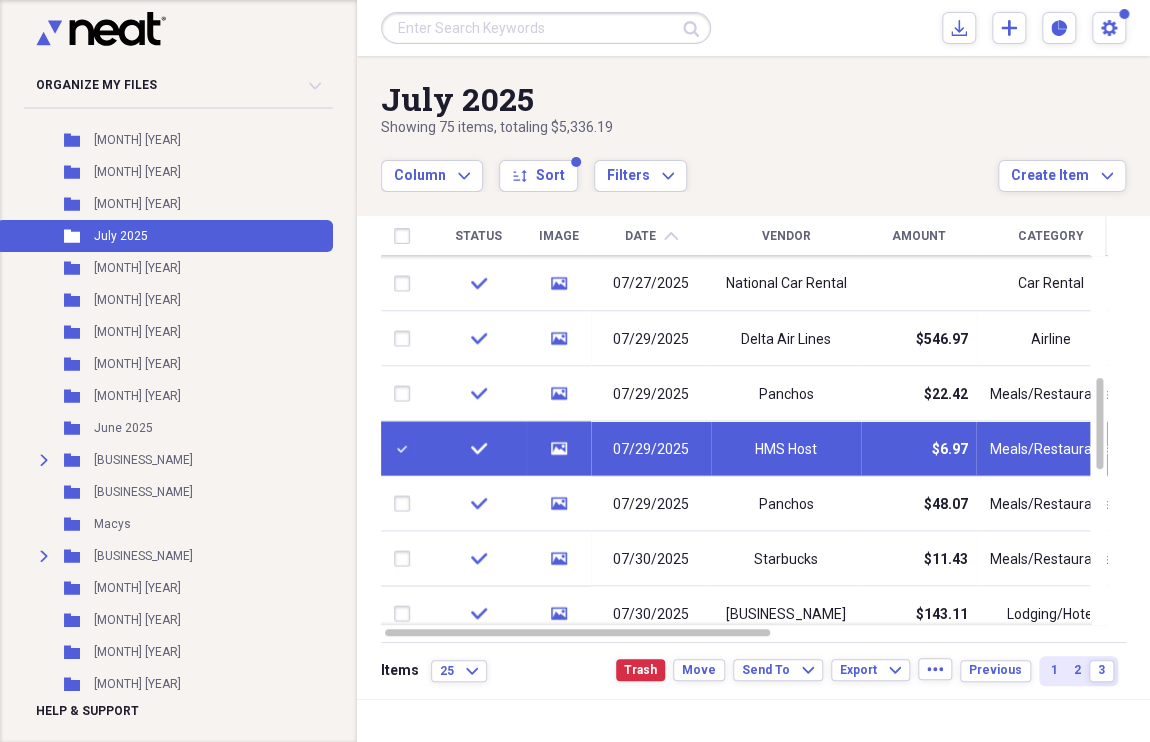 click at bounding box center [406, 449] 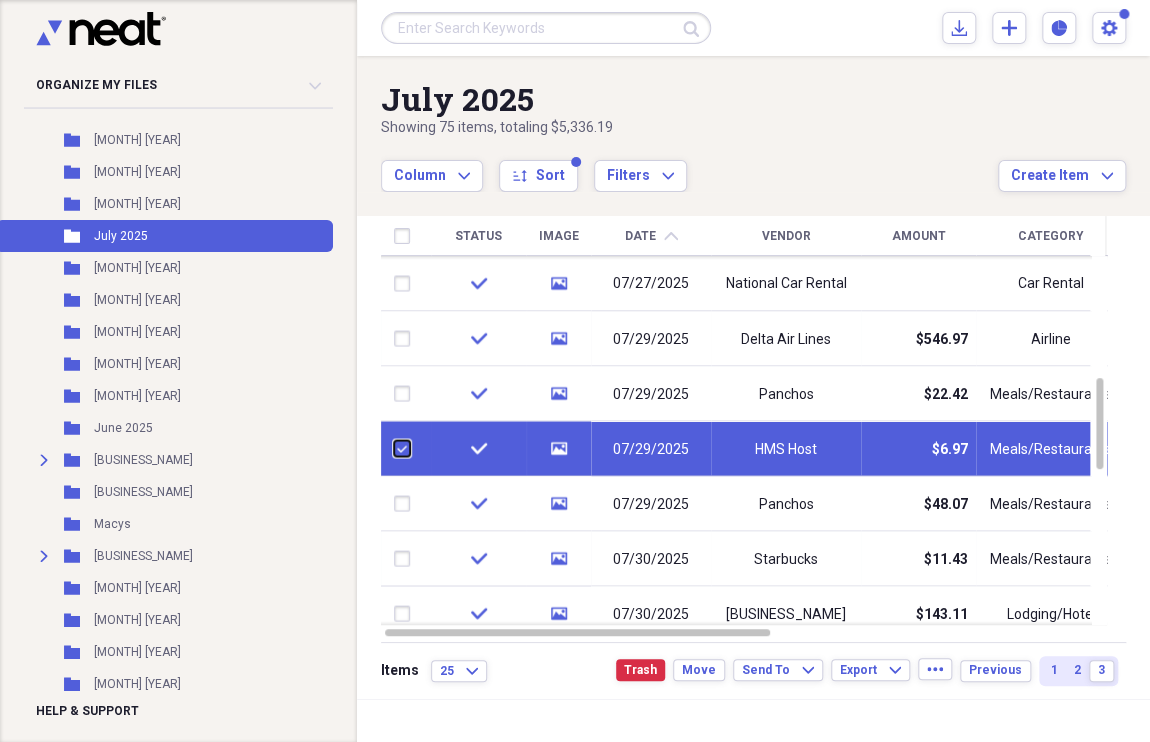 click at bounding box center (394, 448) 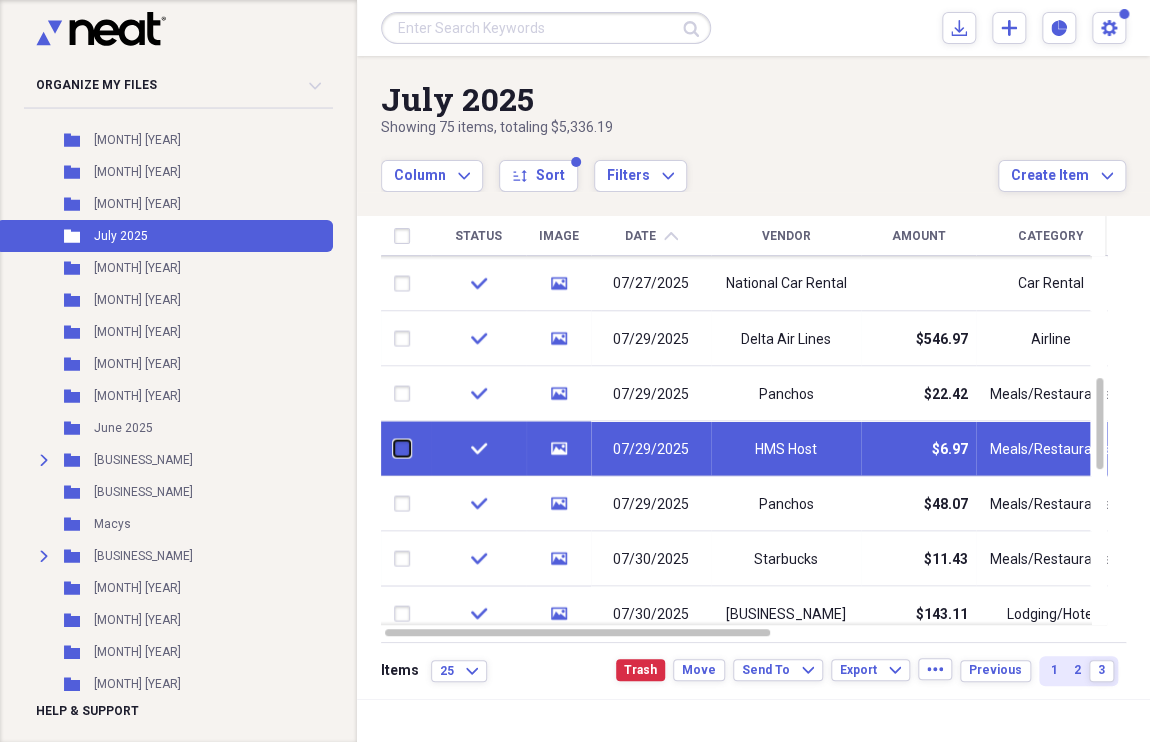 checkbox on "false" 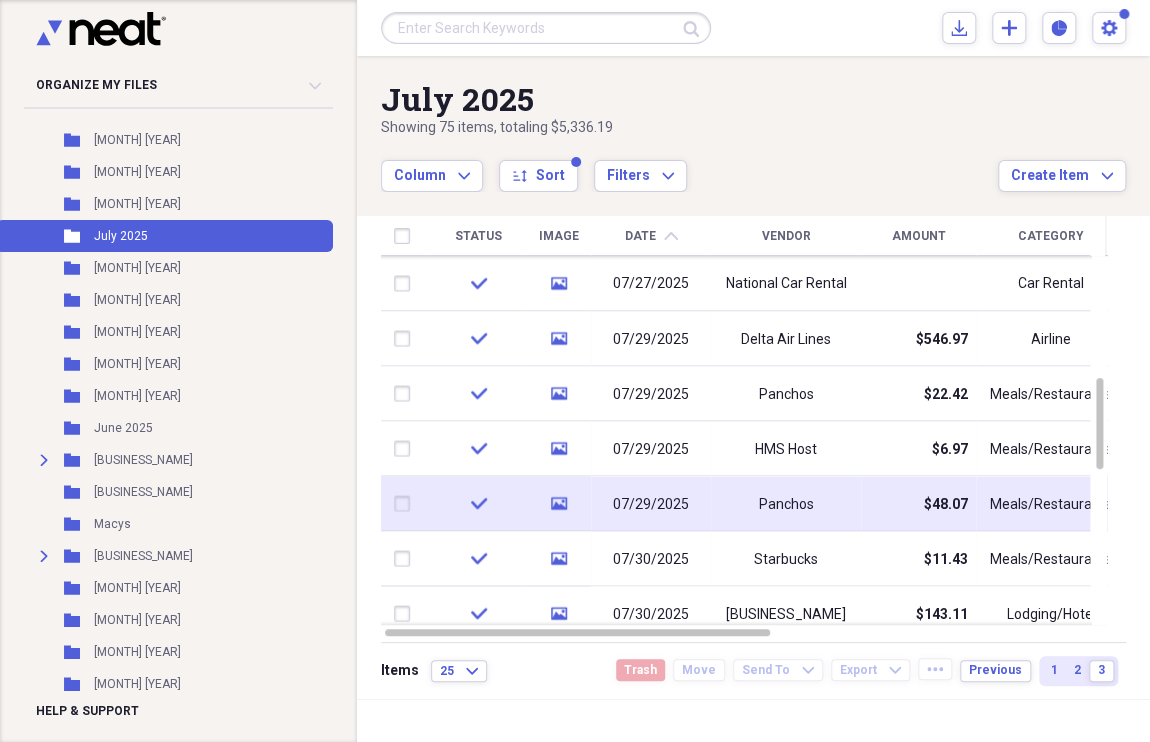 click at bounding box center [406, 504] 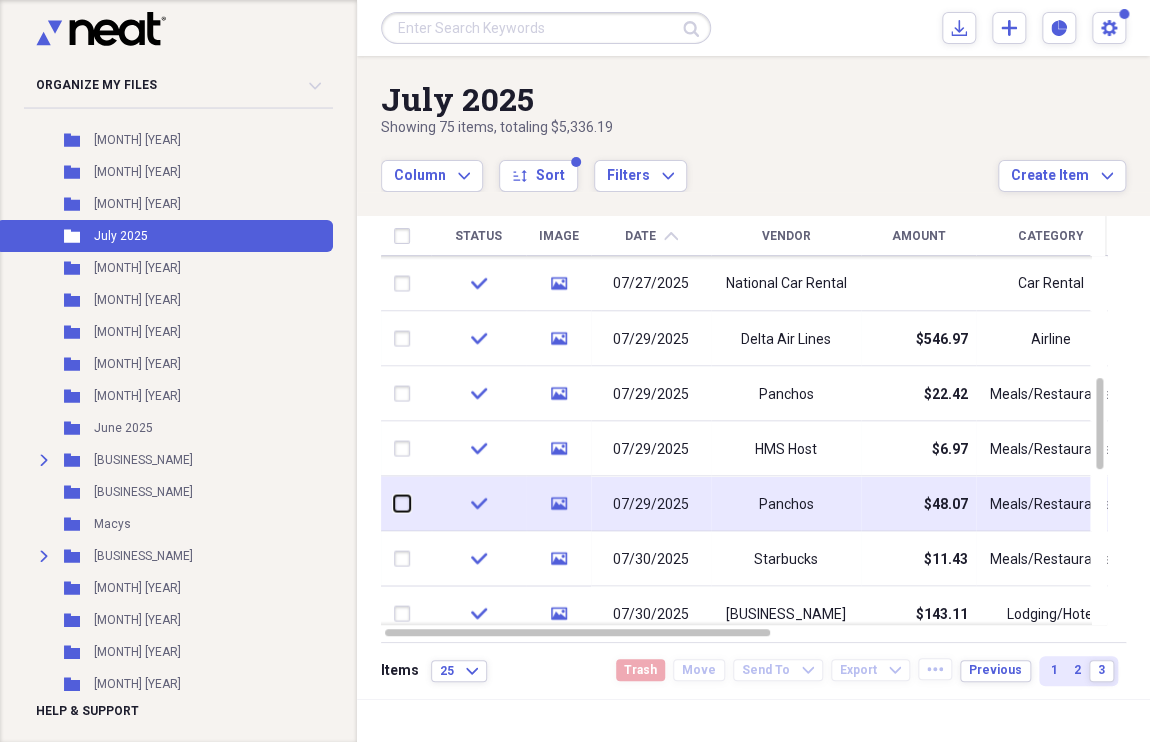 click at bounding box center (394, 503) 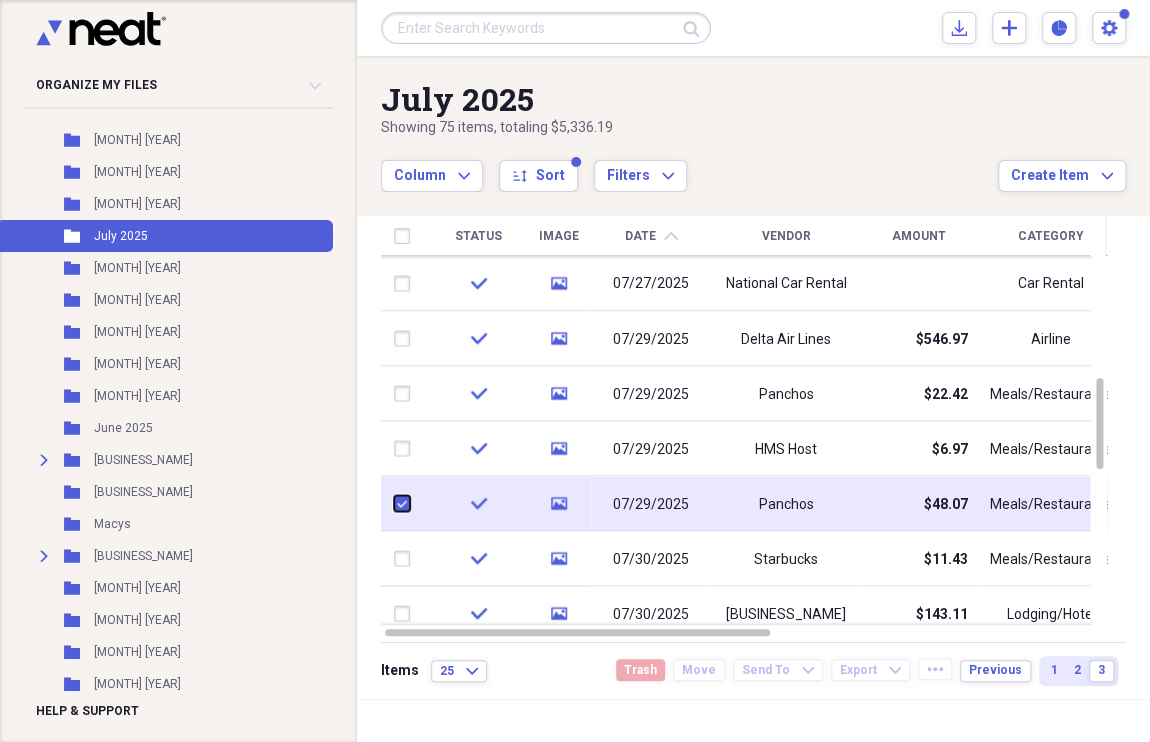 checkbox on "true" 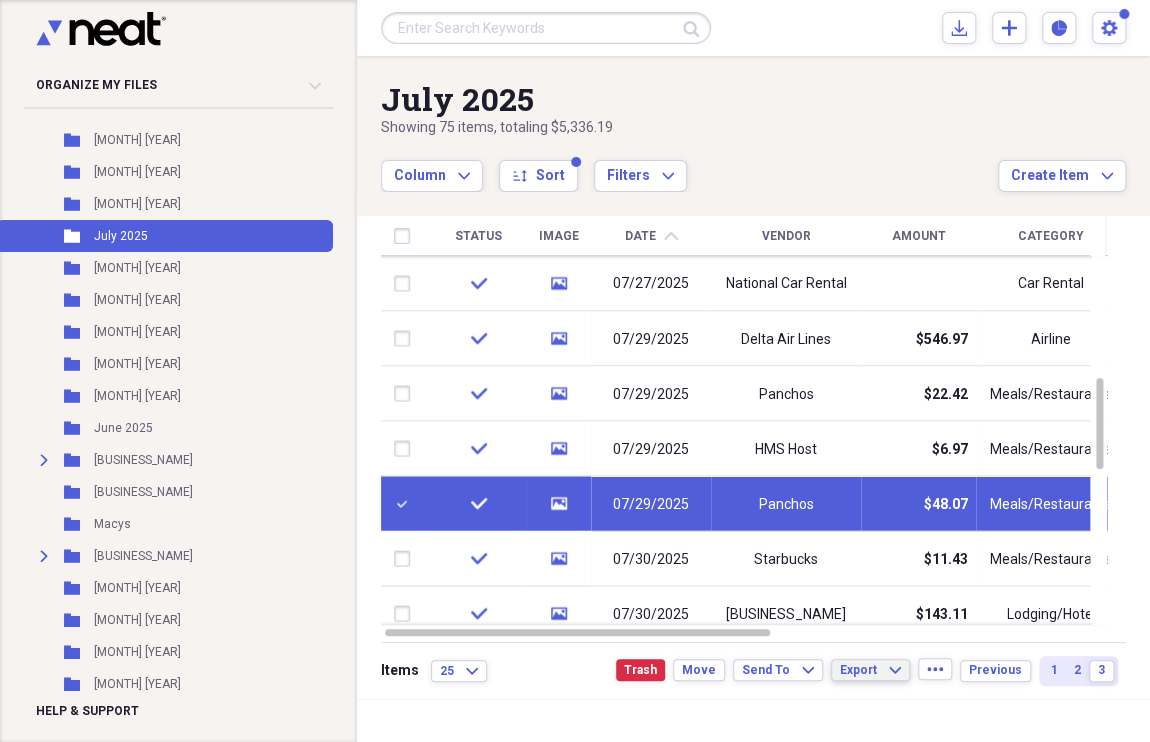 click 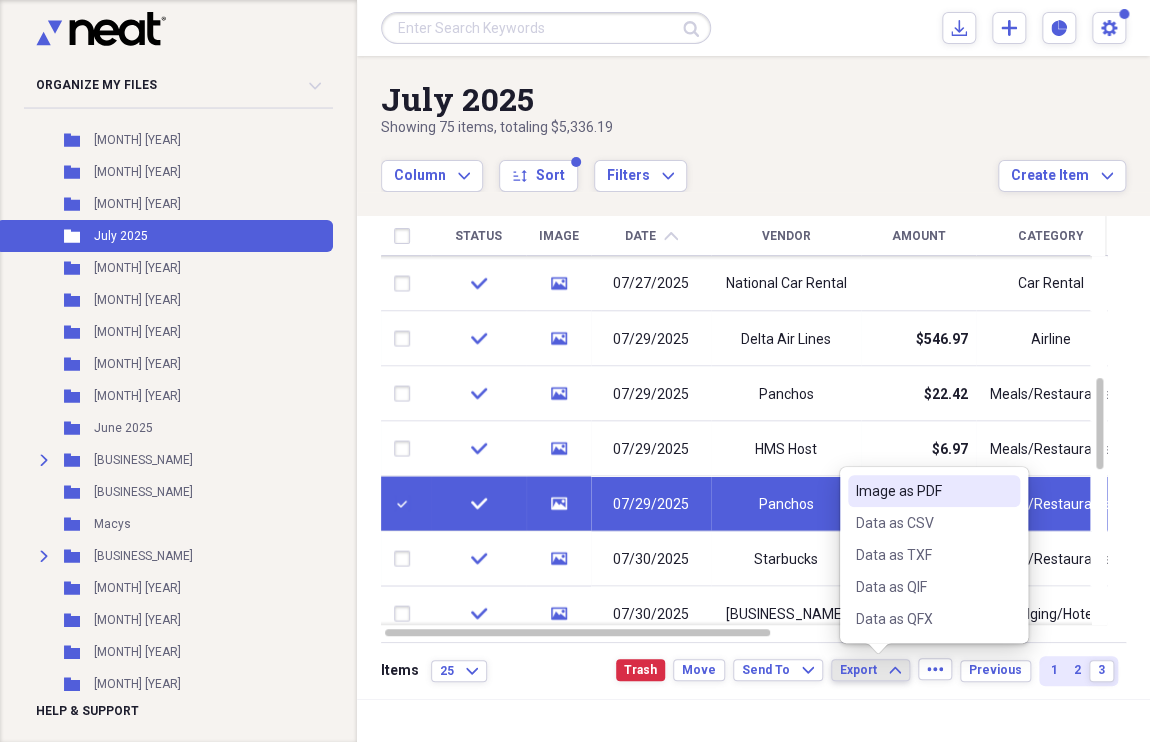 click on "Image as PDF" at bounding box center (922, 491) 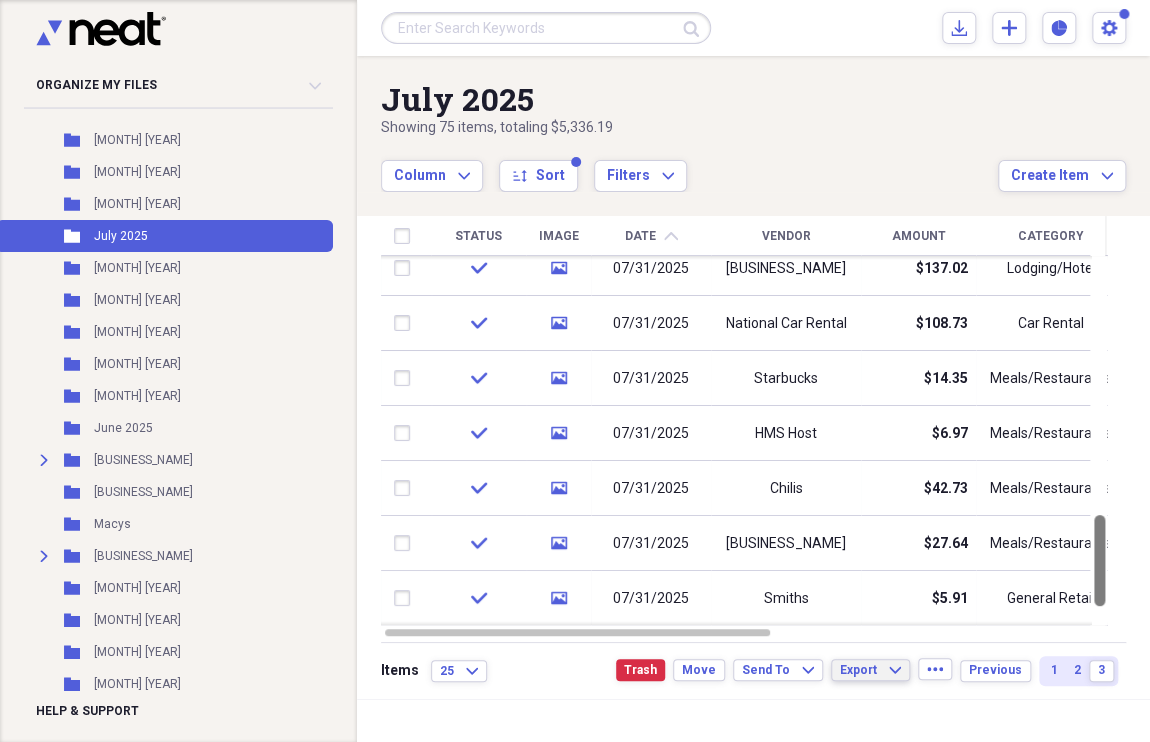 drag, startPoint x: 1142, startPoint y: 440, endPoint x: 1154, endPoint y: 581, distance: 141.50972 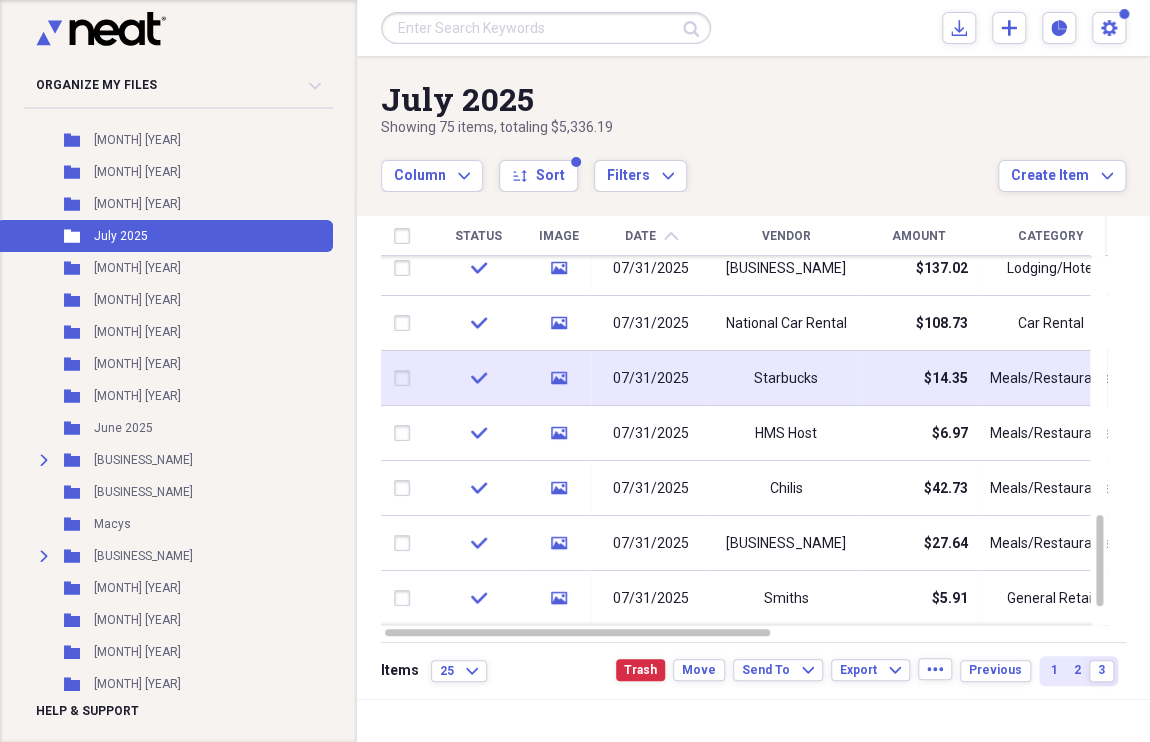 click at bounding box center [406, 378] 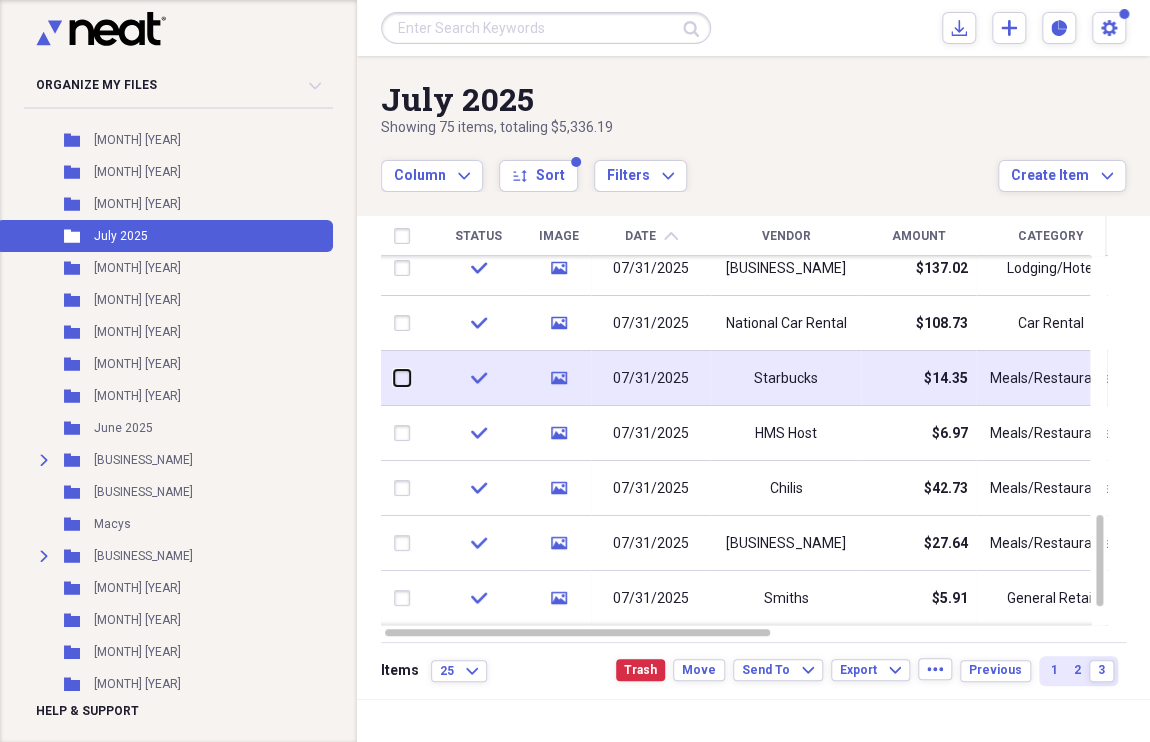 click at bounding box center (394, 378) 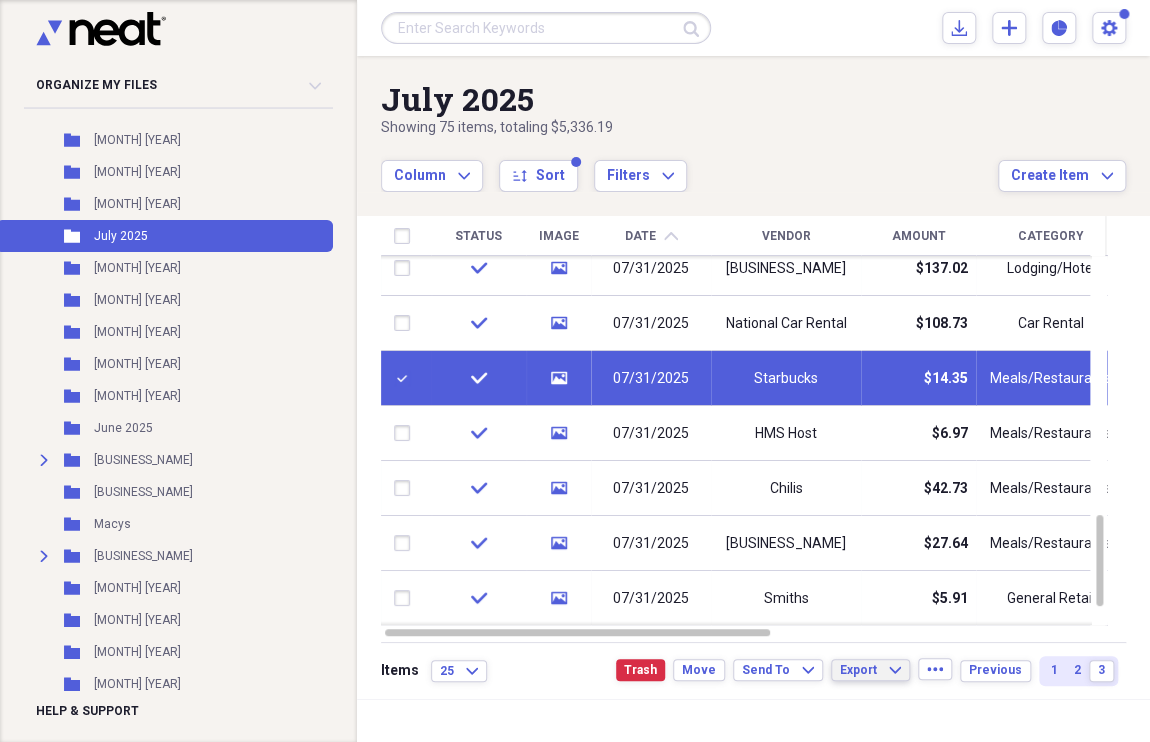 click on "Expand" 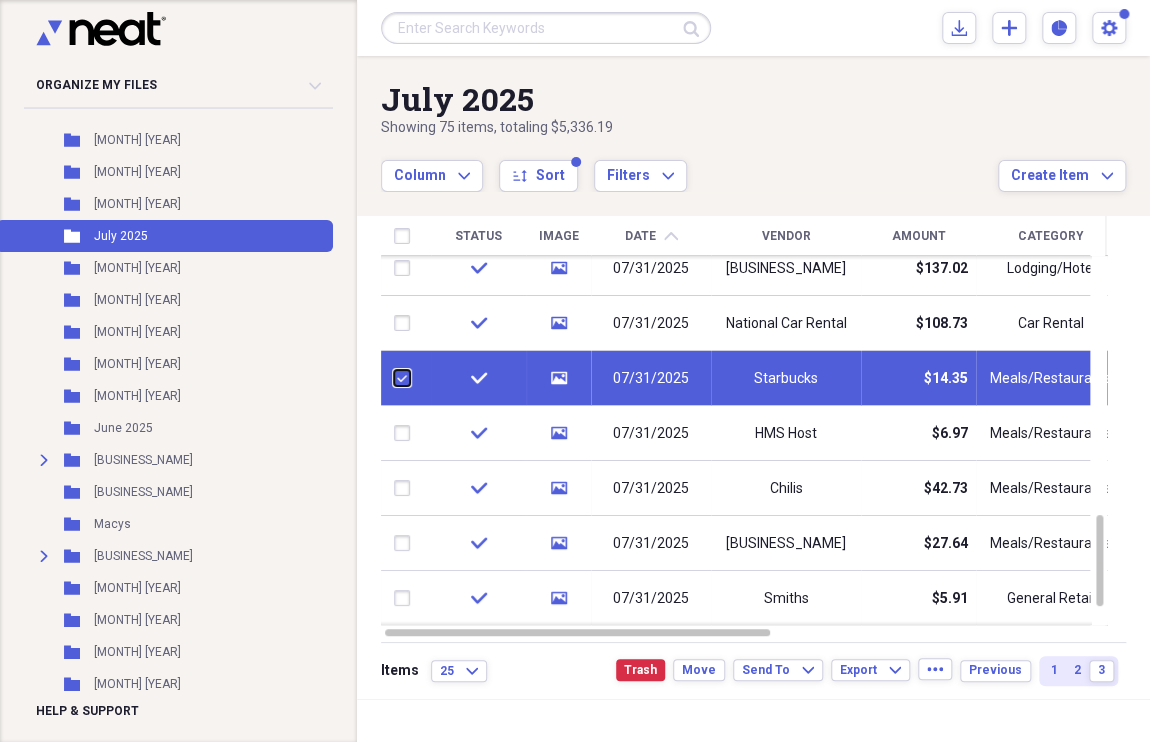 click at bounding box center [394, 378] 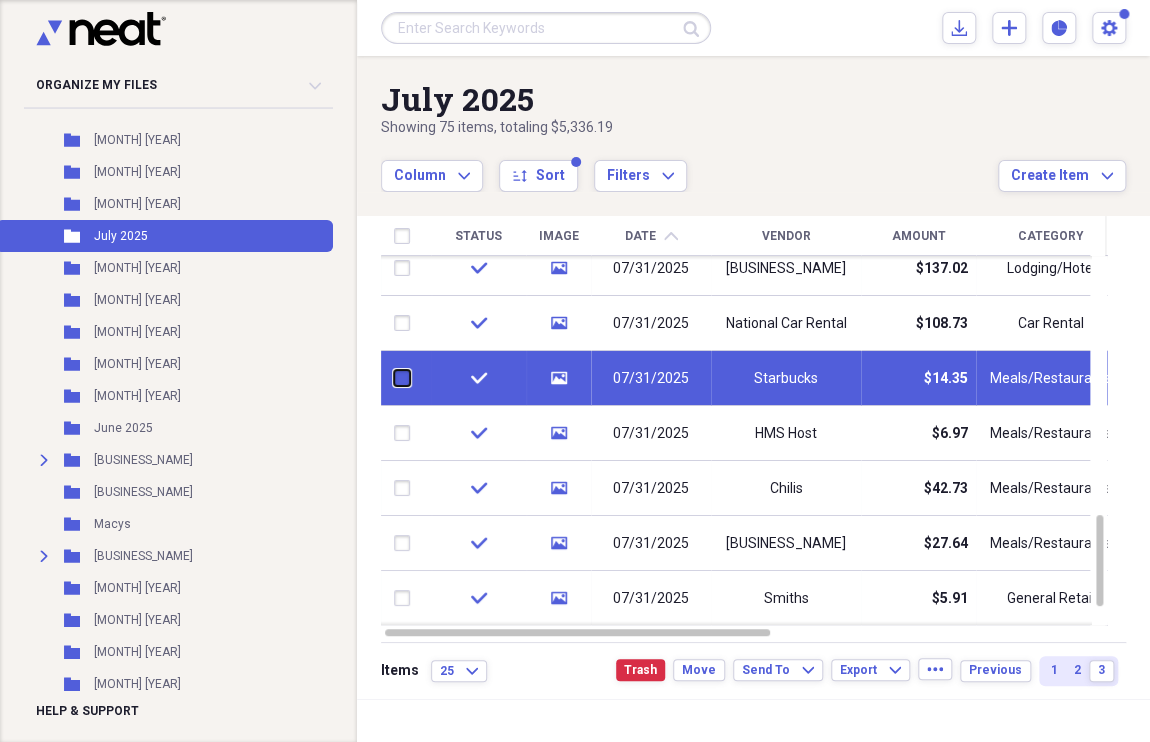 checkbox on "false" 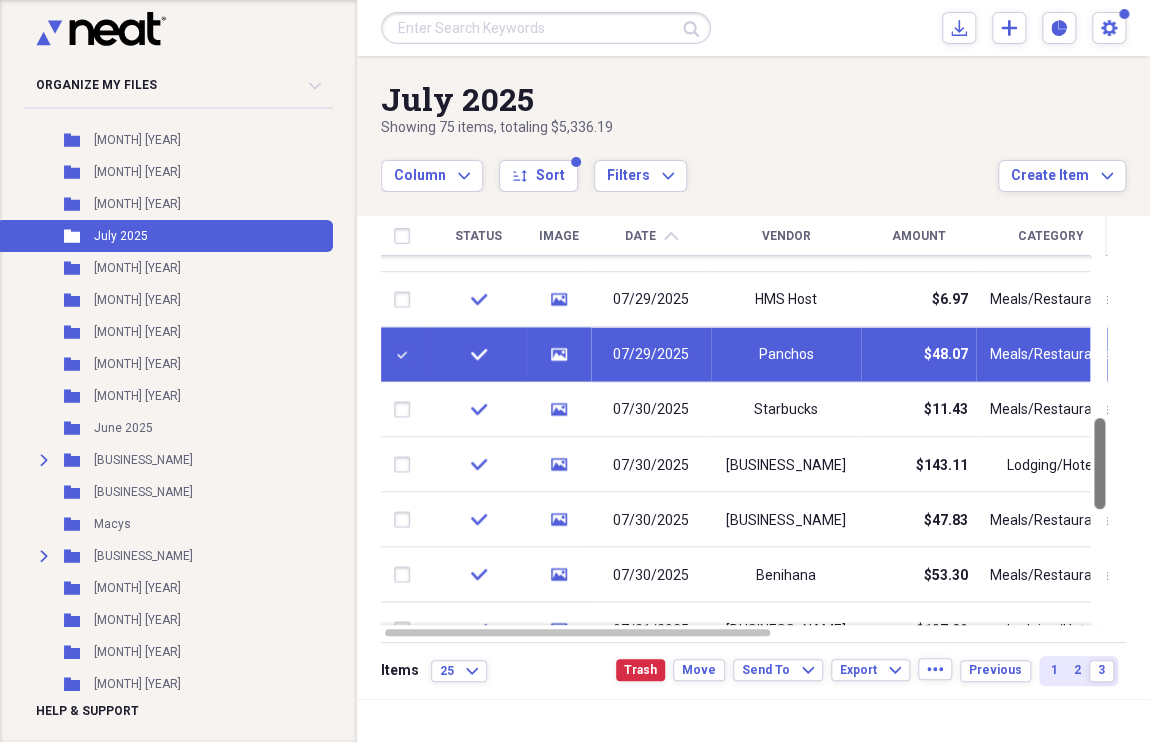 drag, startPoint x: 1144, startPoint y: 561, endPoint x: 1144, endPoint y: 464, distance: 97 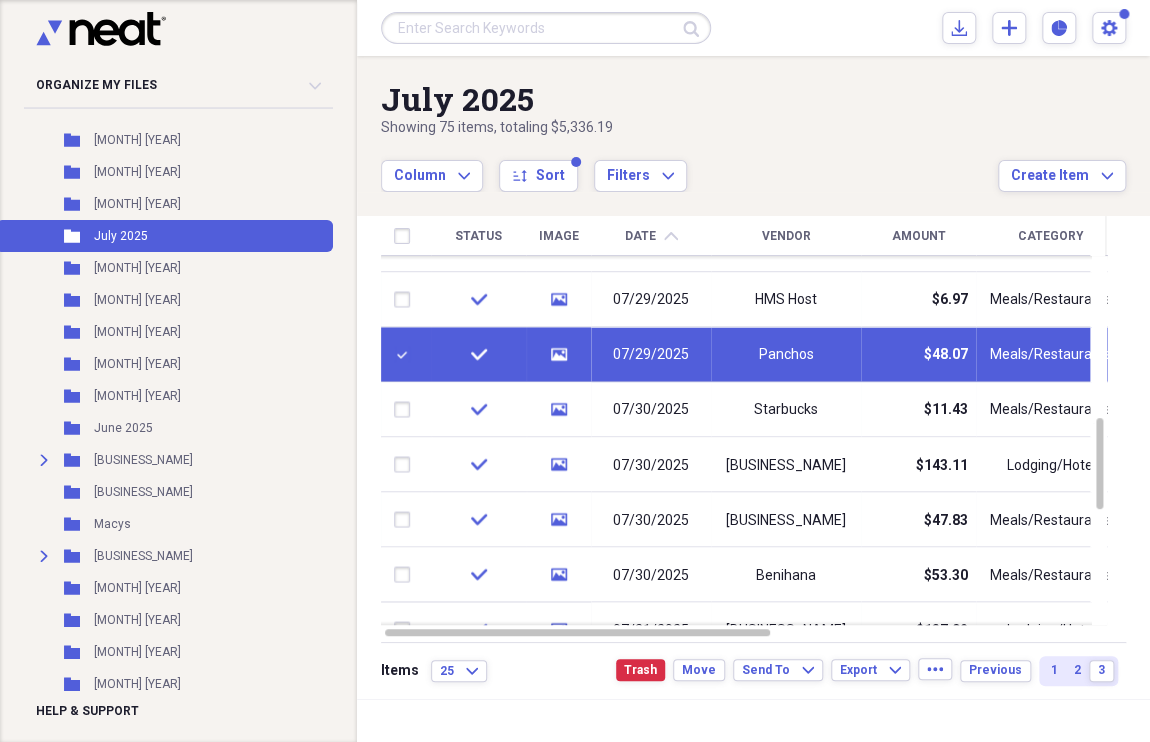 click at bounding box center [406, 355] 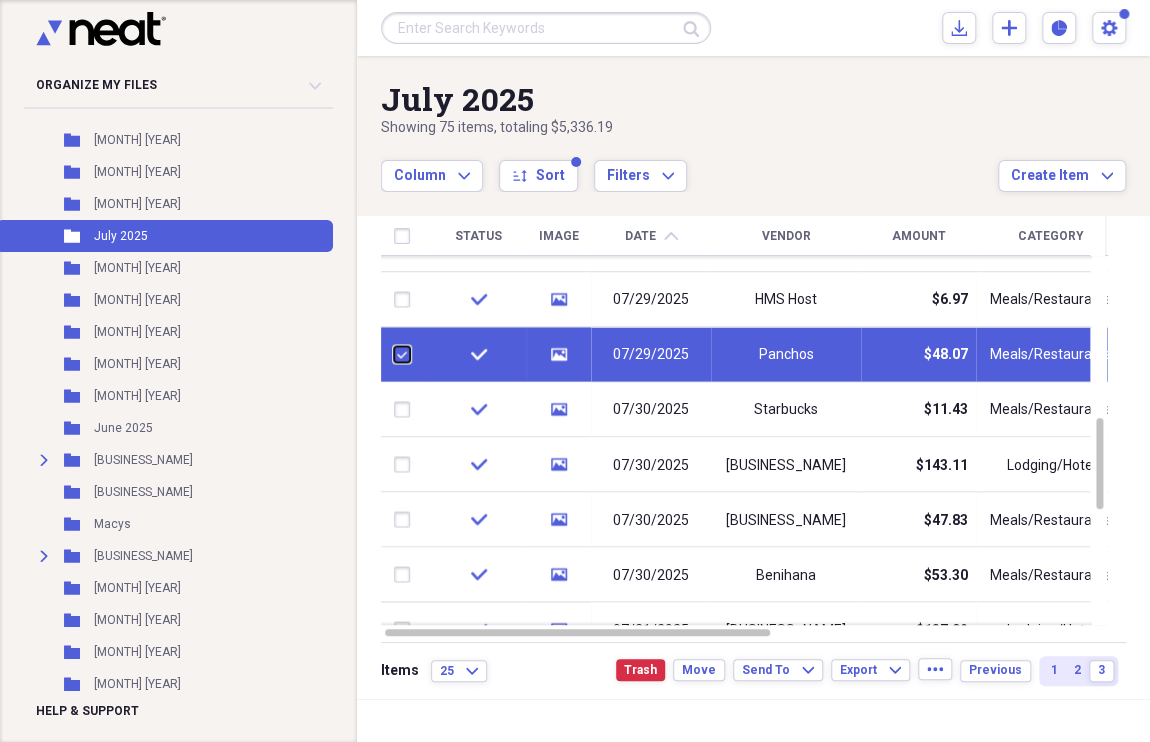 click at bounding box center [394, 354] 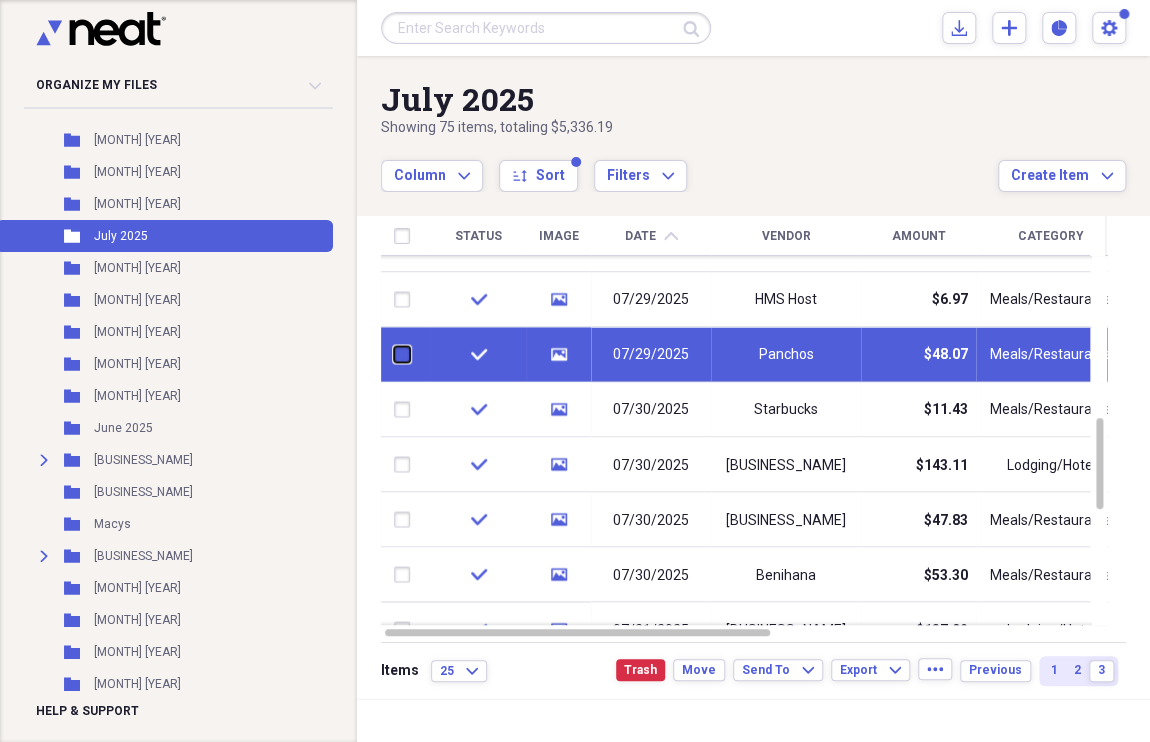 checkbox on "false" 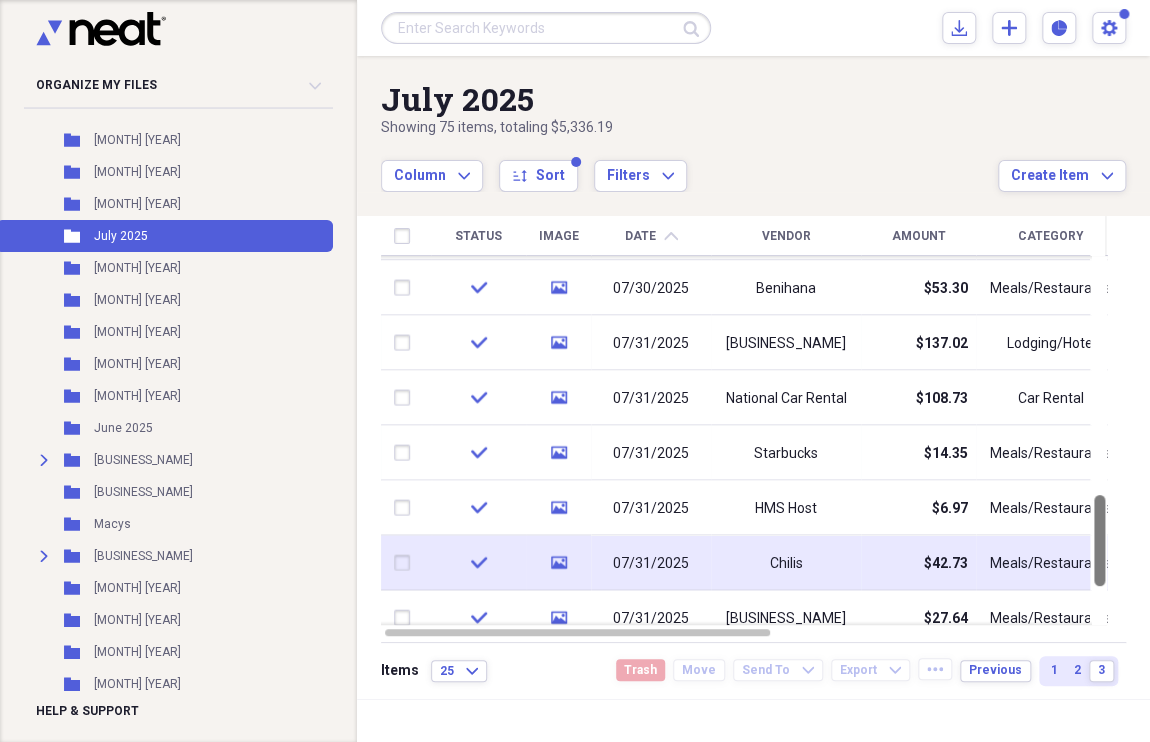 drag, startPoint x: 1140, startPoint y: 476, endPoint x: 1125, endPoint y: 553, distance: 78.44743 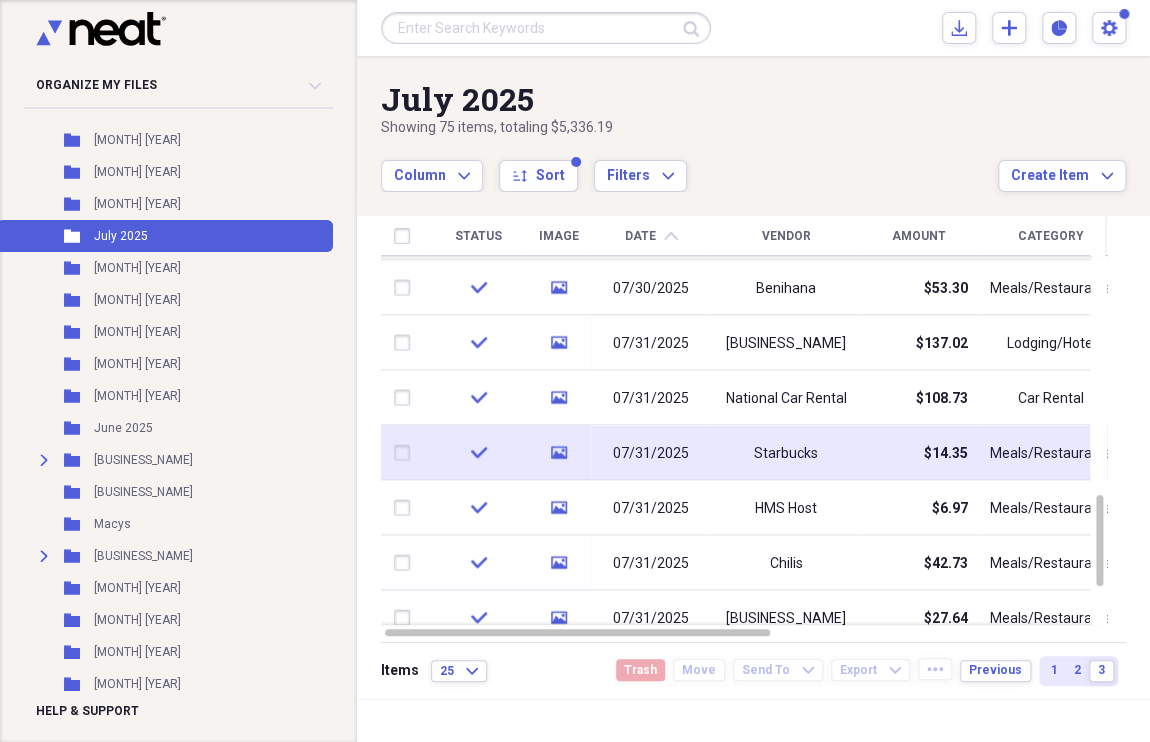 click at bounding box center (406, 453) 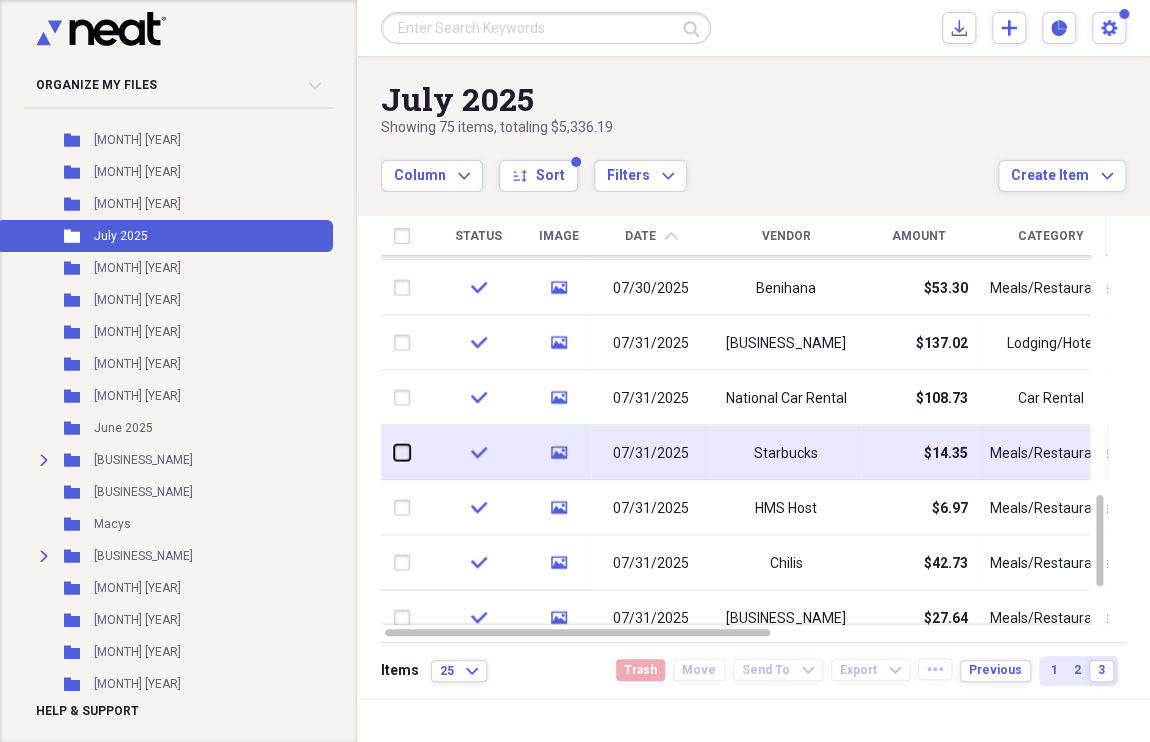 click at bounding box center [394, 452] 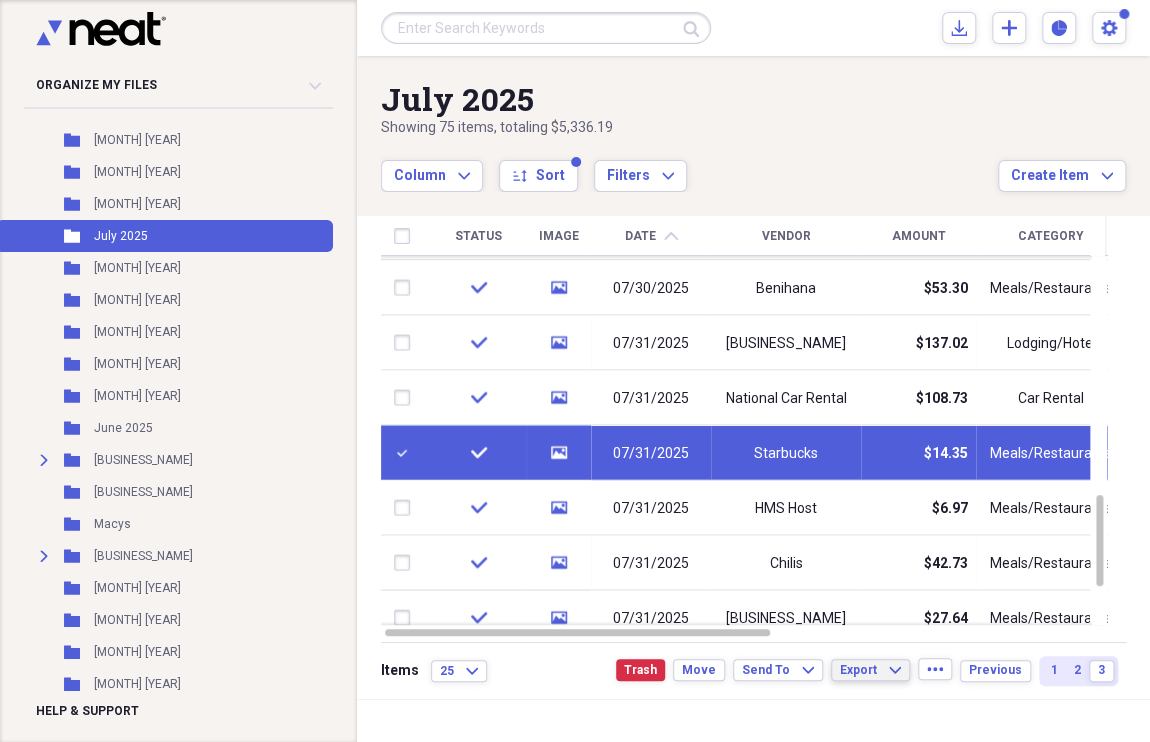 click on "Expand" 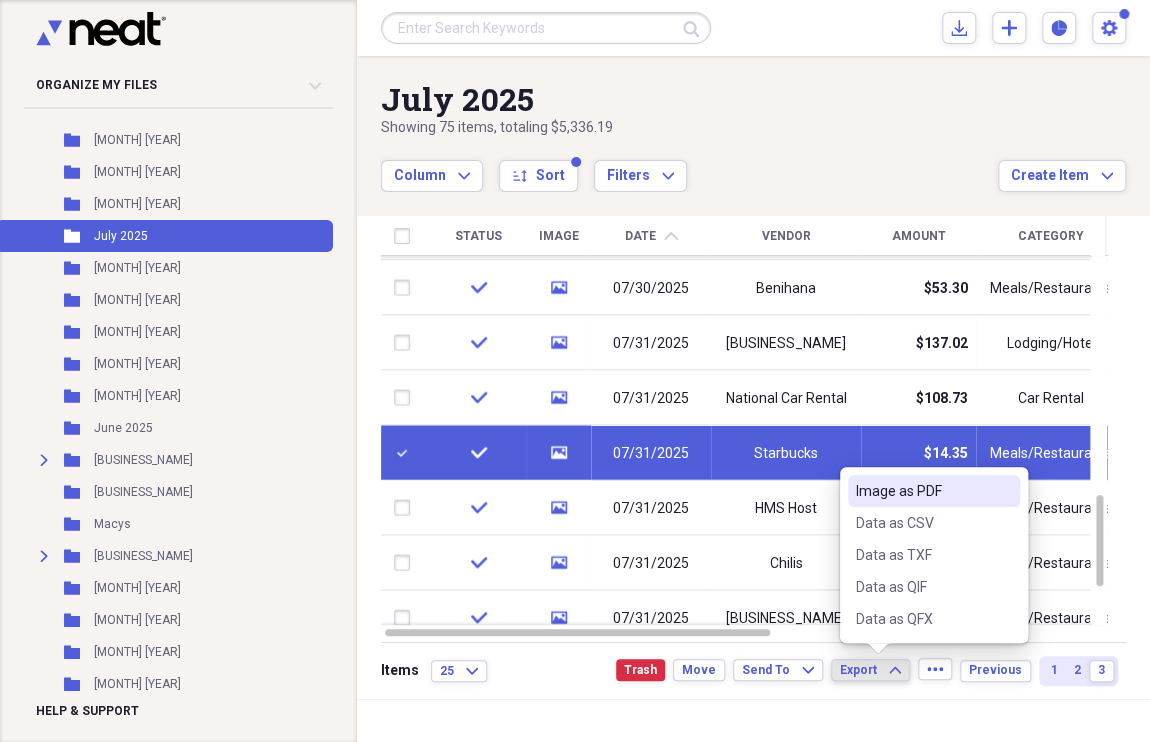 click on "Image as PDF" at bounding box center (922, 491) 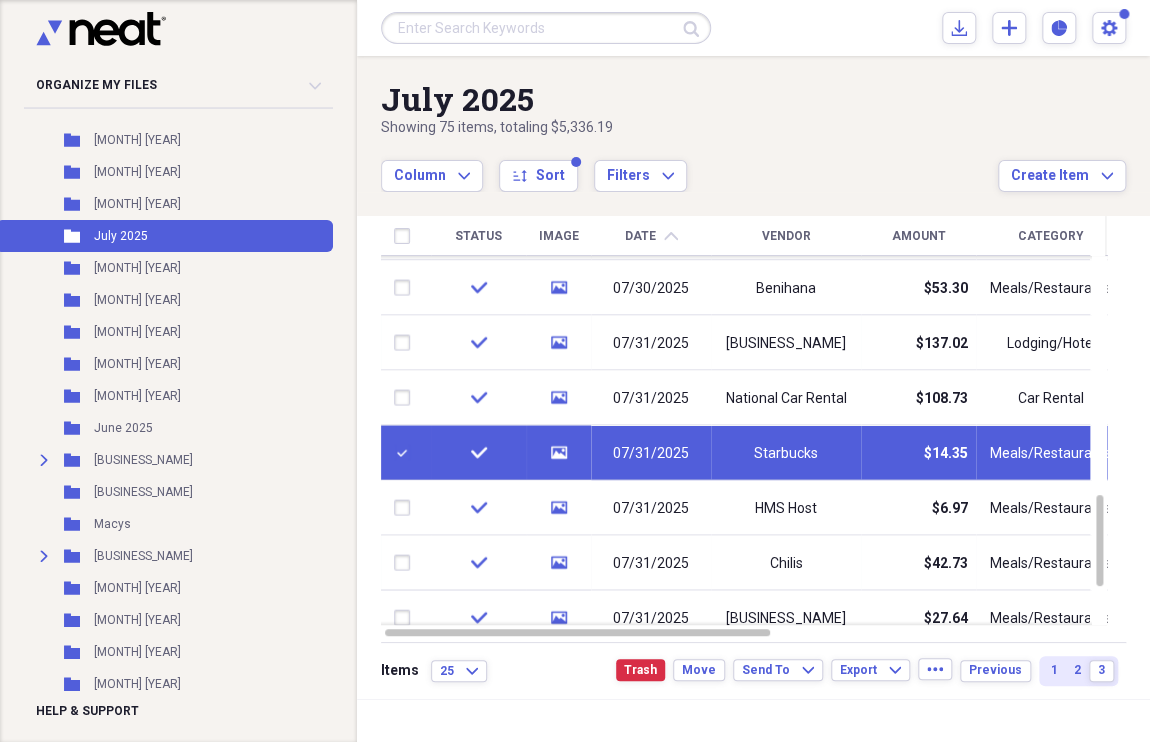 click at bounding box center (406, 453) 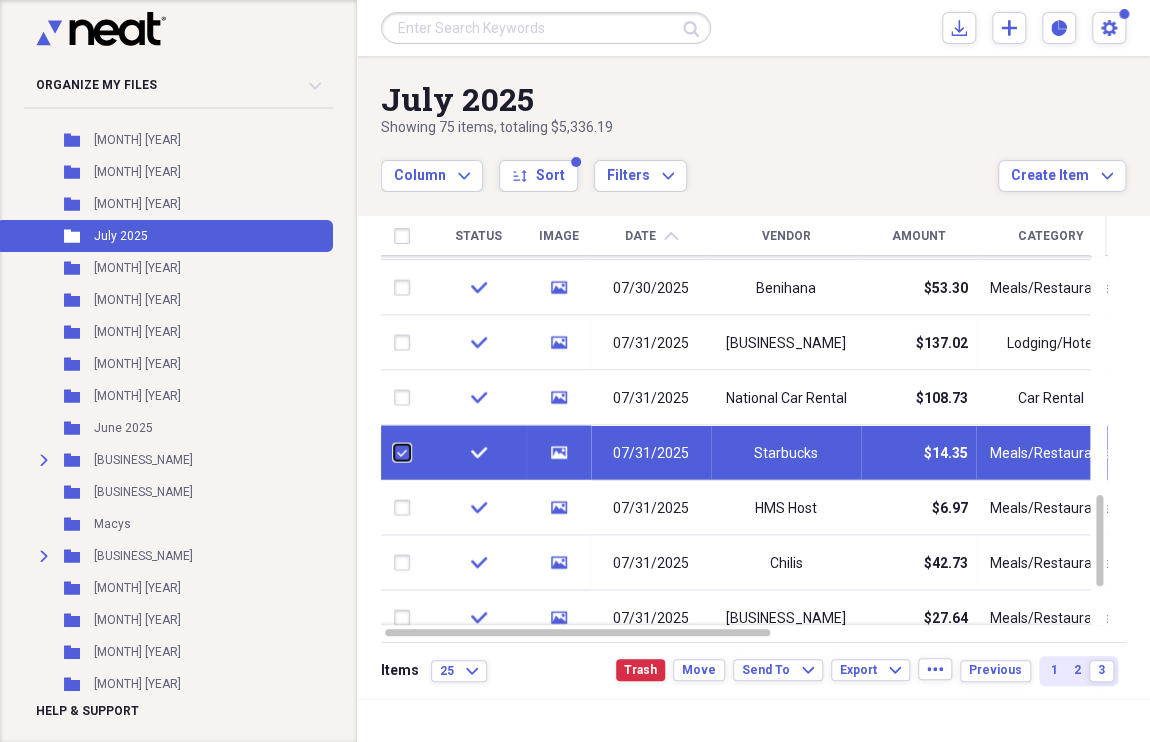 click at bounding box center [394, 452] 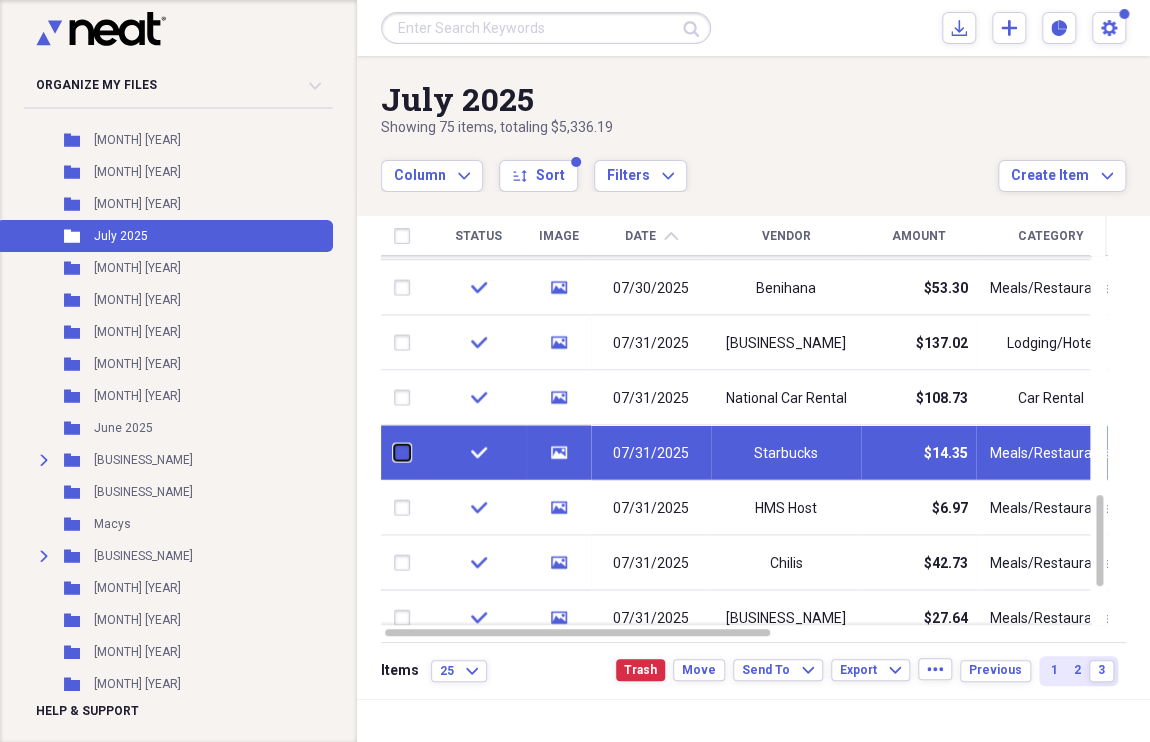 checkbox on "false" 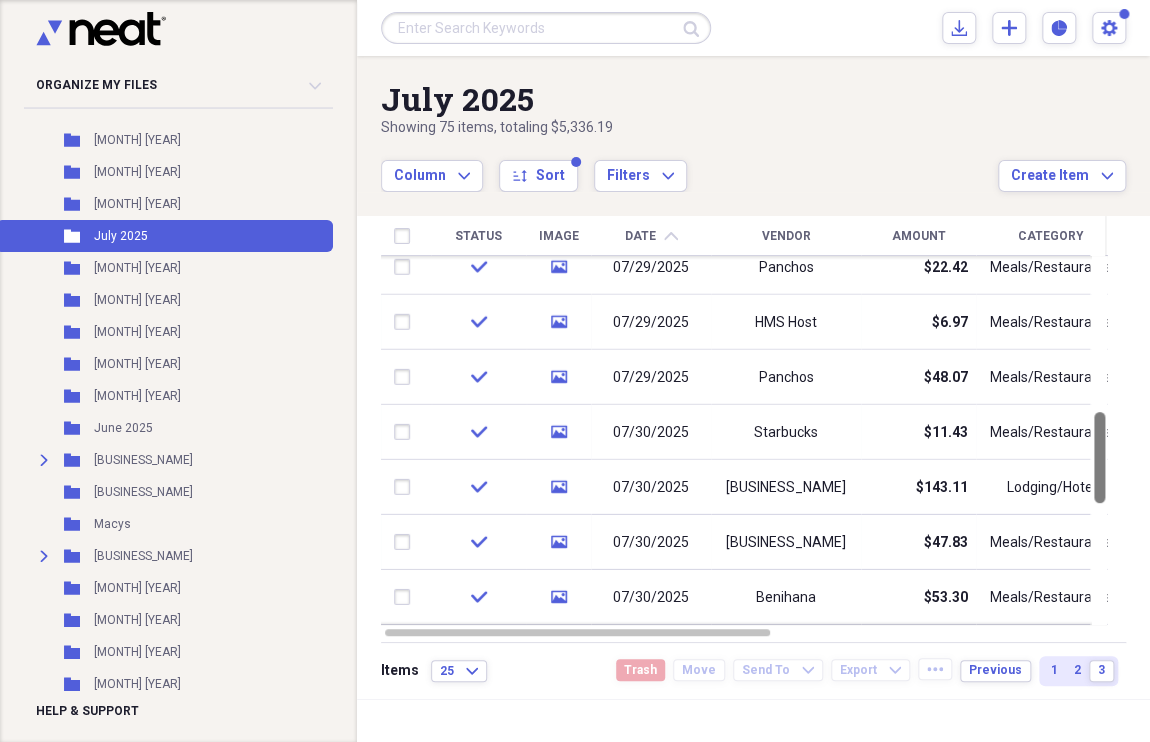 drag, startPoint x: 1143, startPoint y: 550, endPoint x: 1146, endPoint y: 467, distance: 83.0542 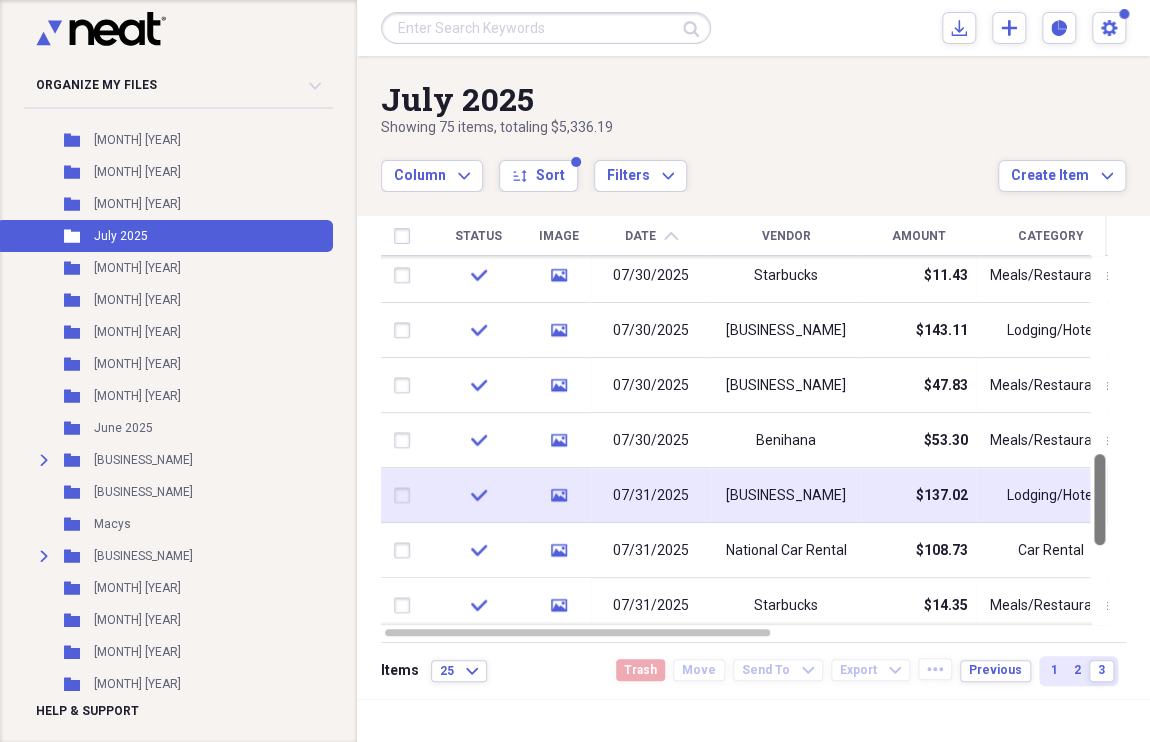 drag, startPoint x: 1141, startPoint y: 443, endPoint x: 1123, endPoint y: 485, distance: 45.694637 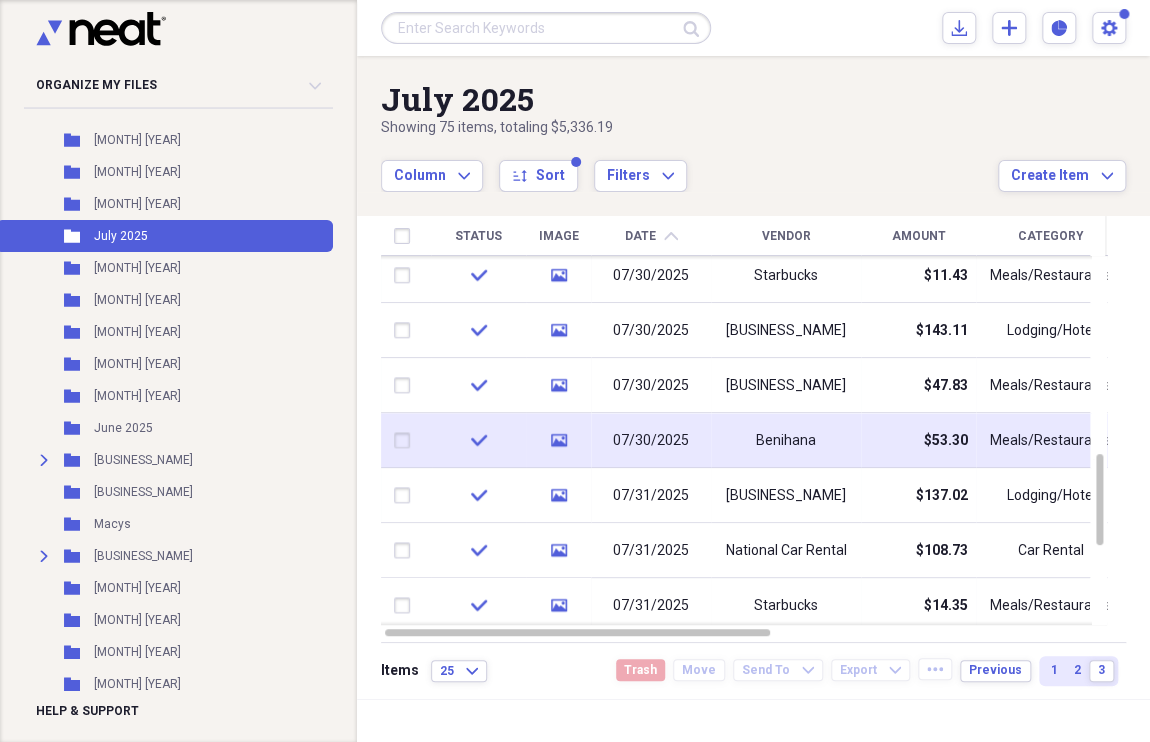 click at bounding box center [406, 441] 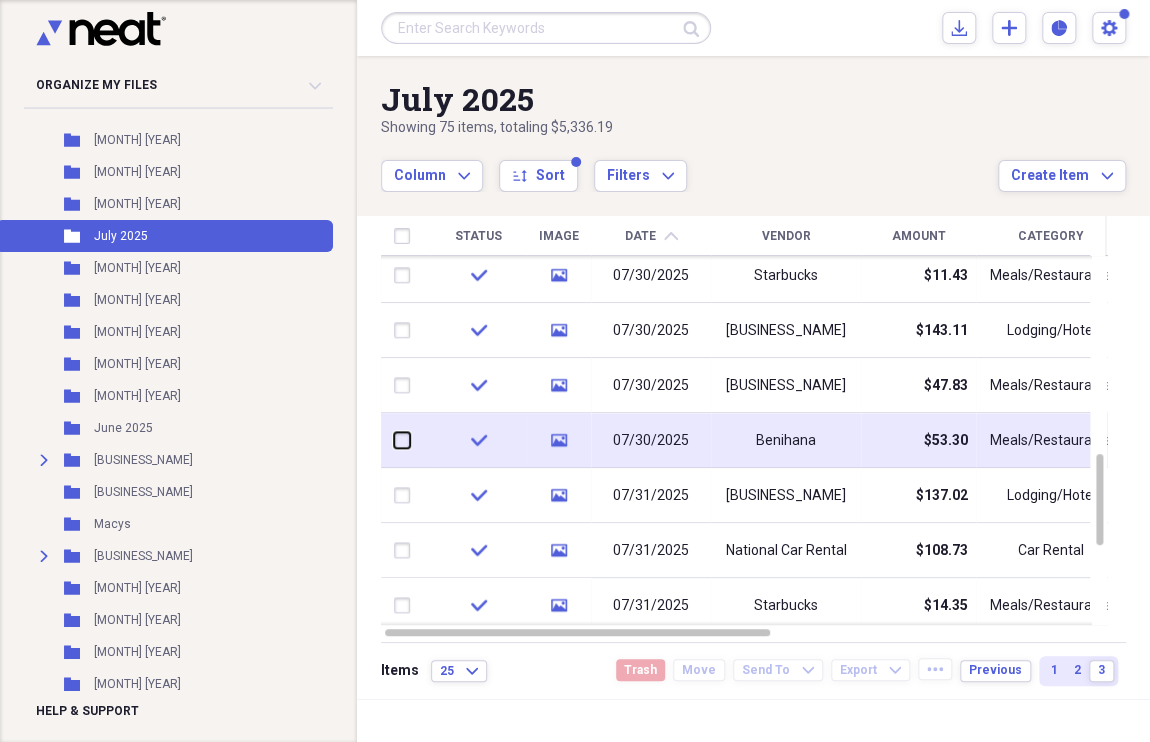click at bounding box center [394, 440] 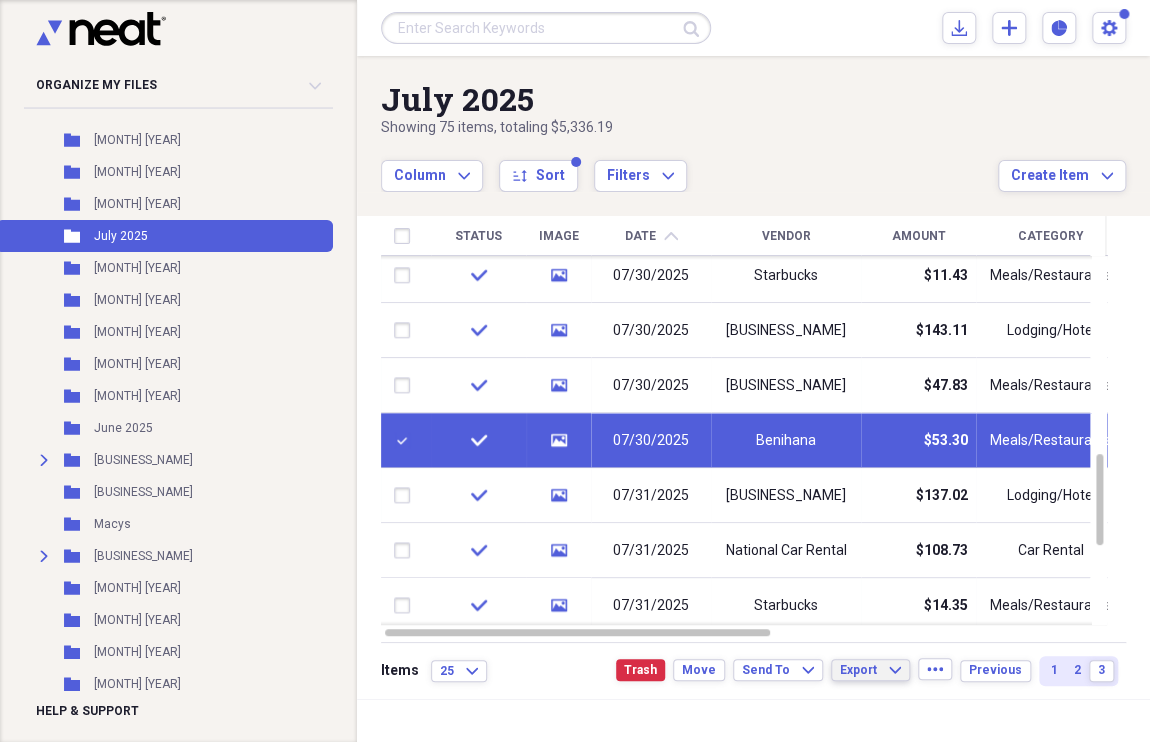 click on "Expand" 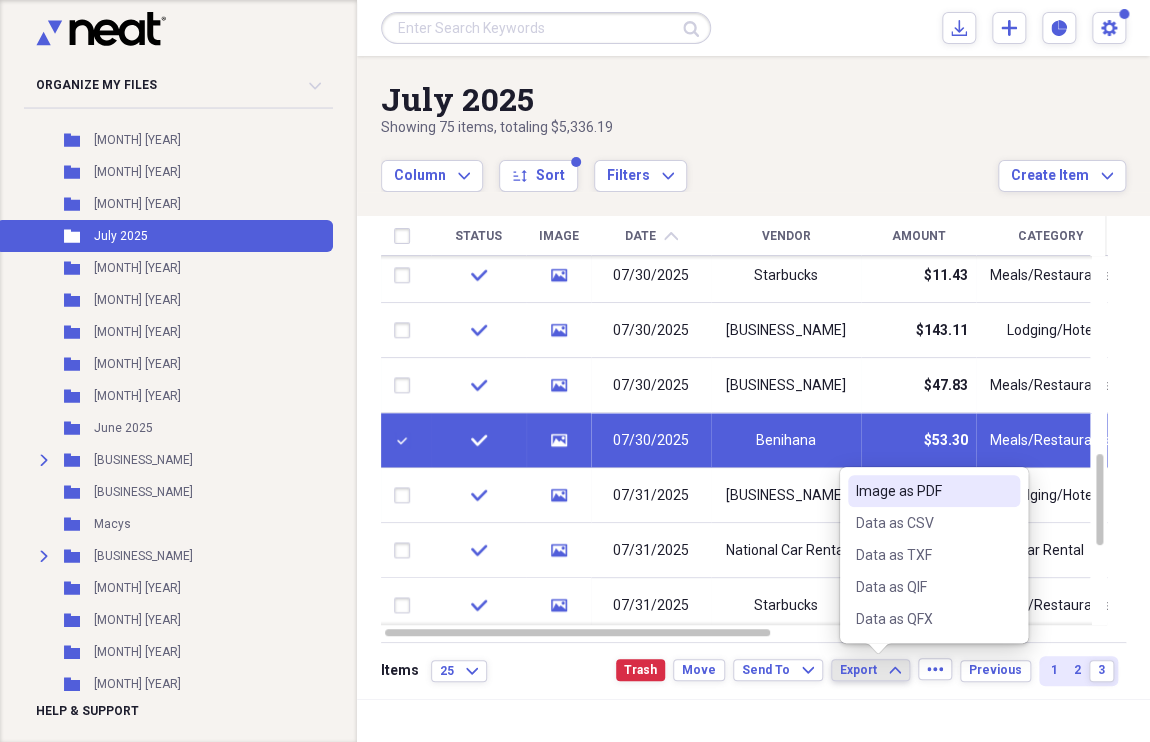 click on "Image as PDF" at bounding box center (922, 491) 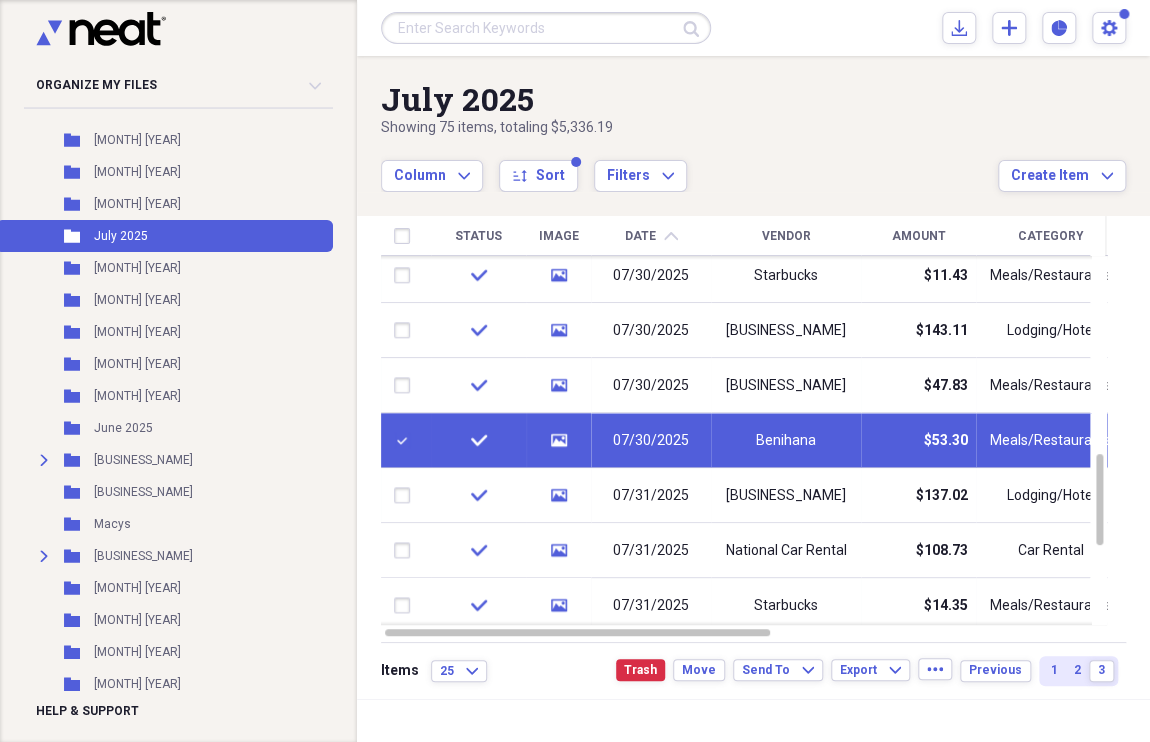 click at bounding box center (406, 441) 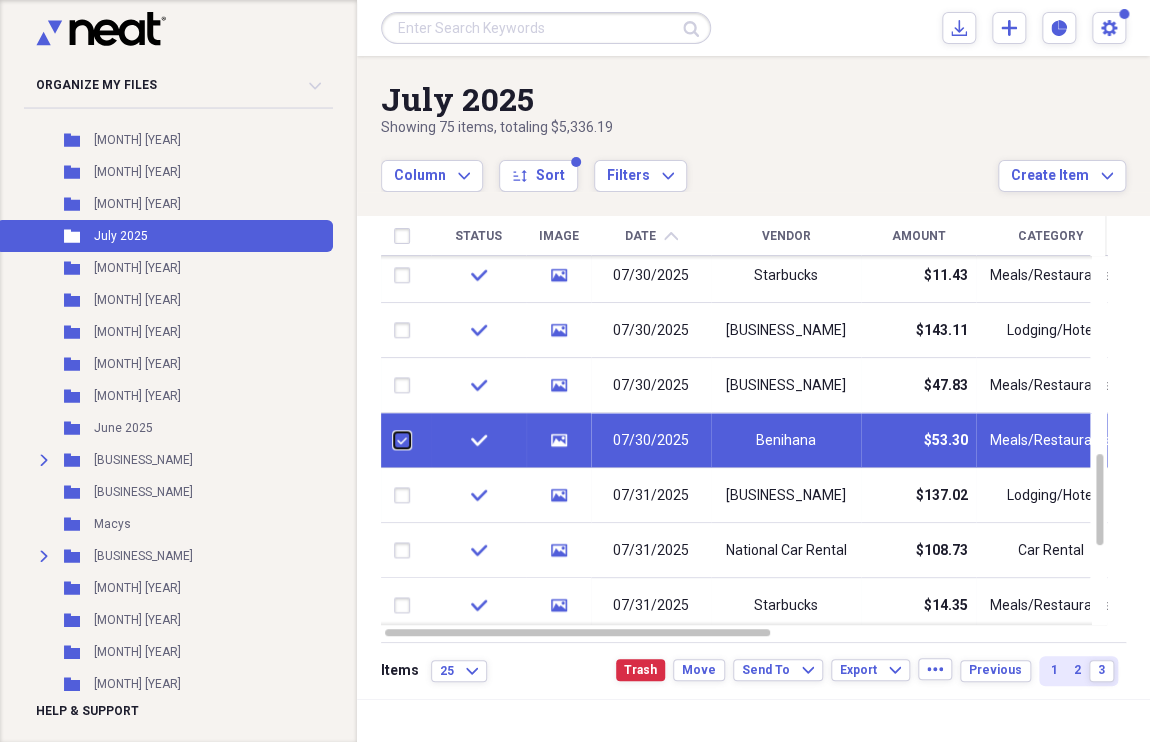 click at bounding box center (394, 440) 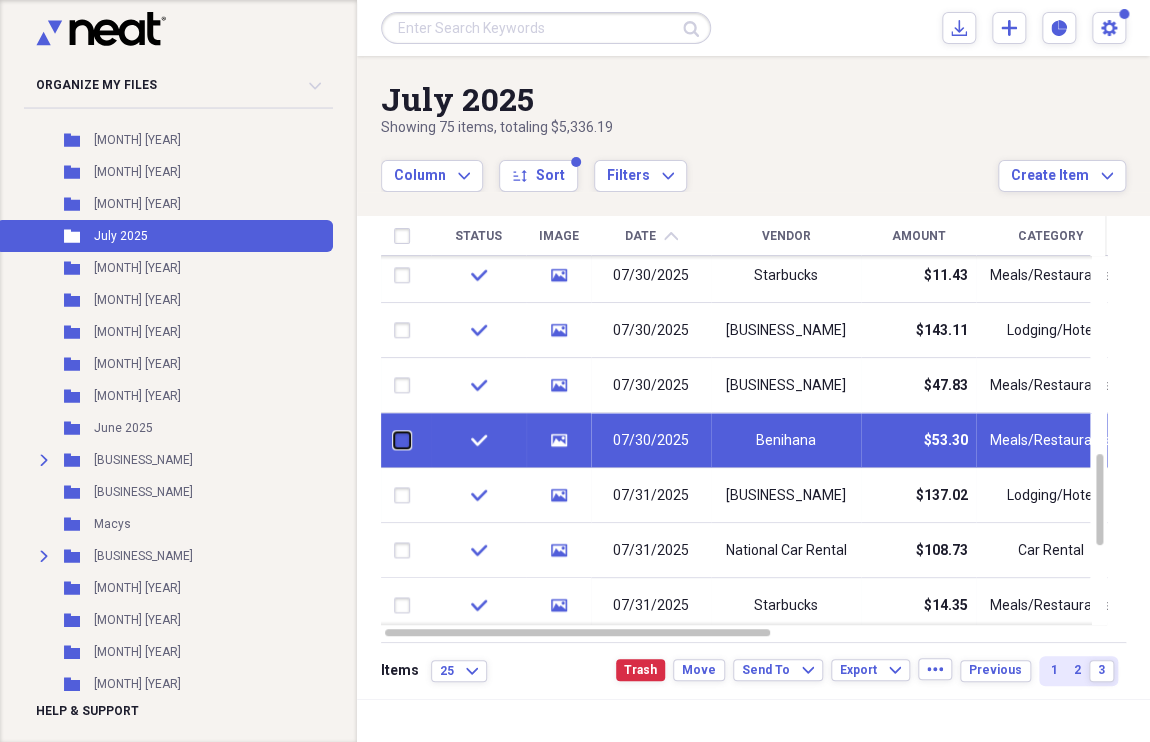 checkbox on "false" 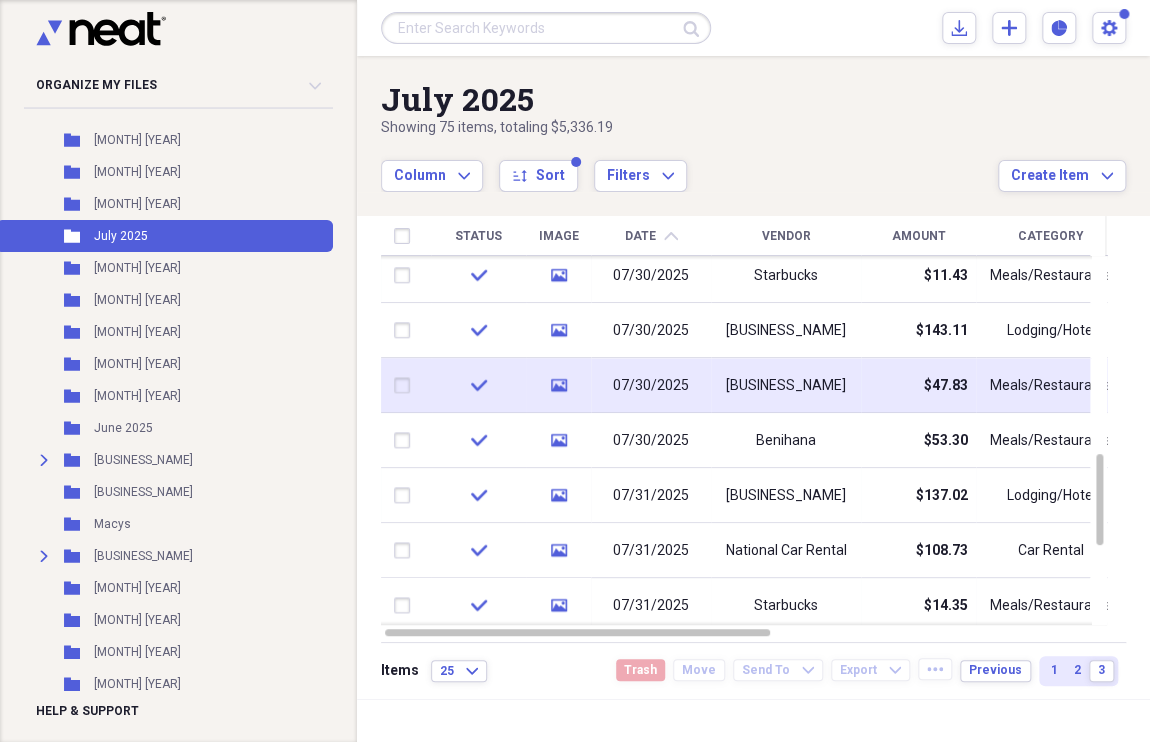 click at bounding box center [406, 386] 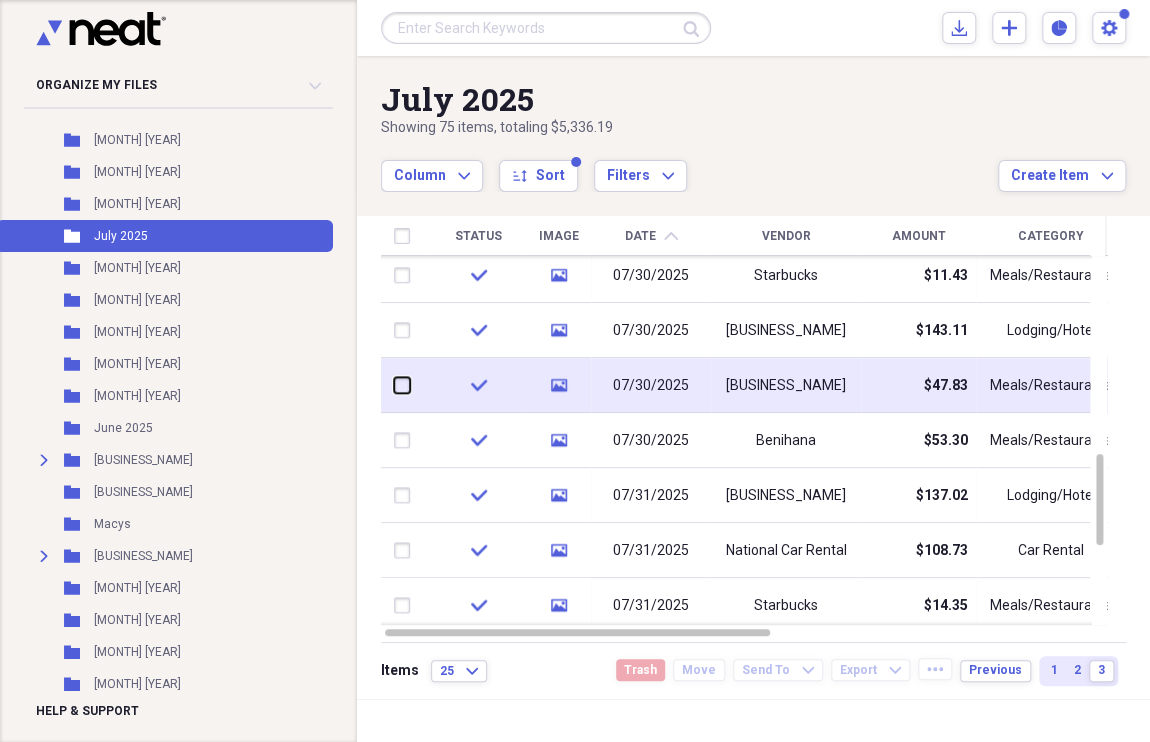click at bounding box center [394, 385] 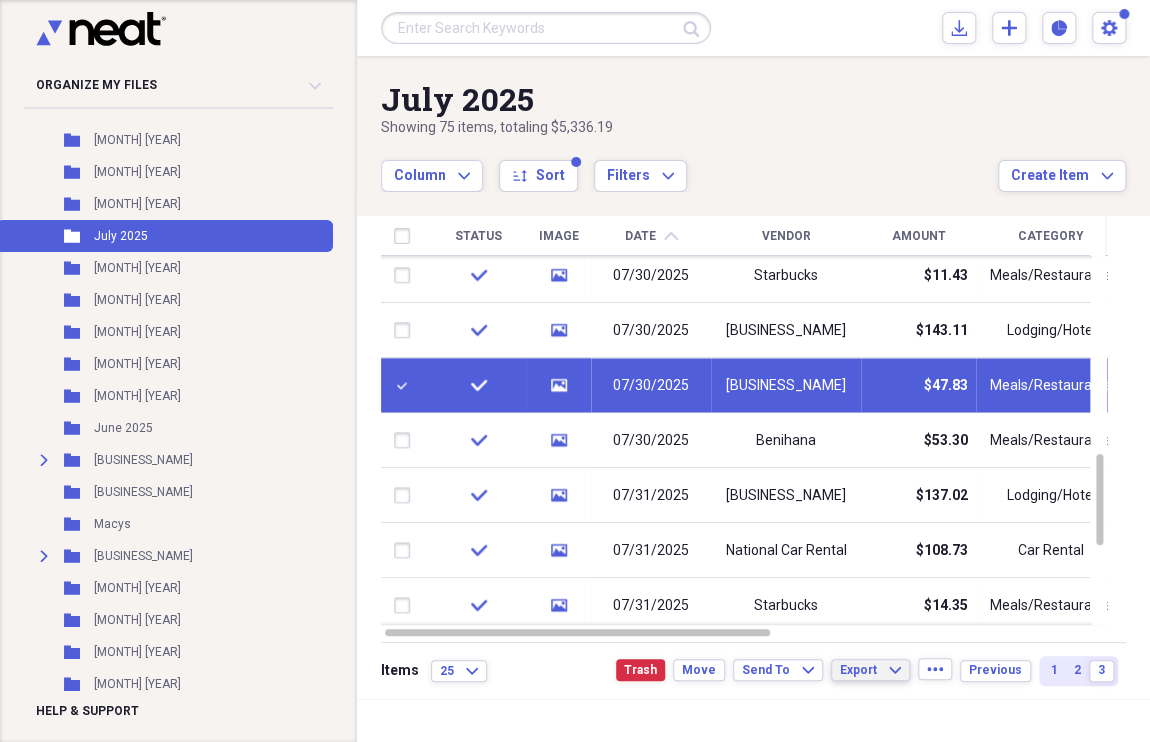 click on "Expand" 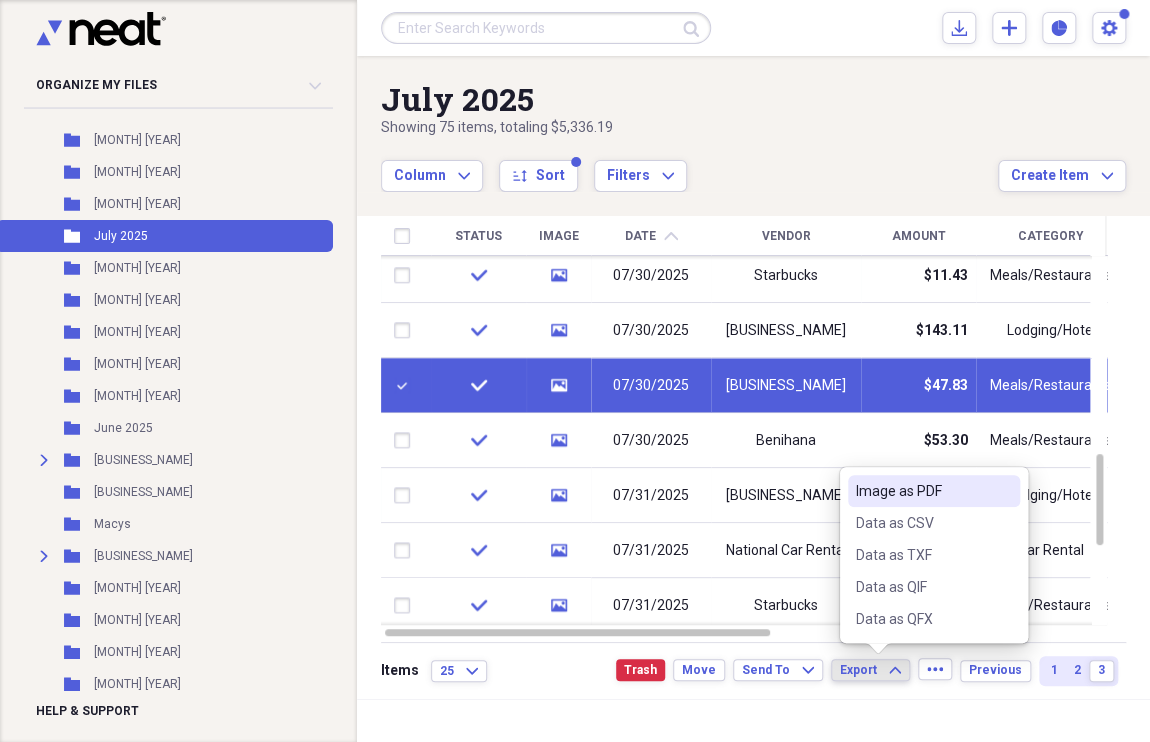 click on "Image as PDF" at bounding box center (922, 491) 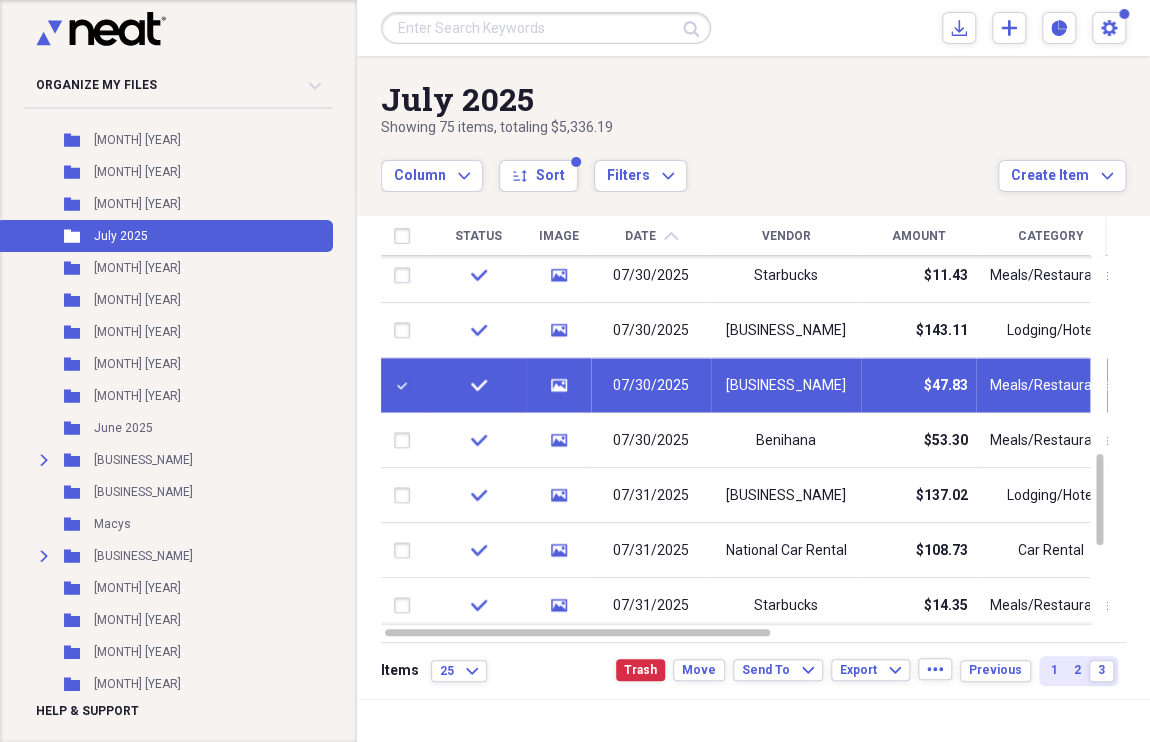 click at bounding box center (406, 386) 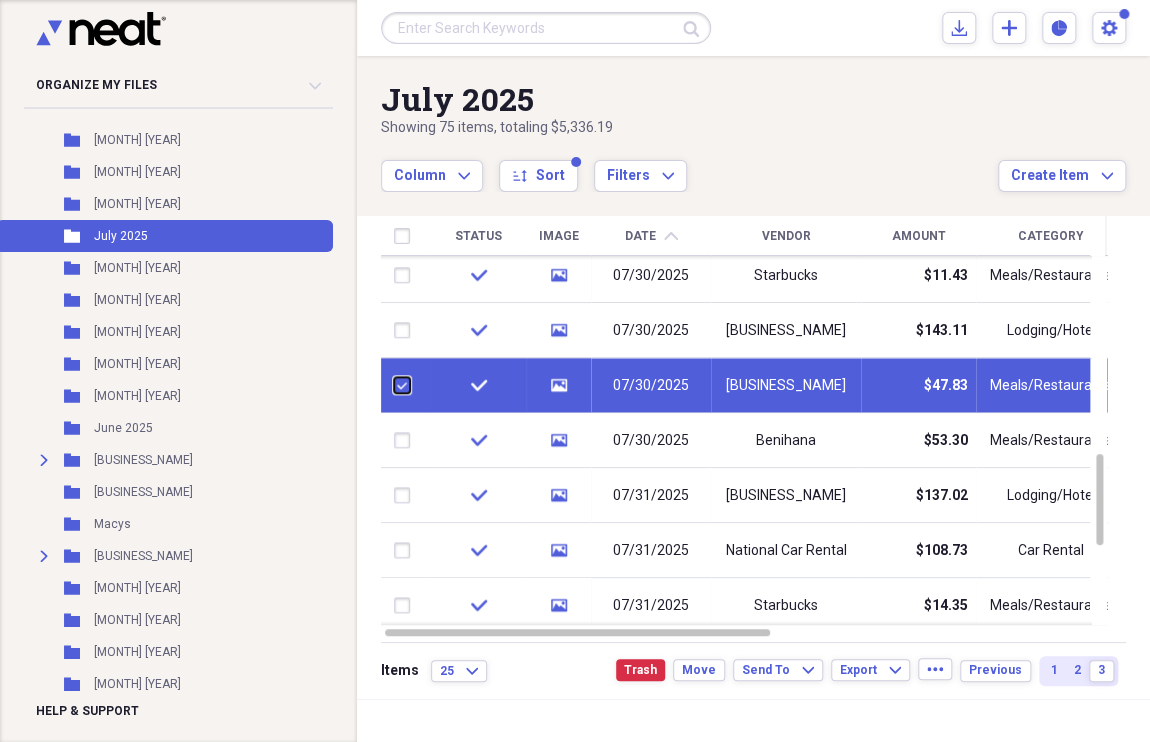 click at bounding box center (394, 385) 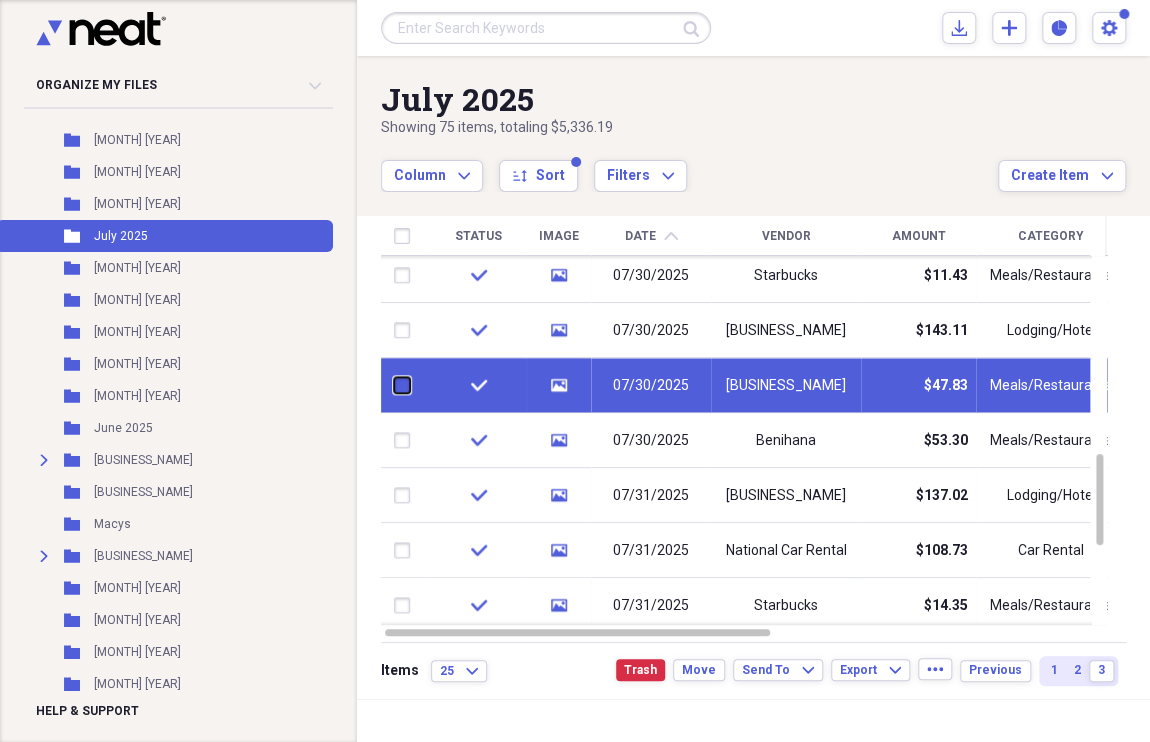 checkbox on "false" 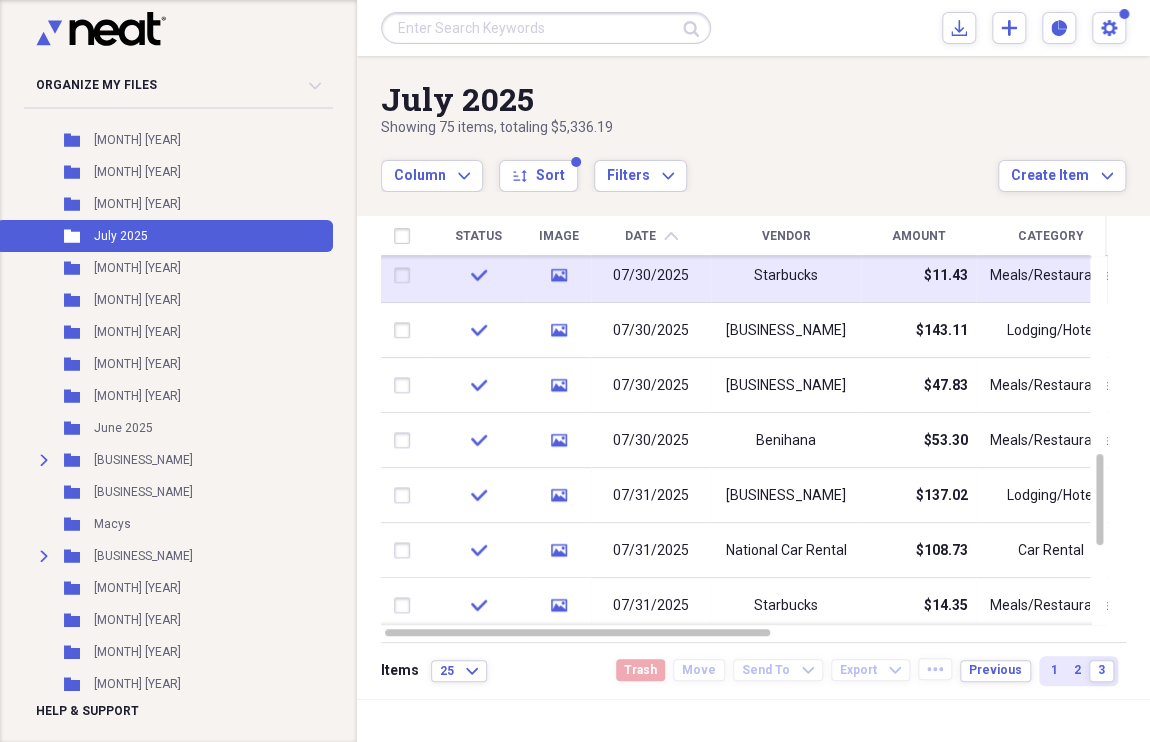 click at bounding box center [406, 276] 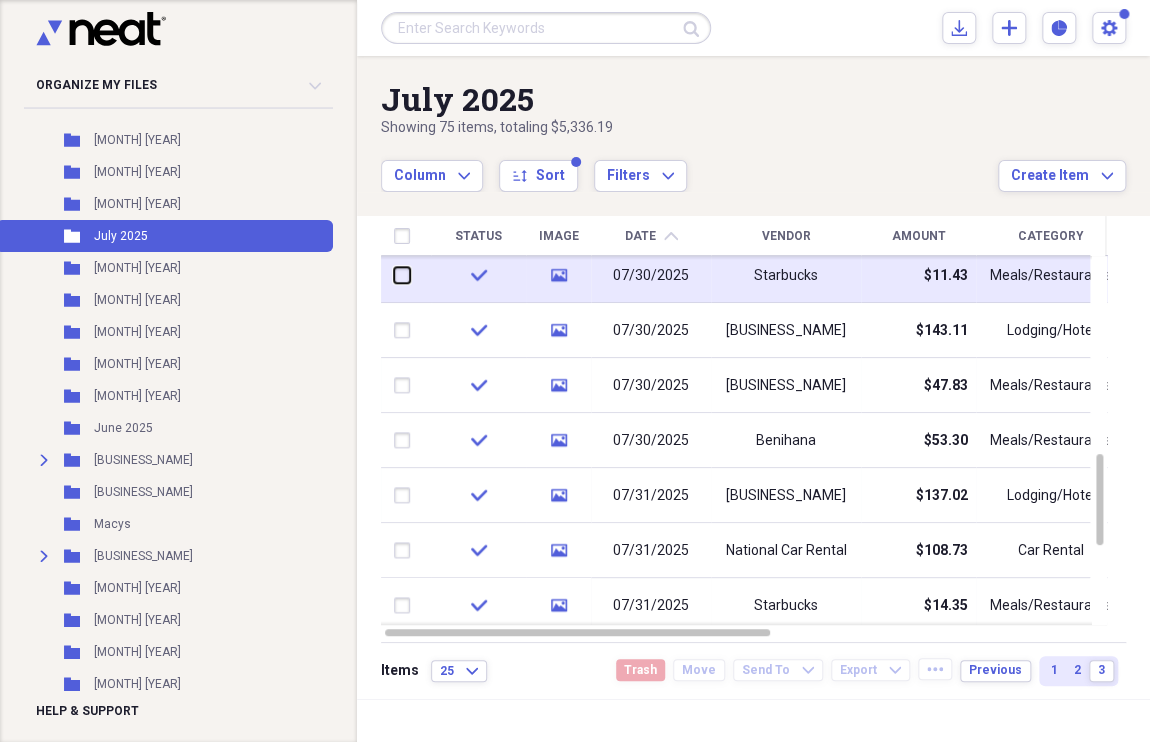 click at bounding box center [394, 275] 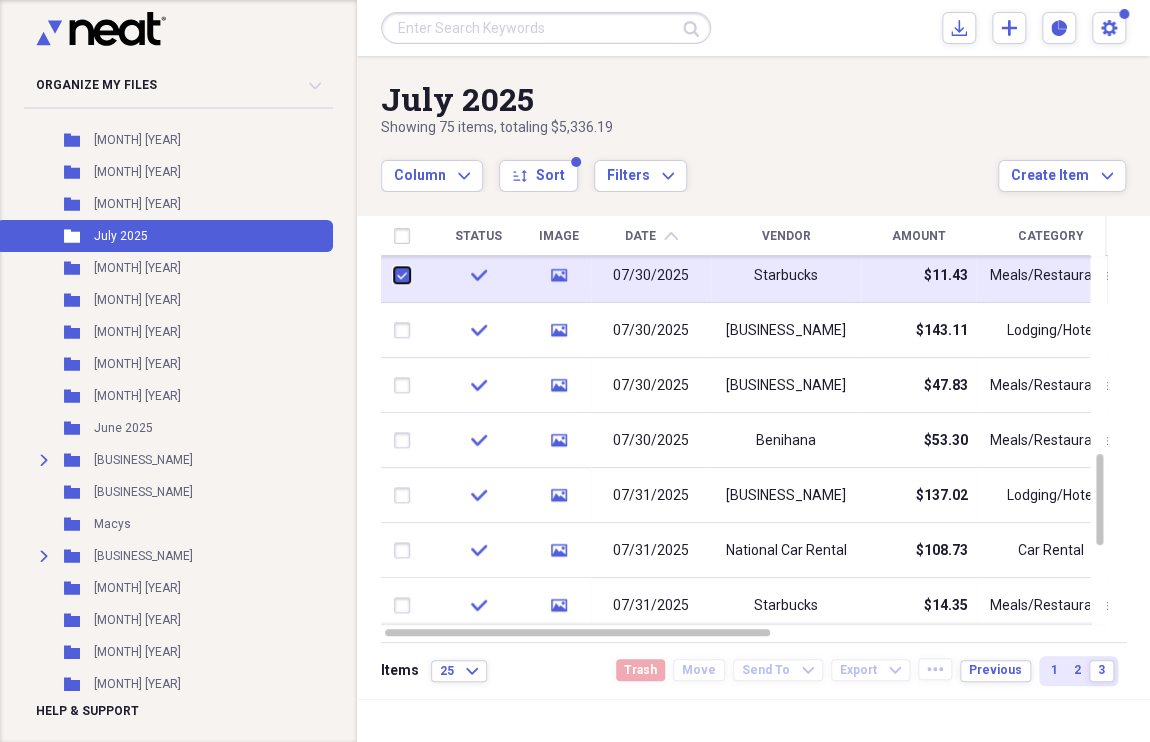 checkbox on "true" 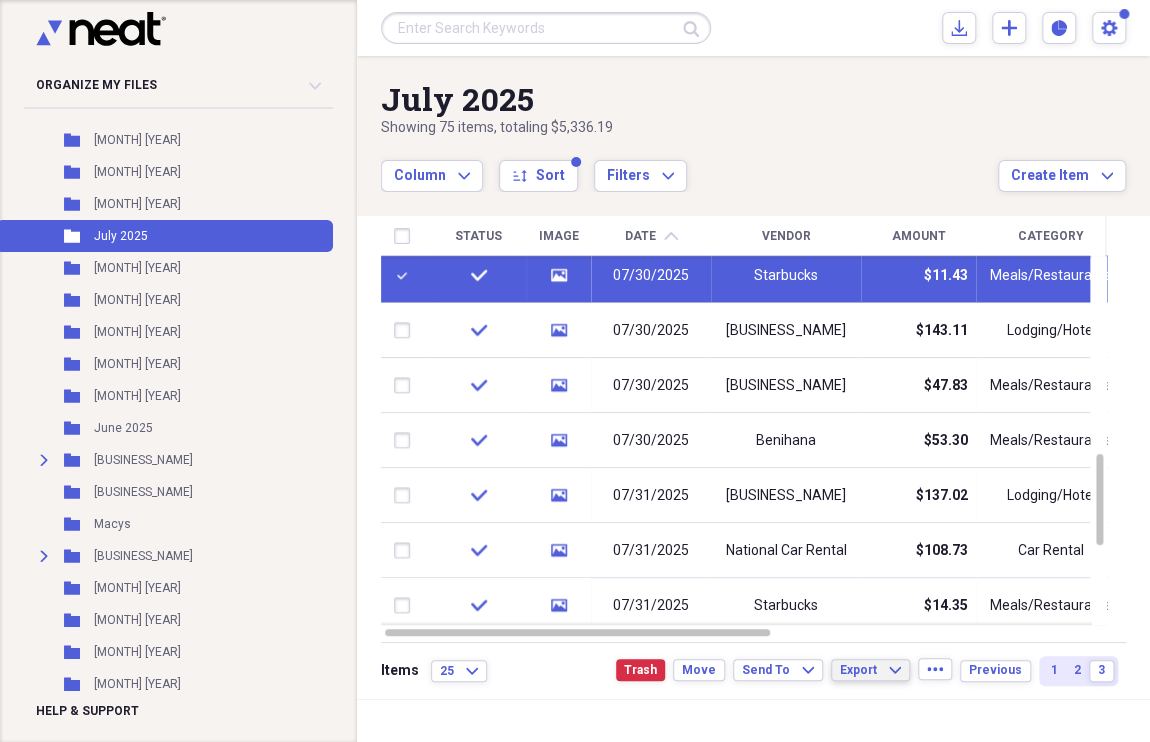 click on "Expand" 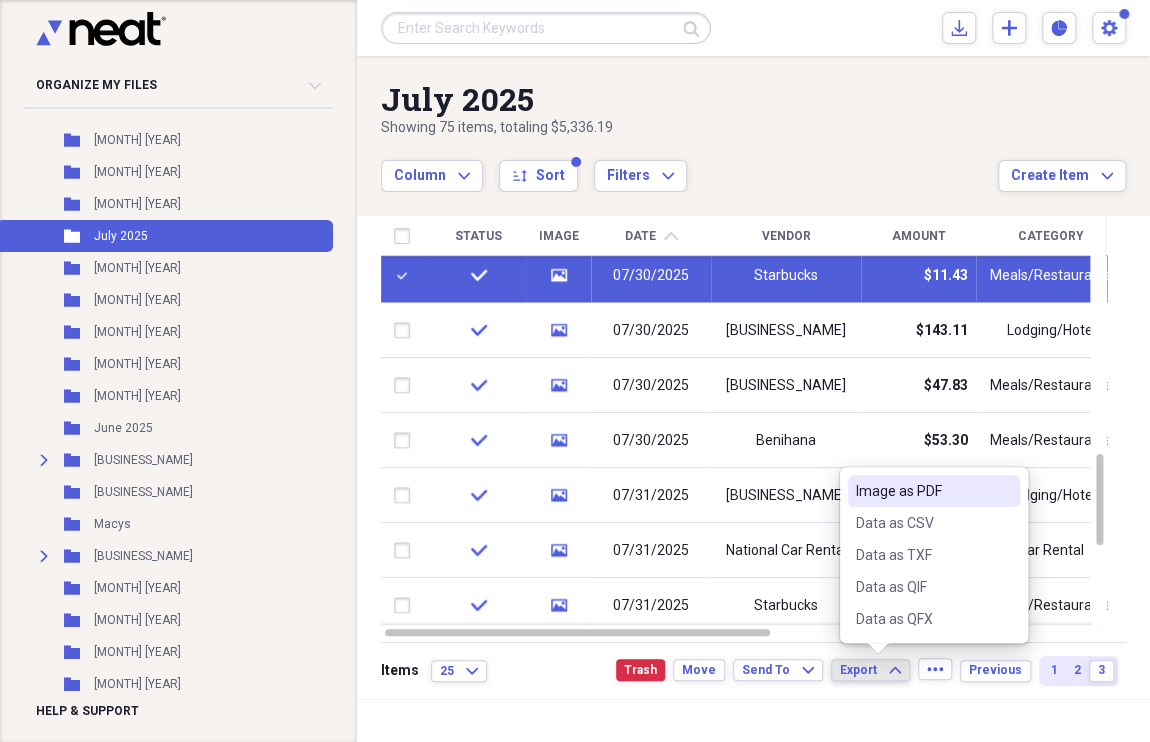 click on "Image as PDF" at bounding box center (922, 491) 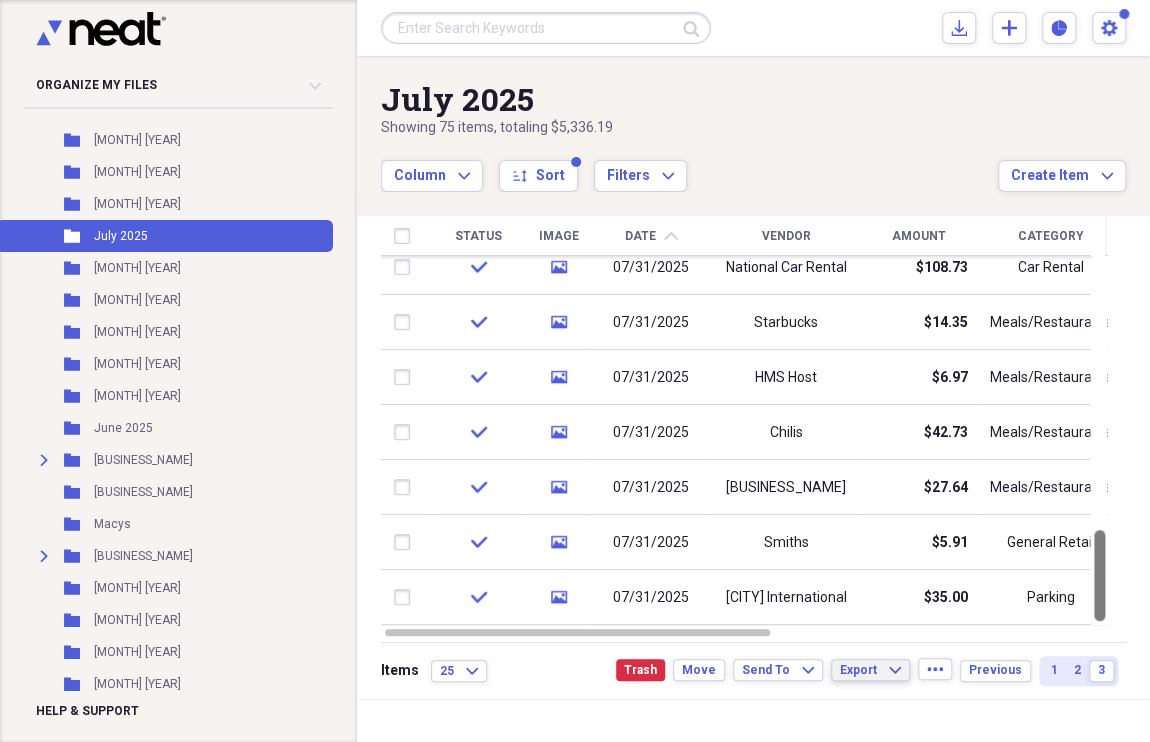 drag, startPoint x: 1144, startPoint y: 473, endPoint x: 1143, endPoint y: 554, distance: 81.00617 